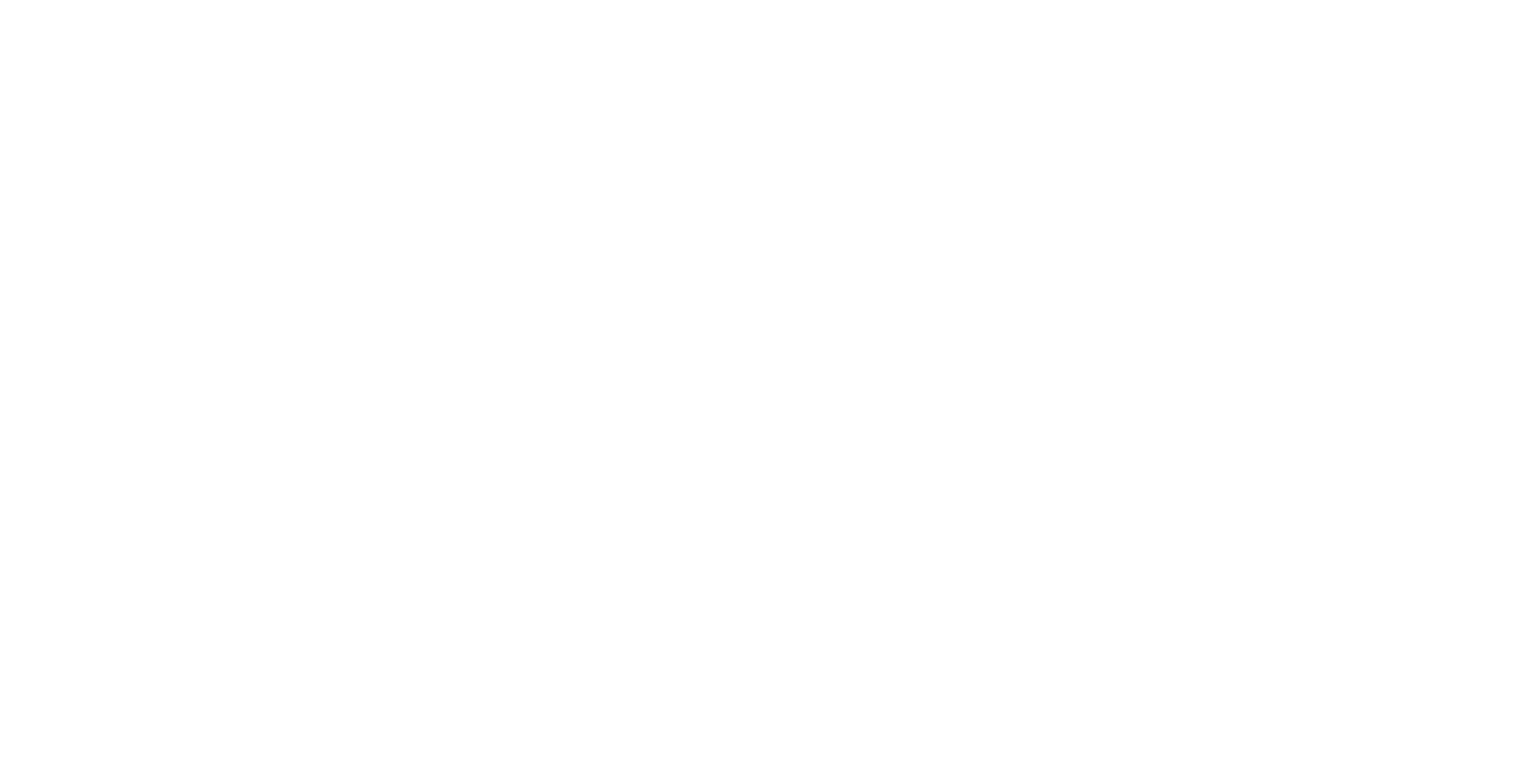 scroll, scrollTop: 0, scrollLeft: 0, axis: both 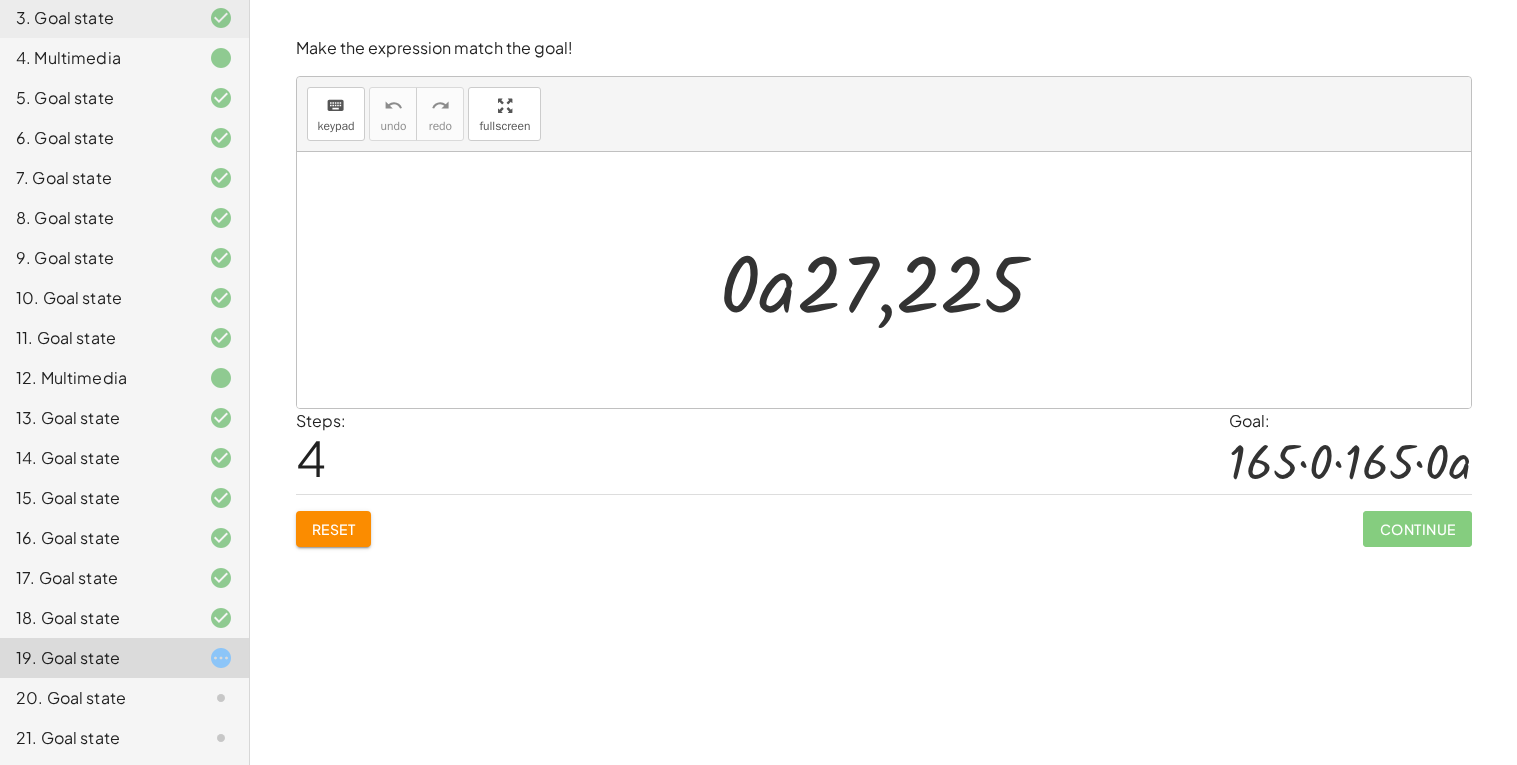 click on "Reset" at bounding box center [334, 529] 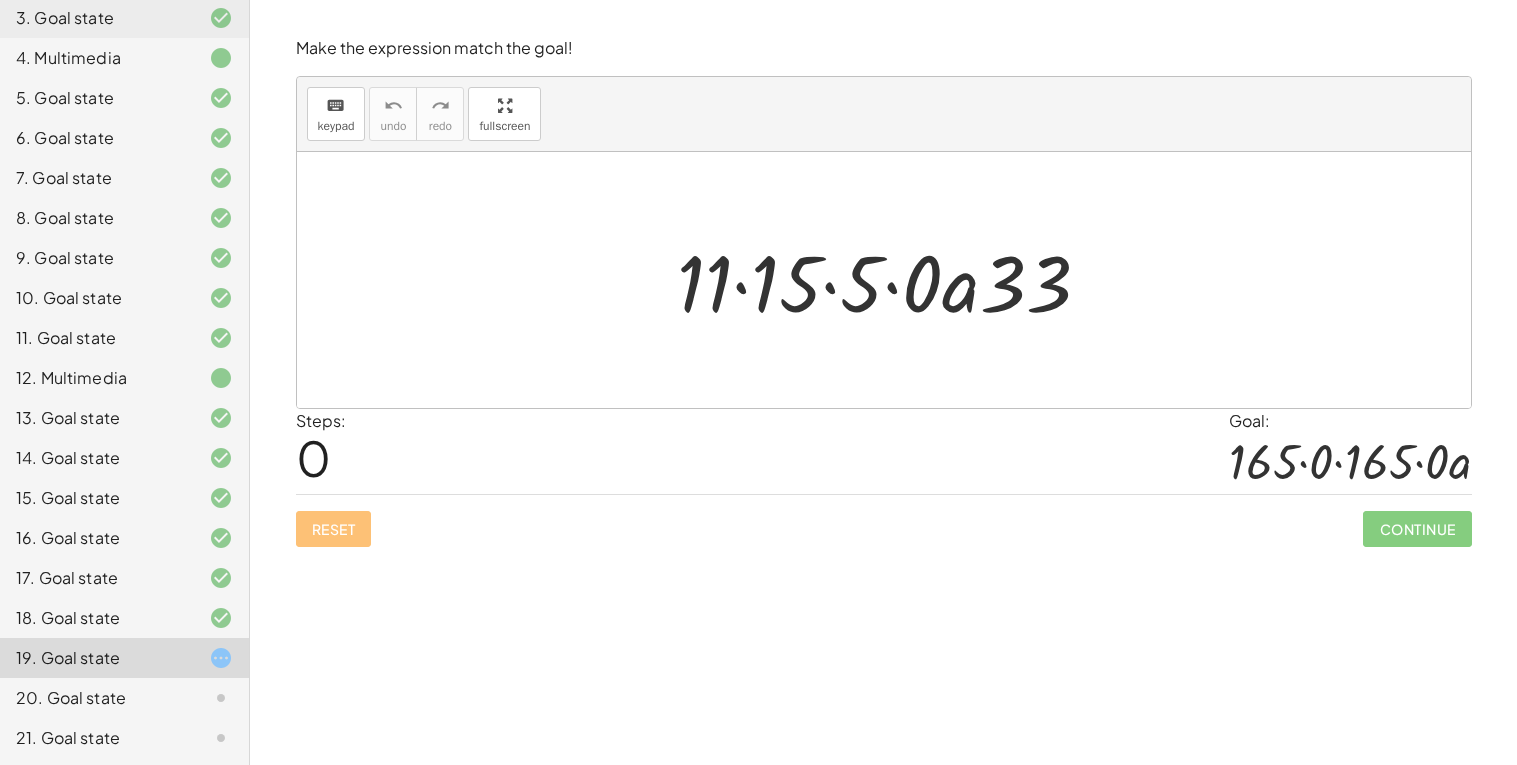click at bounding box center [892, 280] 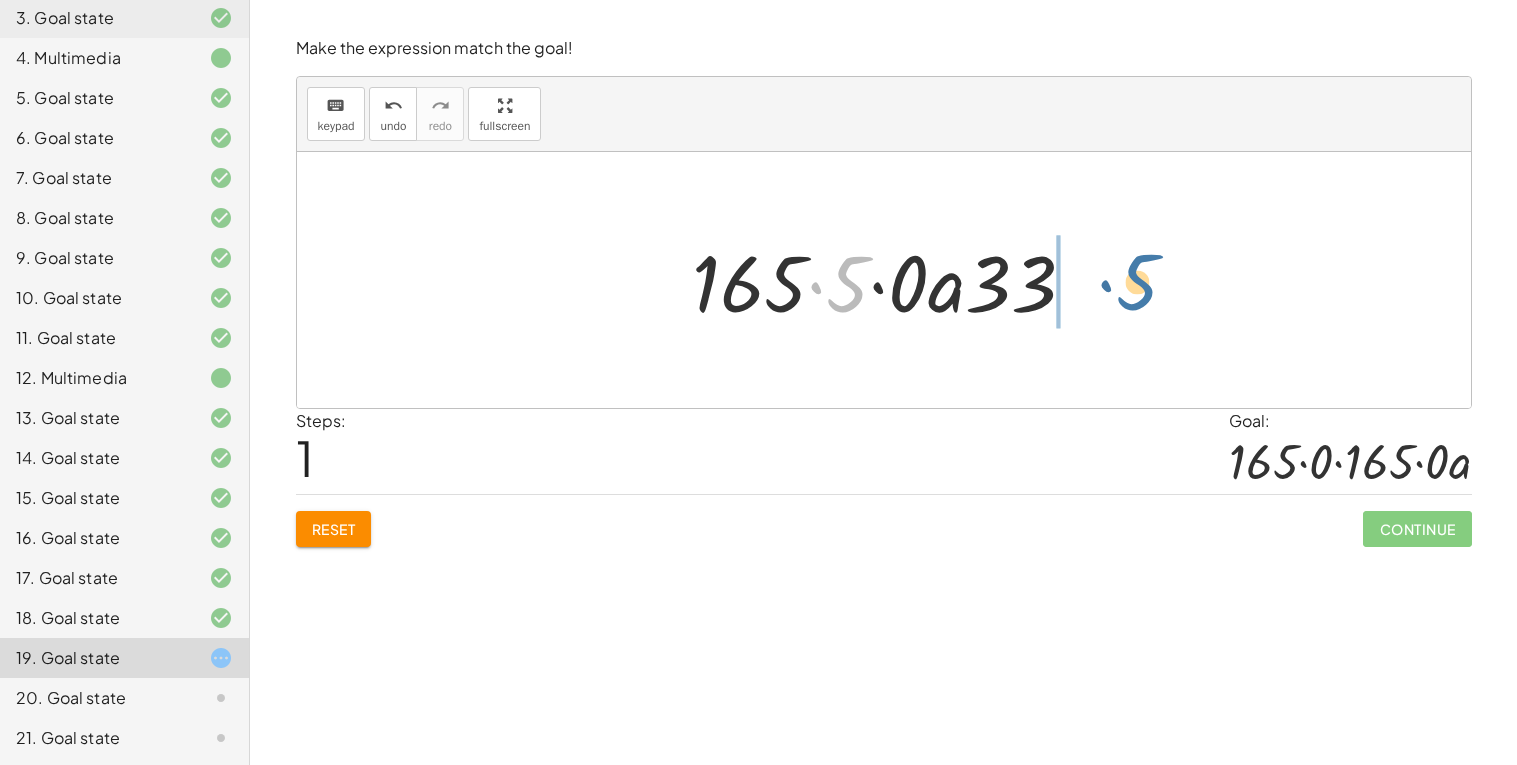 drag, startPoint x: 843, startPoint y: 297, endPoint x: 1111, endPoint y: 293, distance: 268.02985 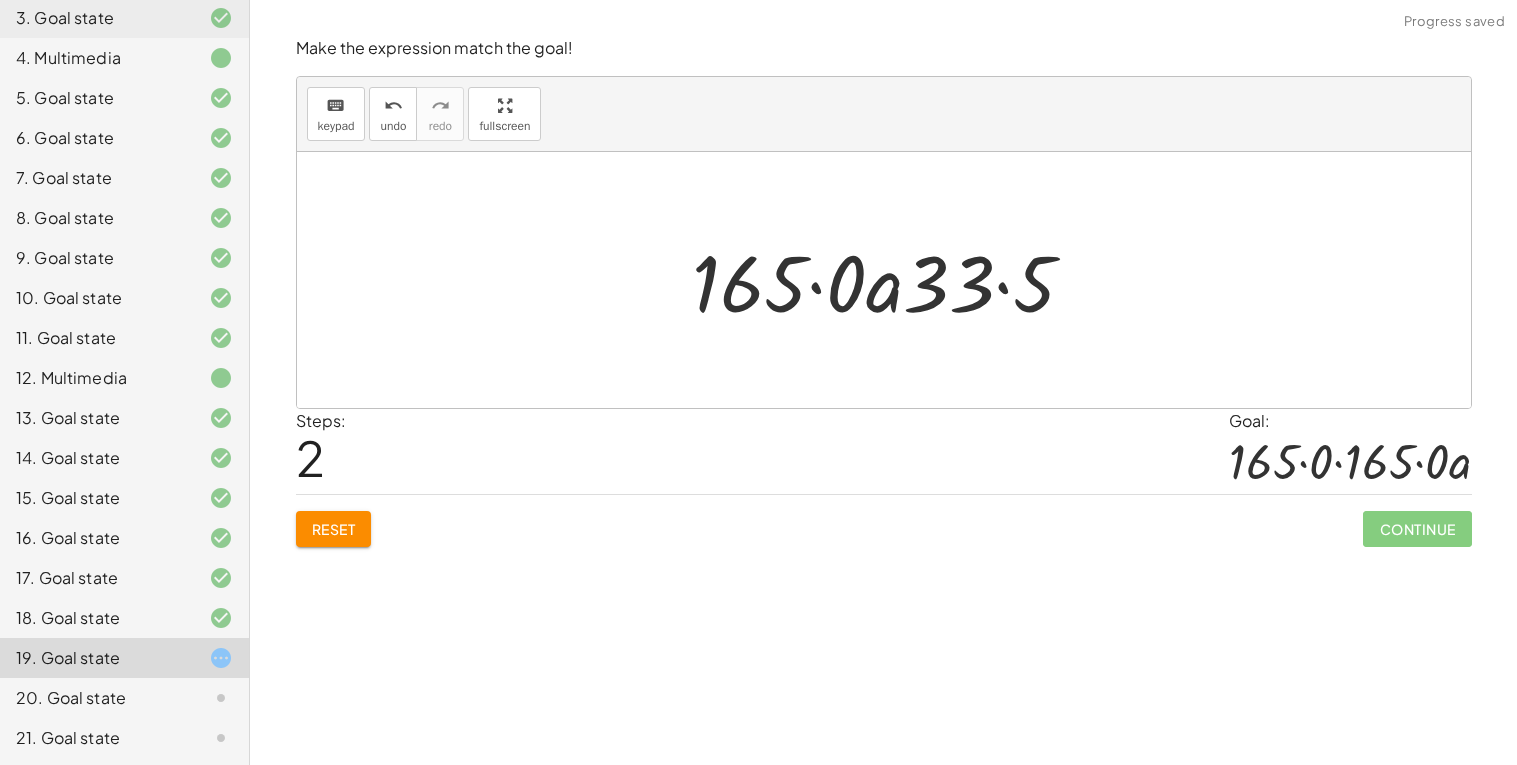 click at bounding box center (892, 280) 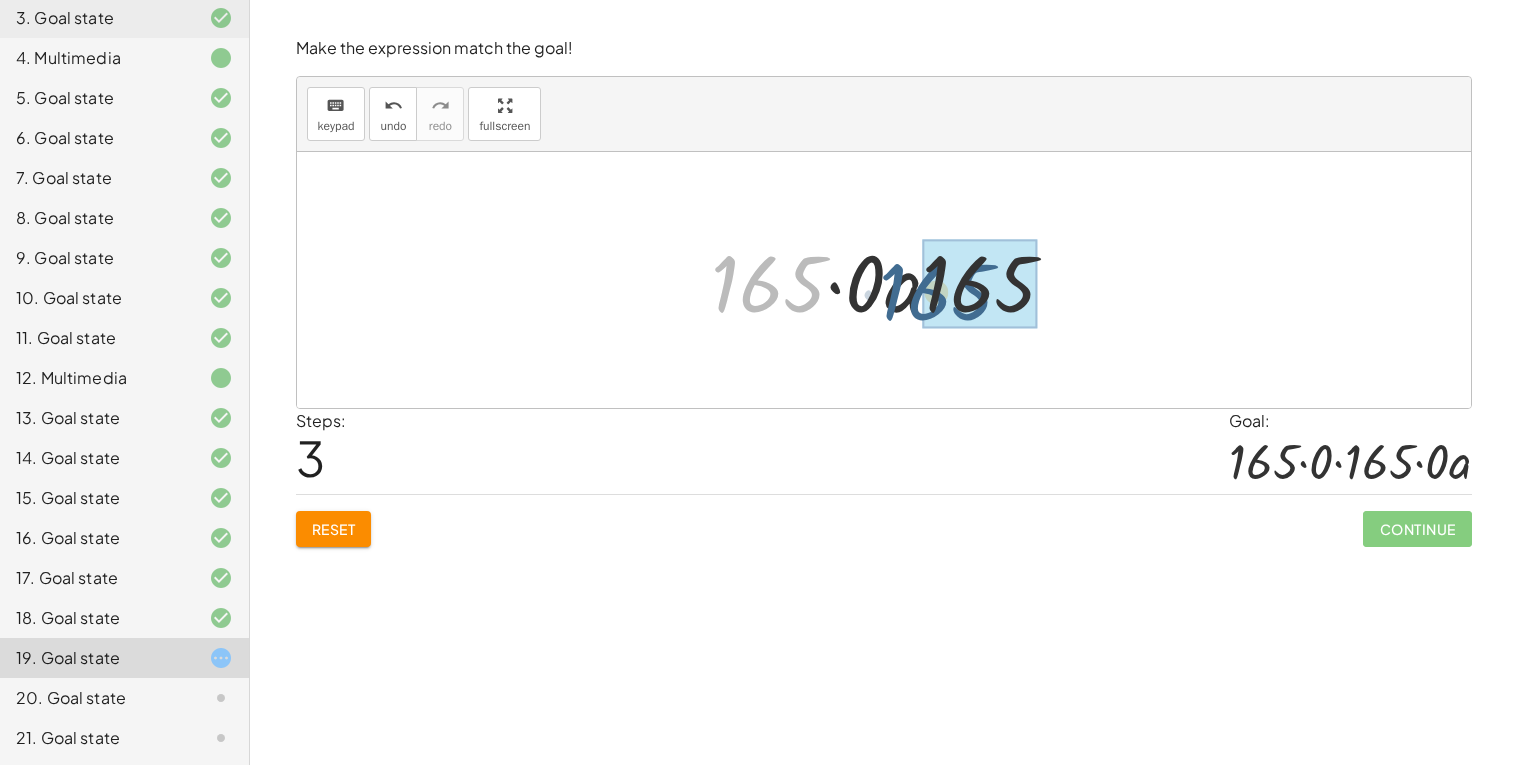 drag, startPoint x: 770, startPoint y: 282, endPoint x: 1004, endPoint y: 271, distance: 234.2584 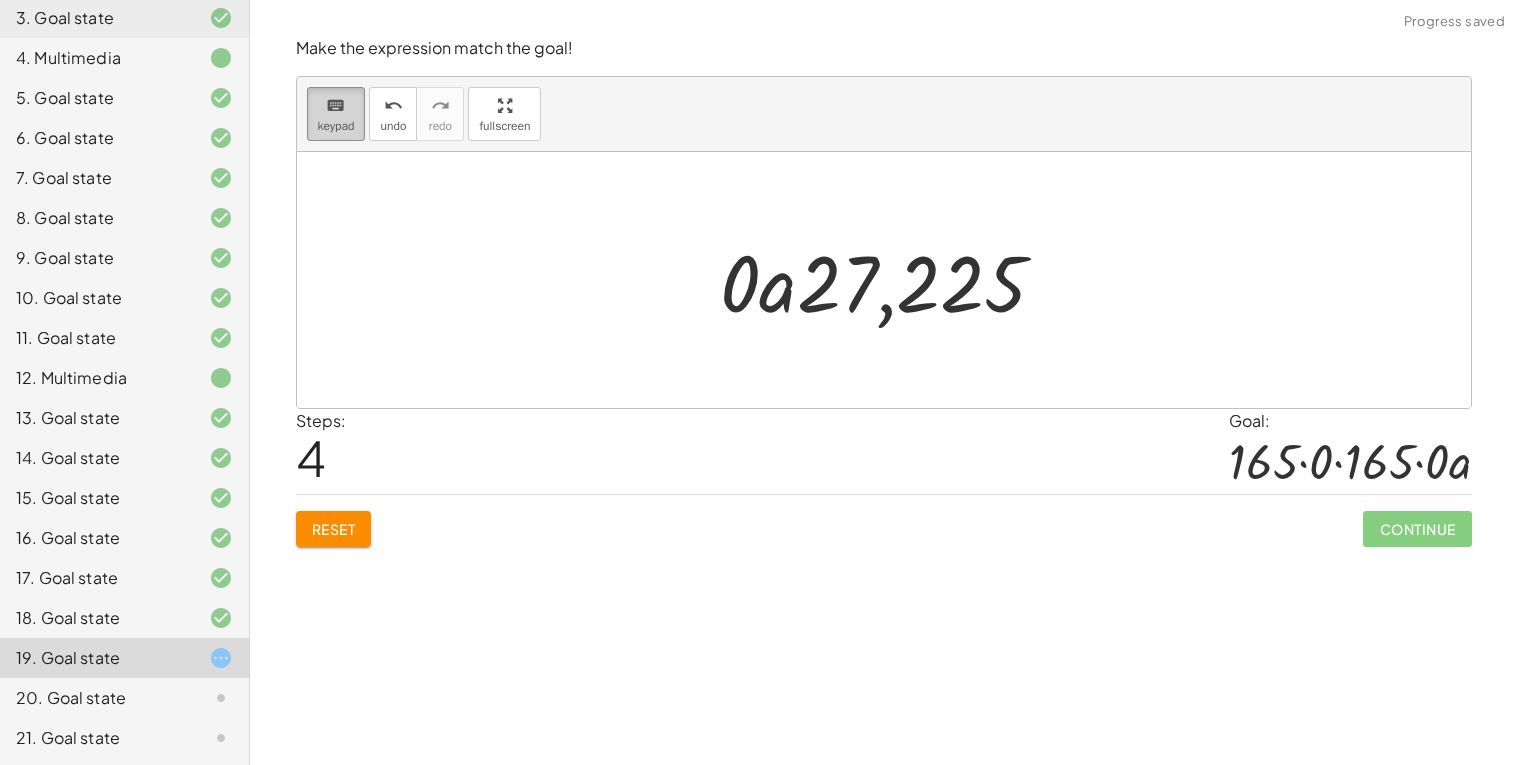 click on "keyboard" at bounding box center (335, 106) 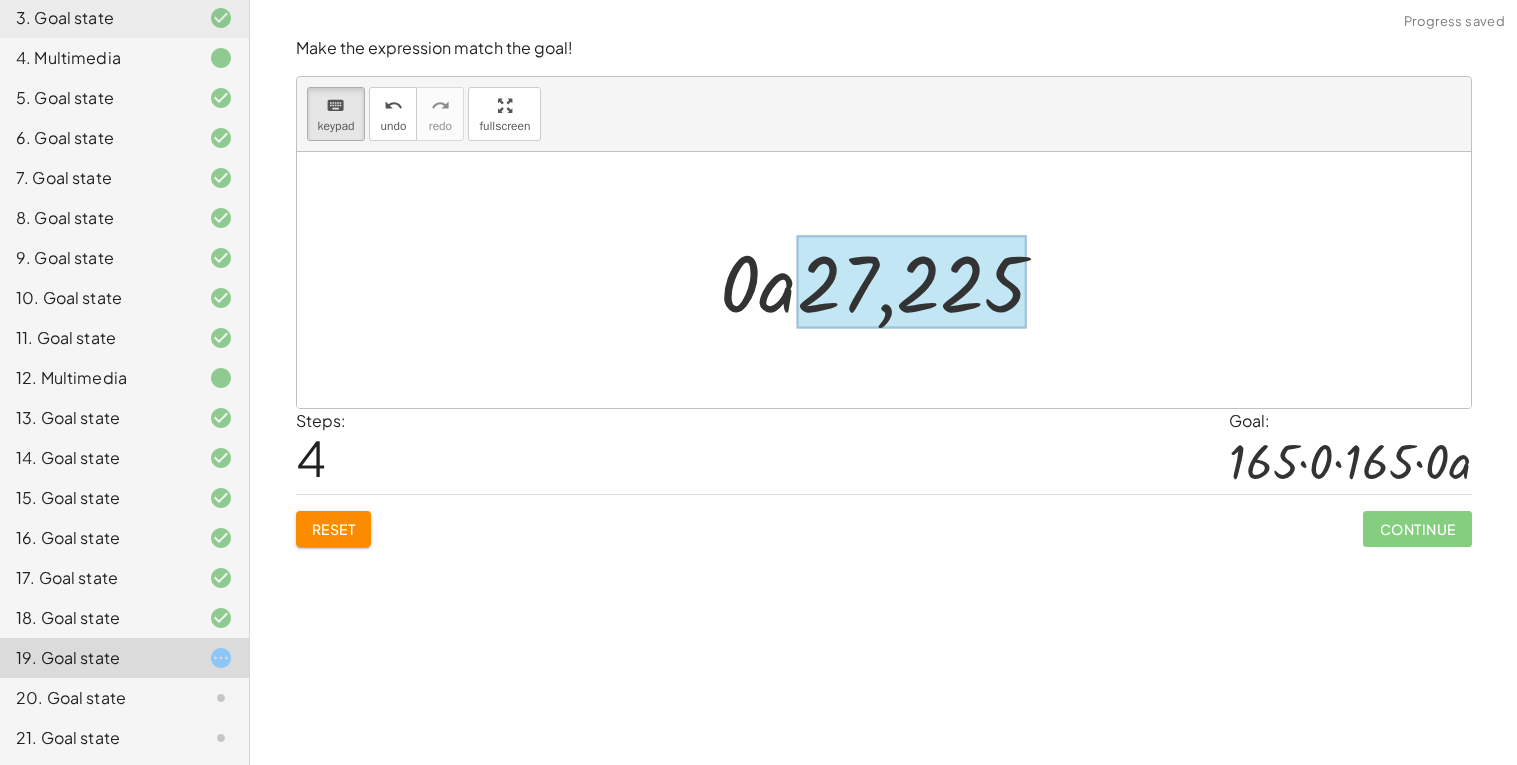 click at bounding box center [912, 282] 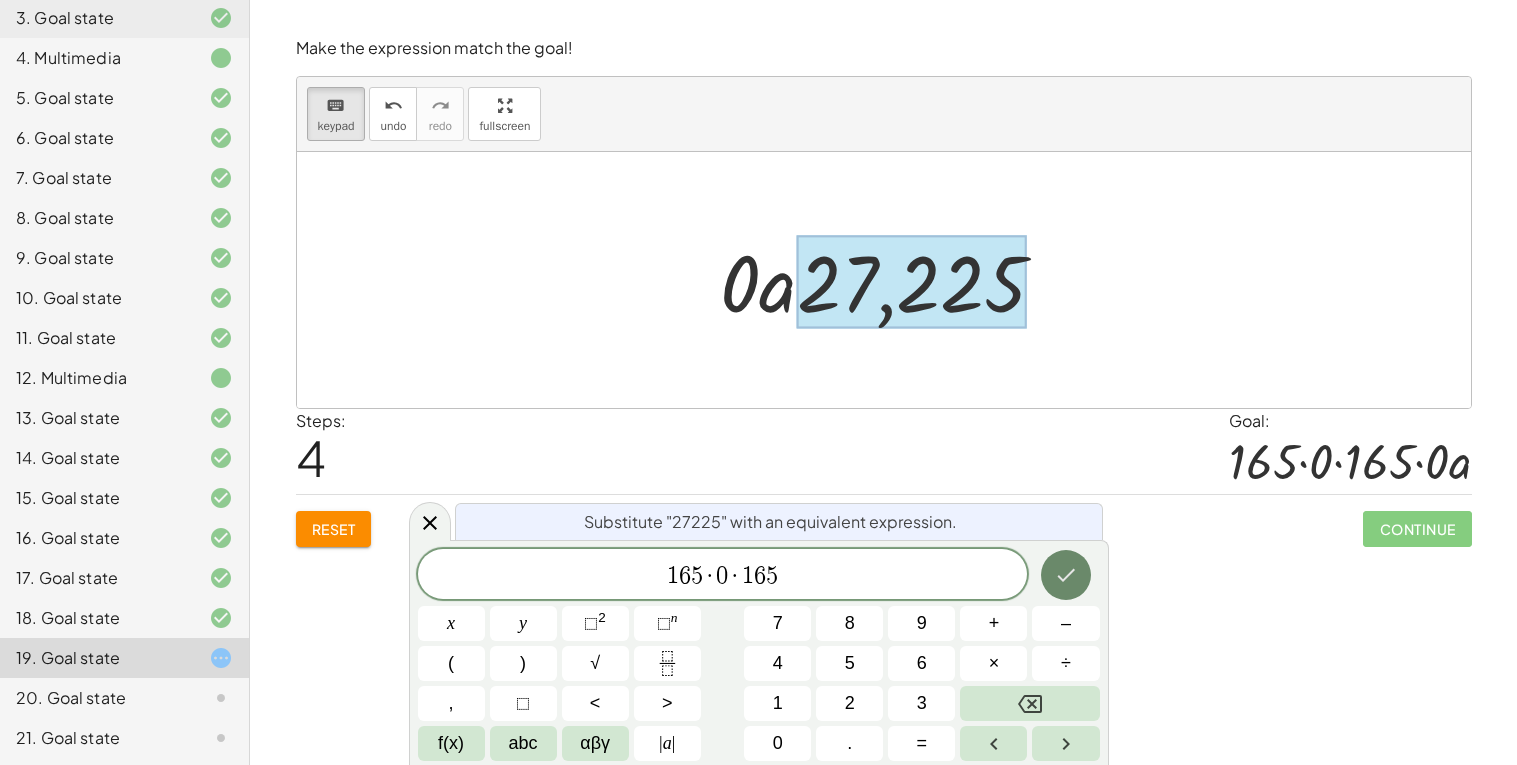 click at bounding box center (1066, 575) 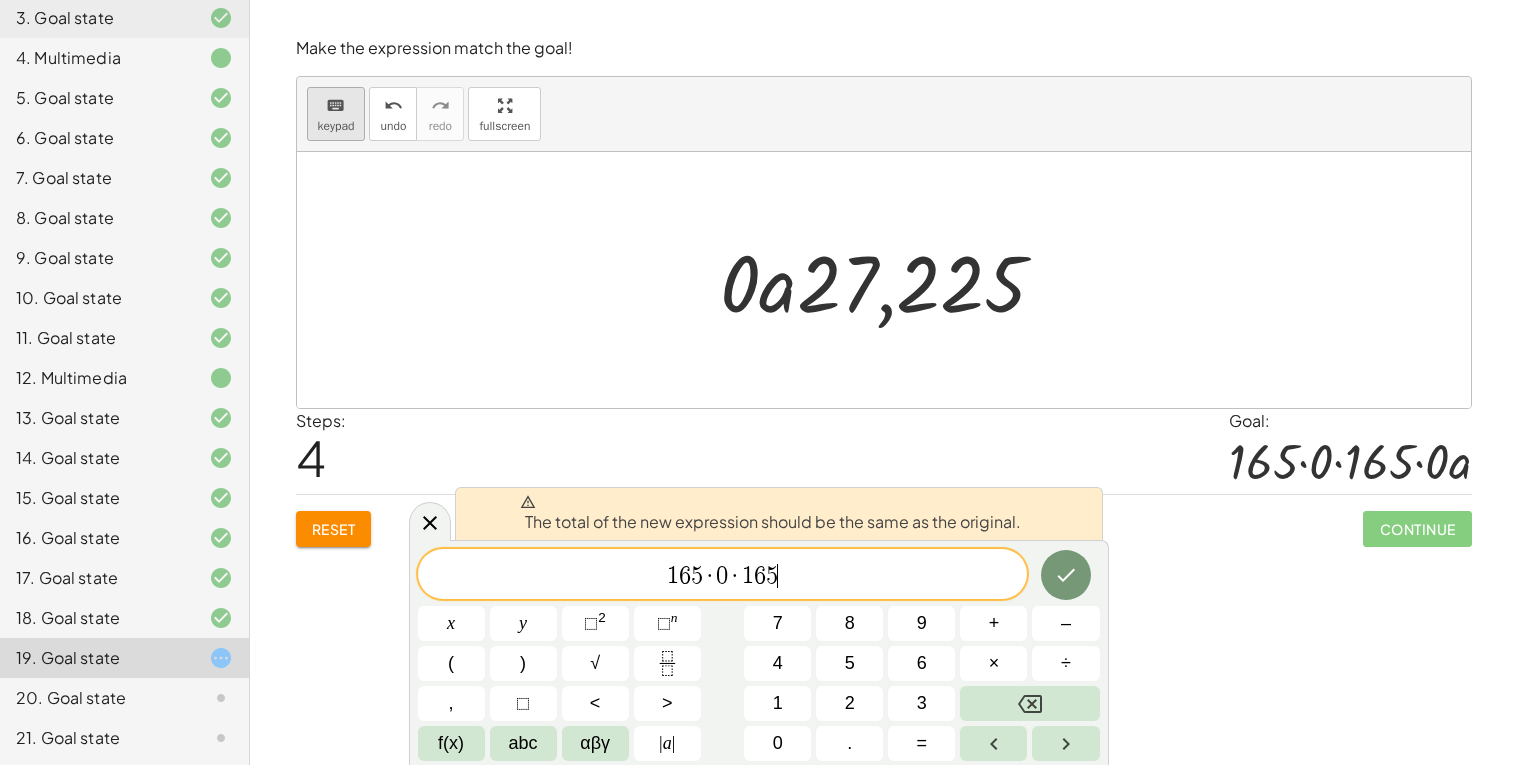 click on "keyboard keypad" at bounding box center (336, 114) 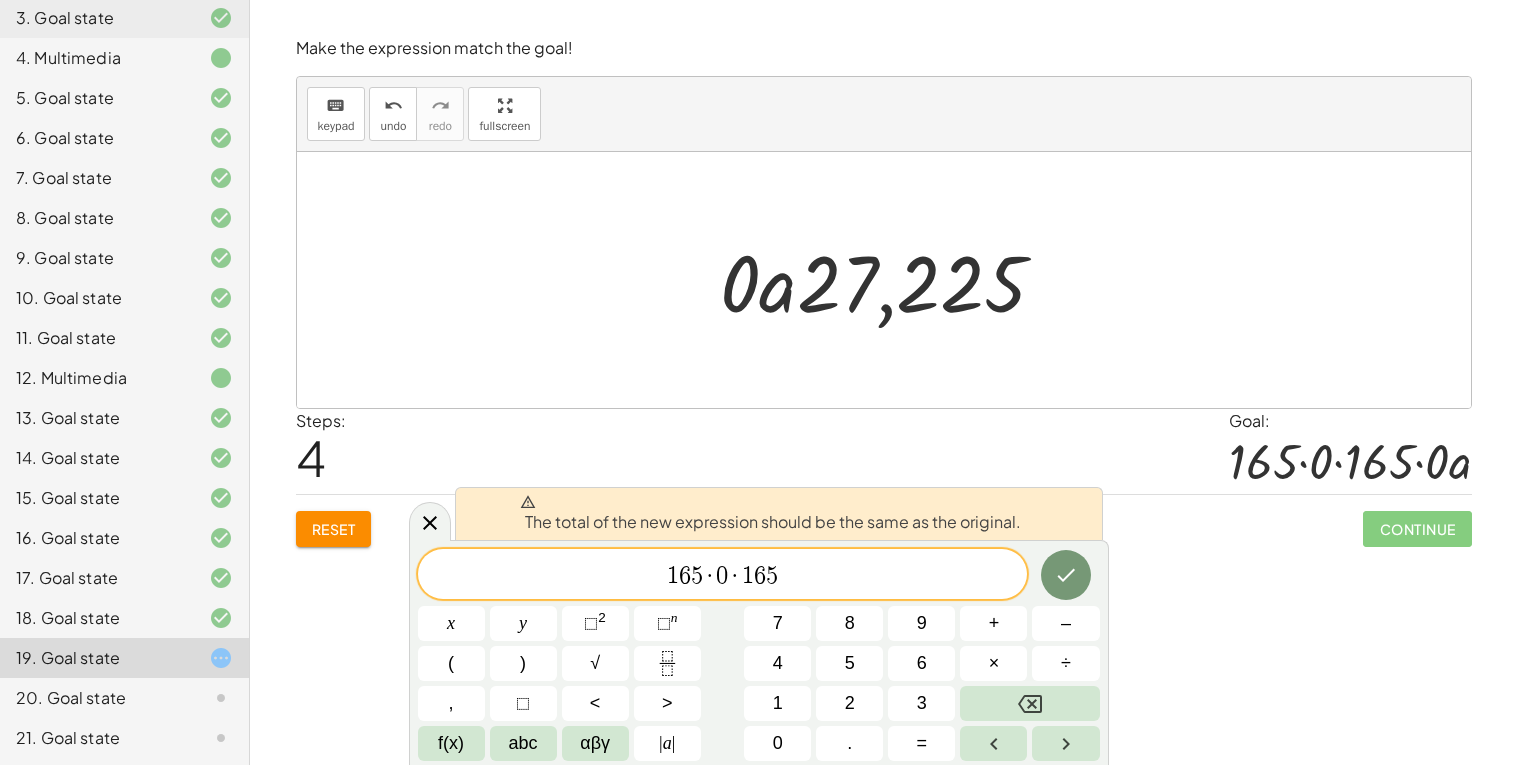 click on "Reset" 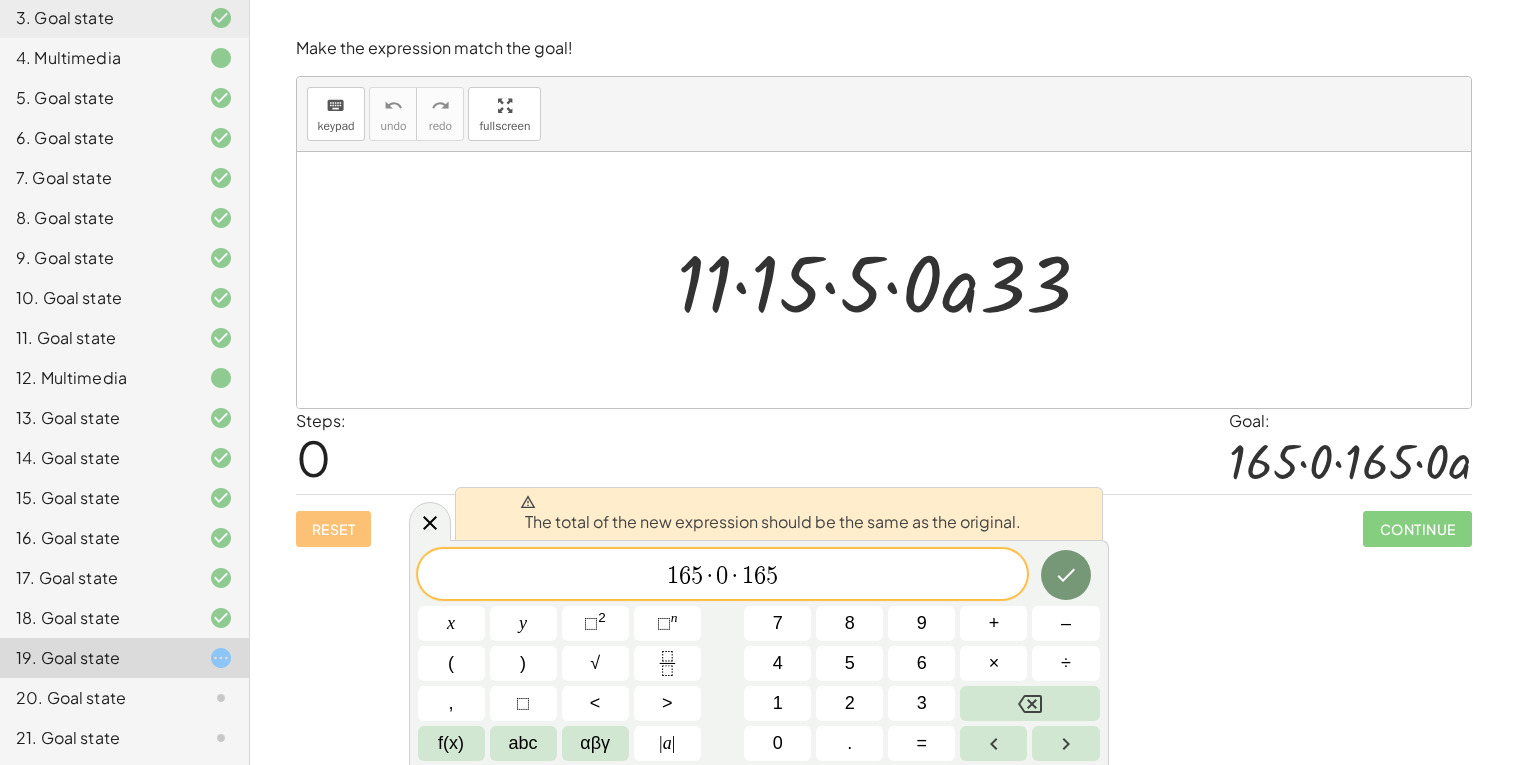 click at bounding box center (892, 280) 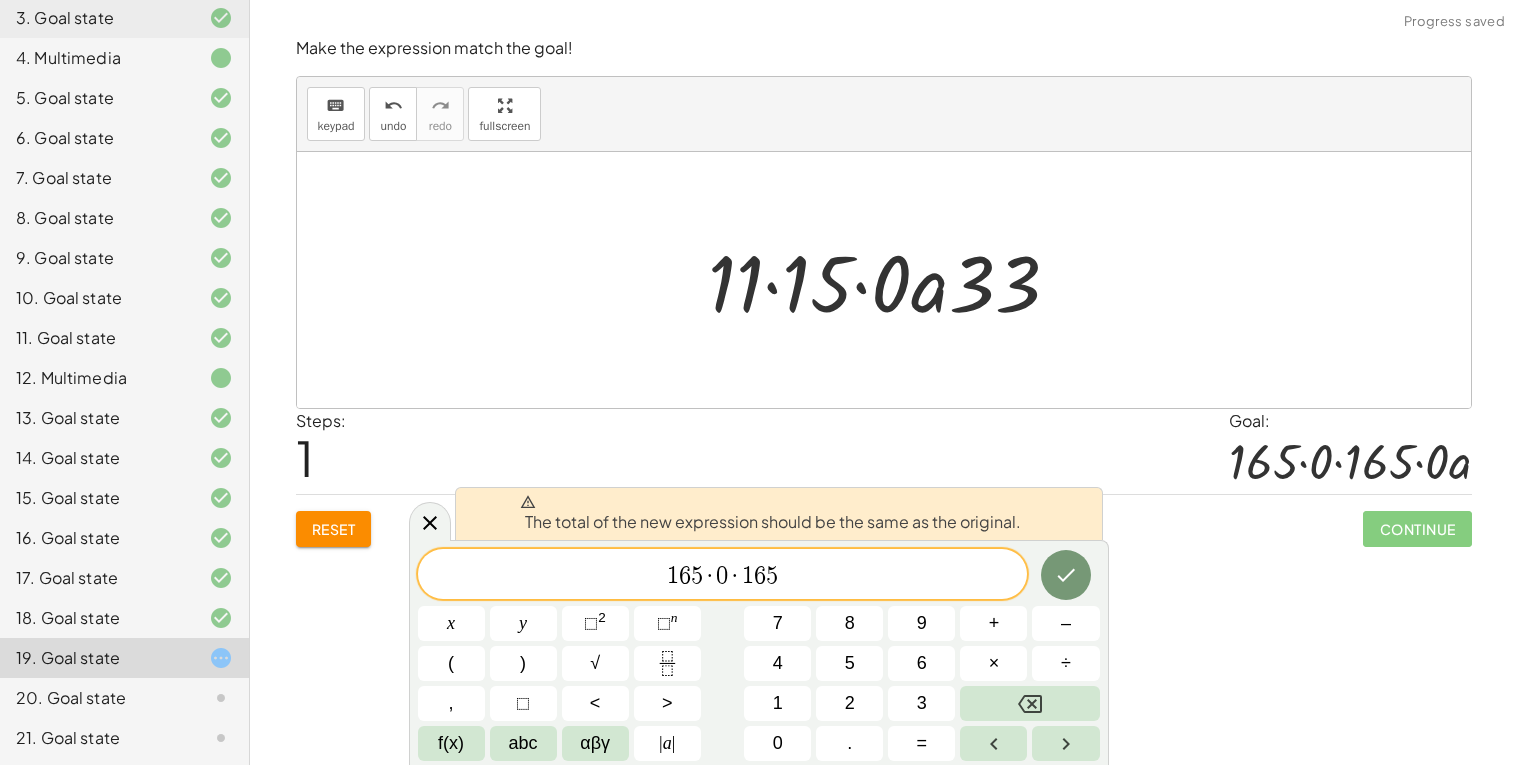 click on "Reset" 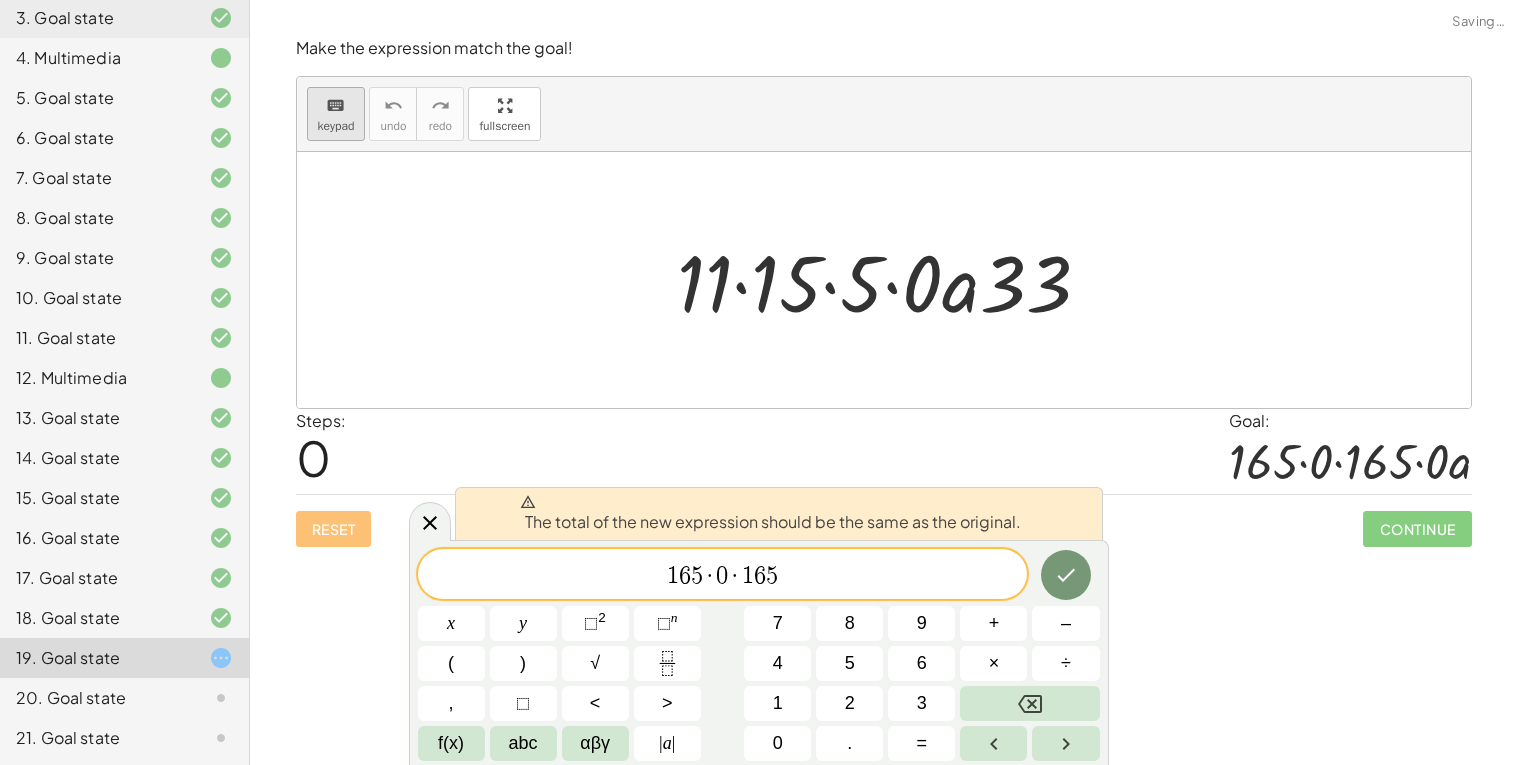 click on "keyboard" at bounding box center [335, 106] 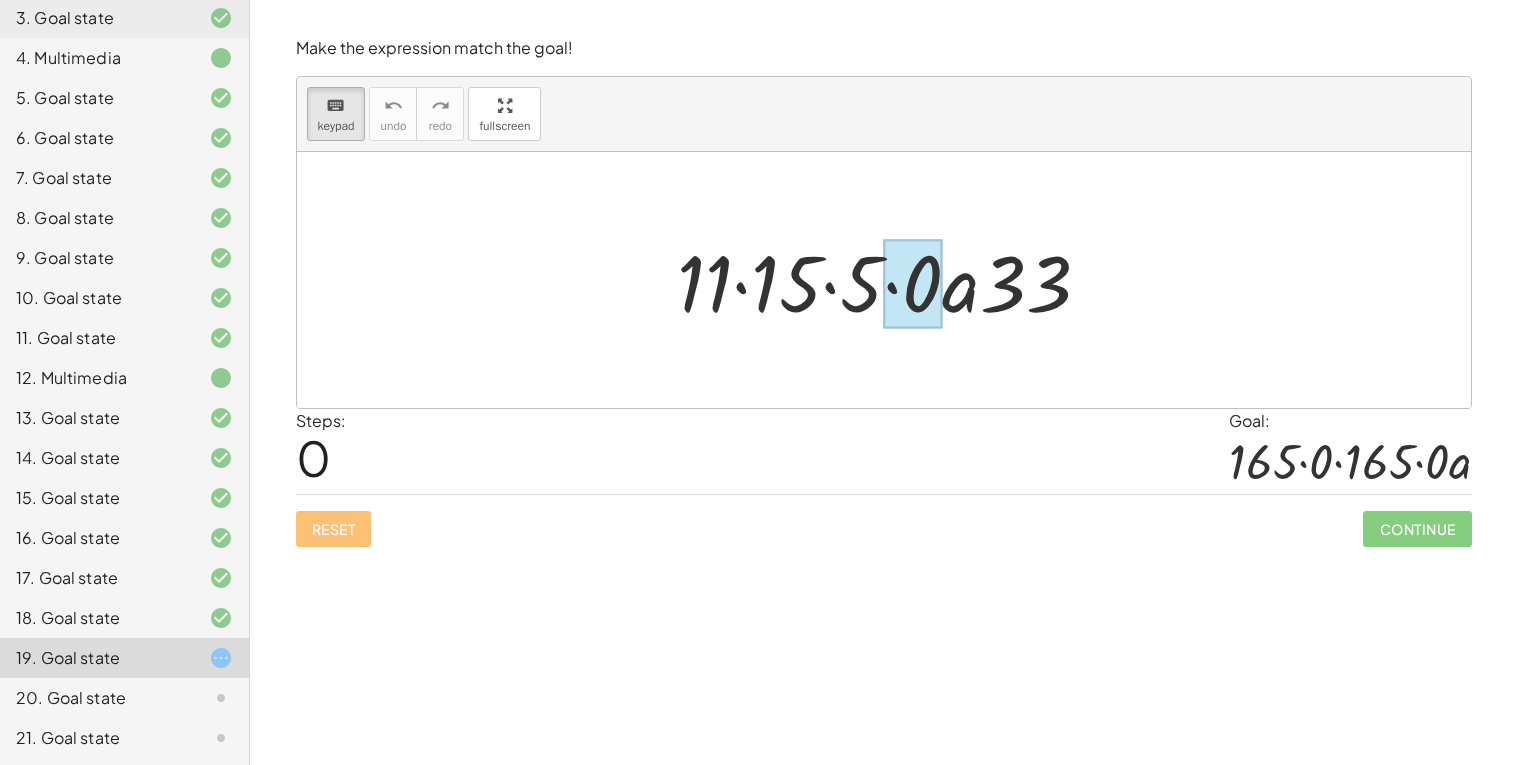 click at bounding box center [912, 284] 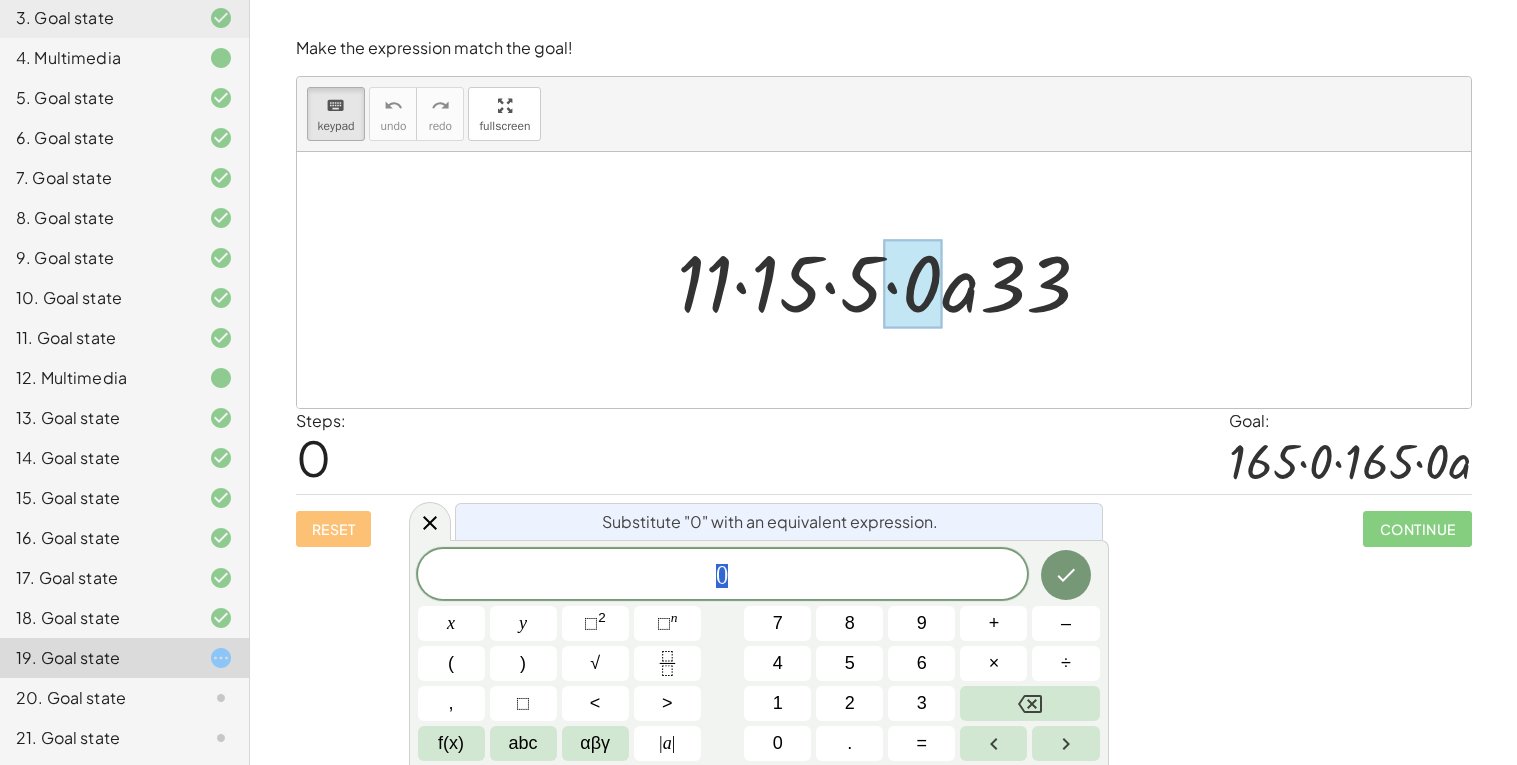 click at bounding box center (892, 280) 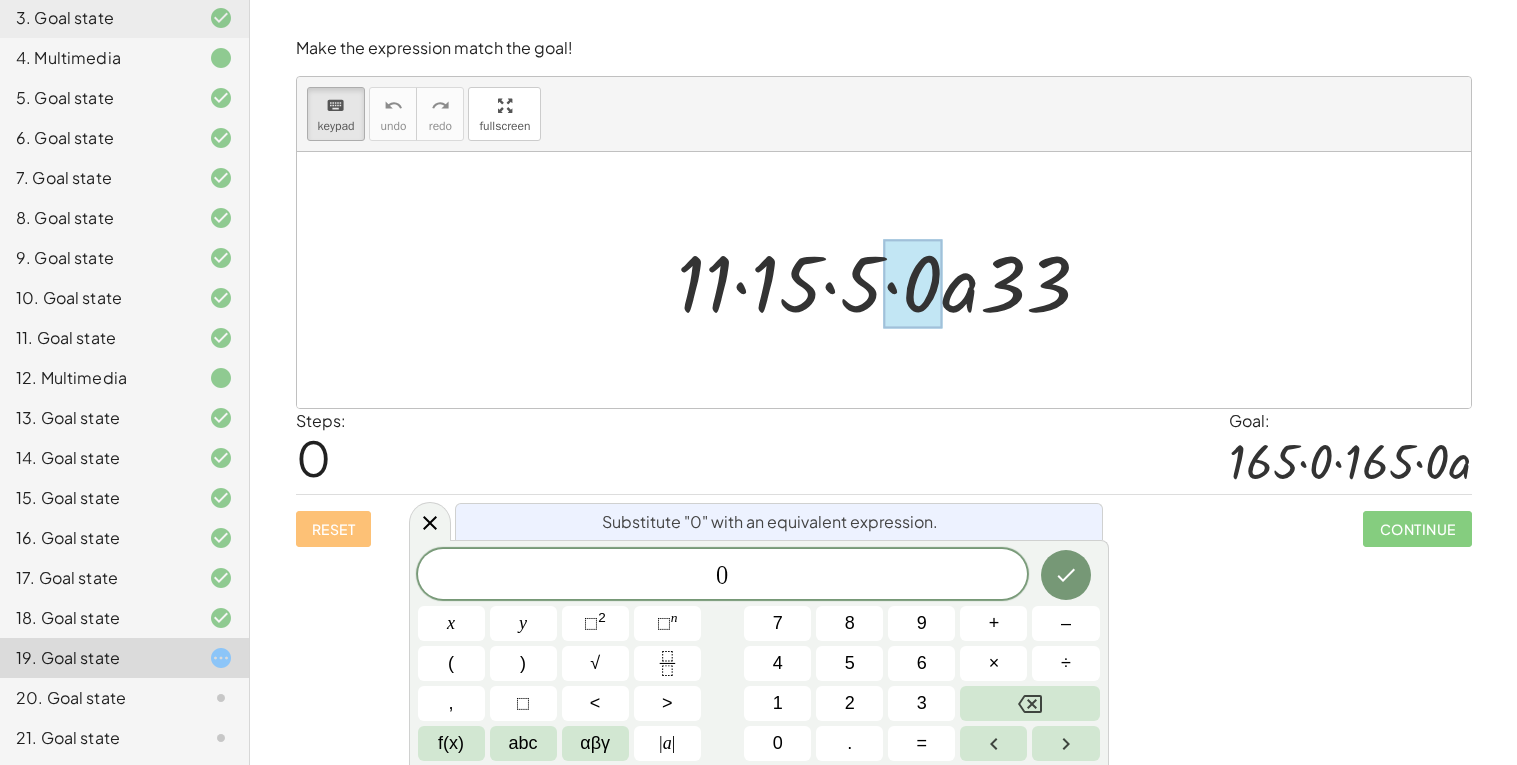 click on "0" at bounding box center [723, 576] 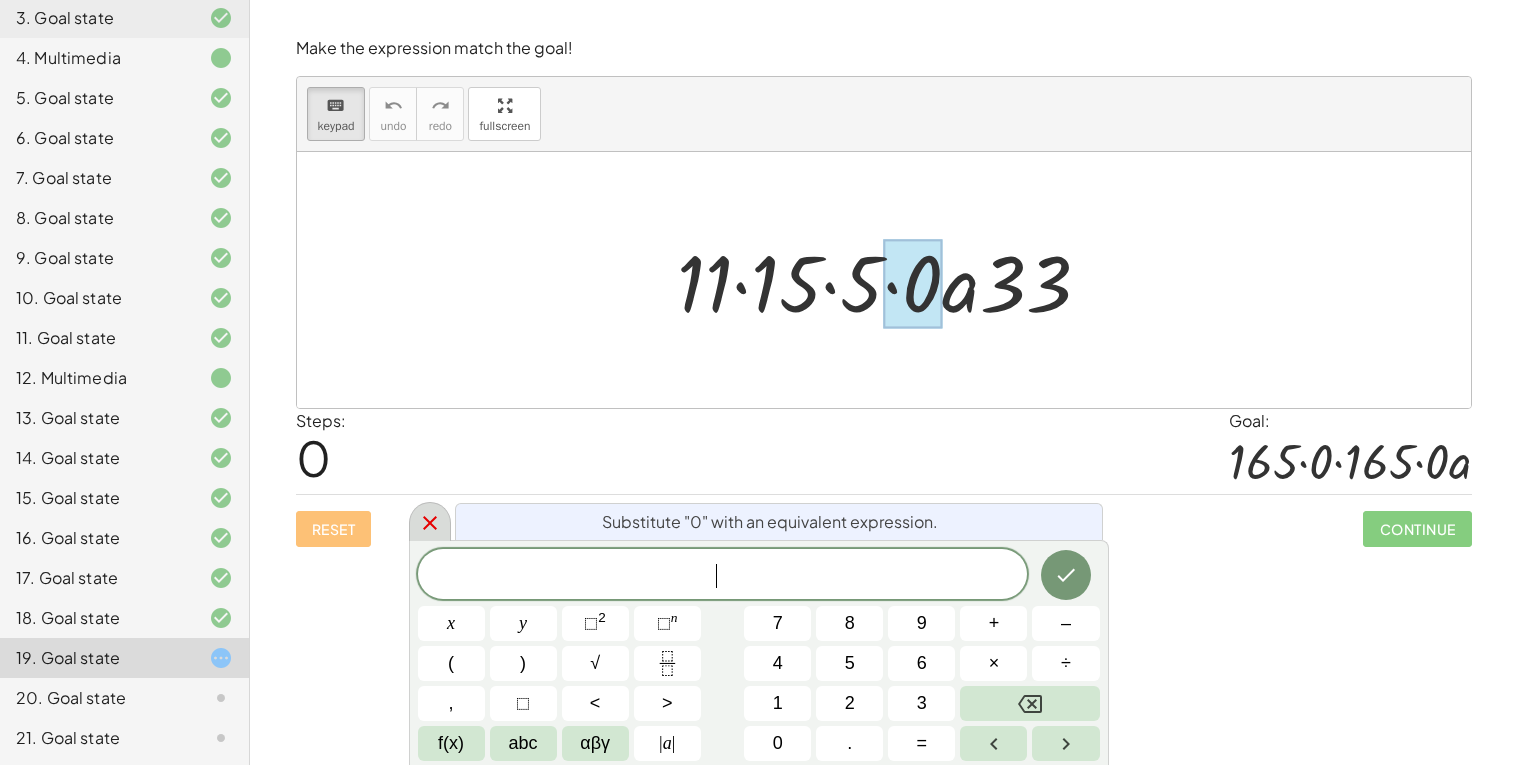 click 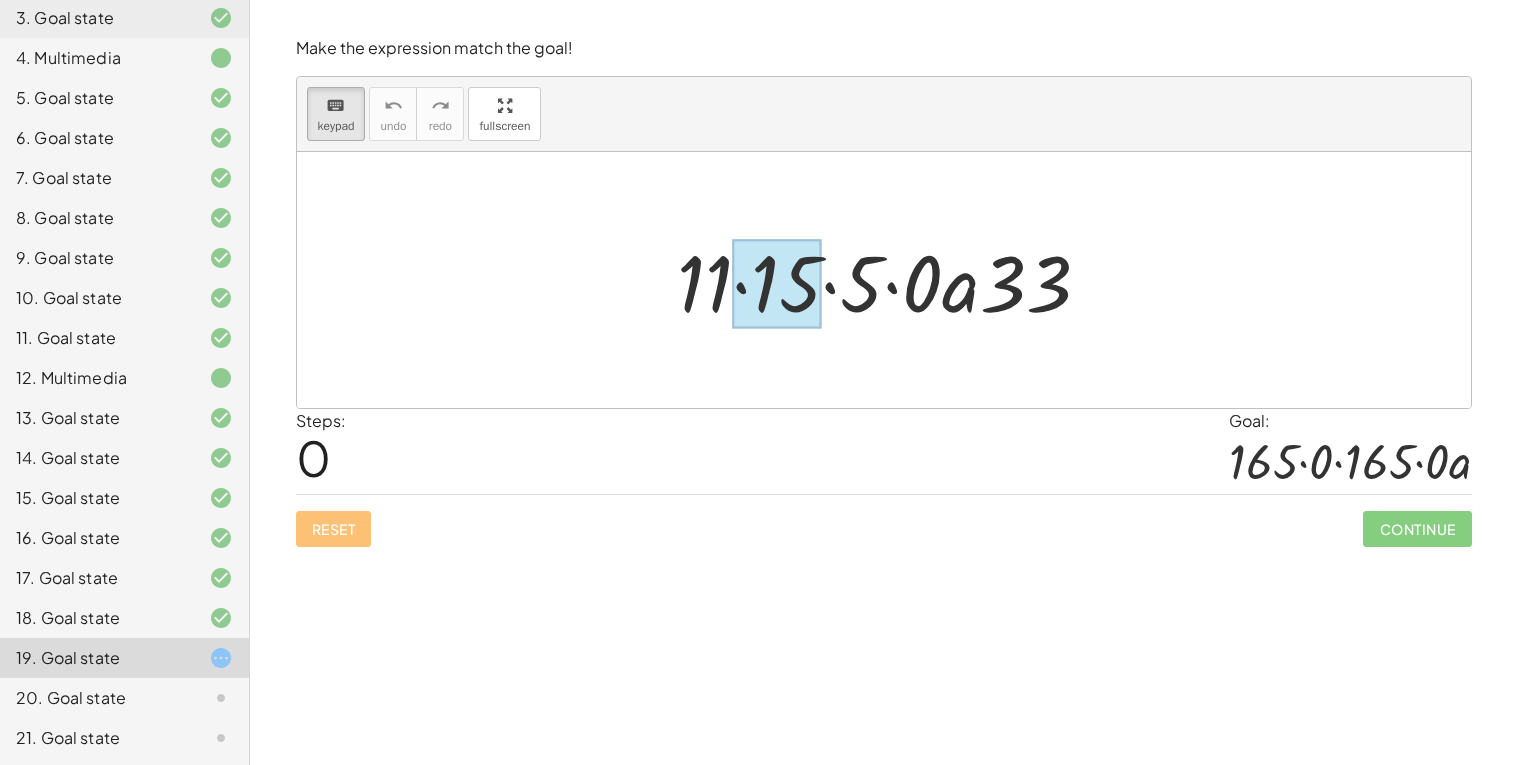 click at bounding box center [777, 284] 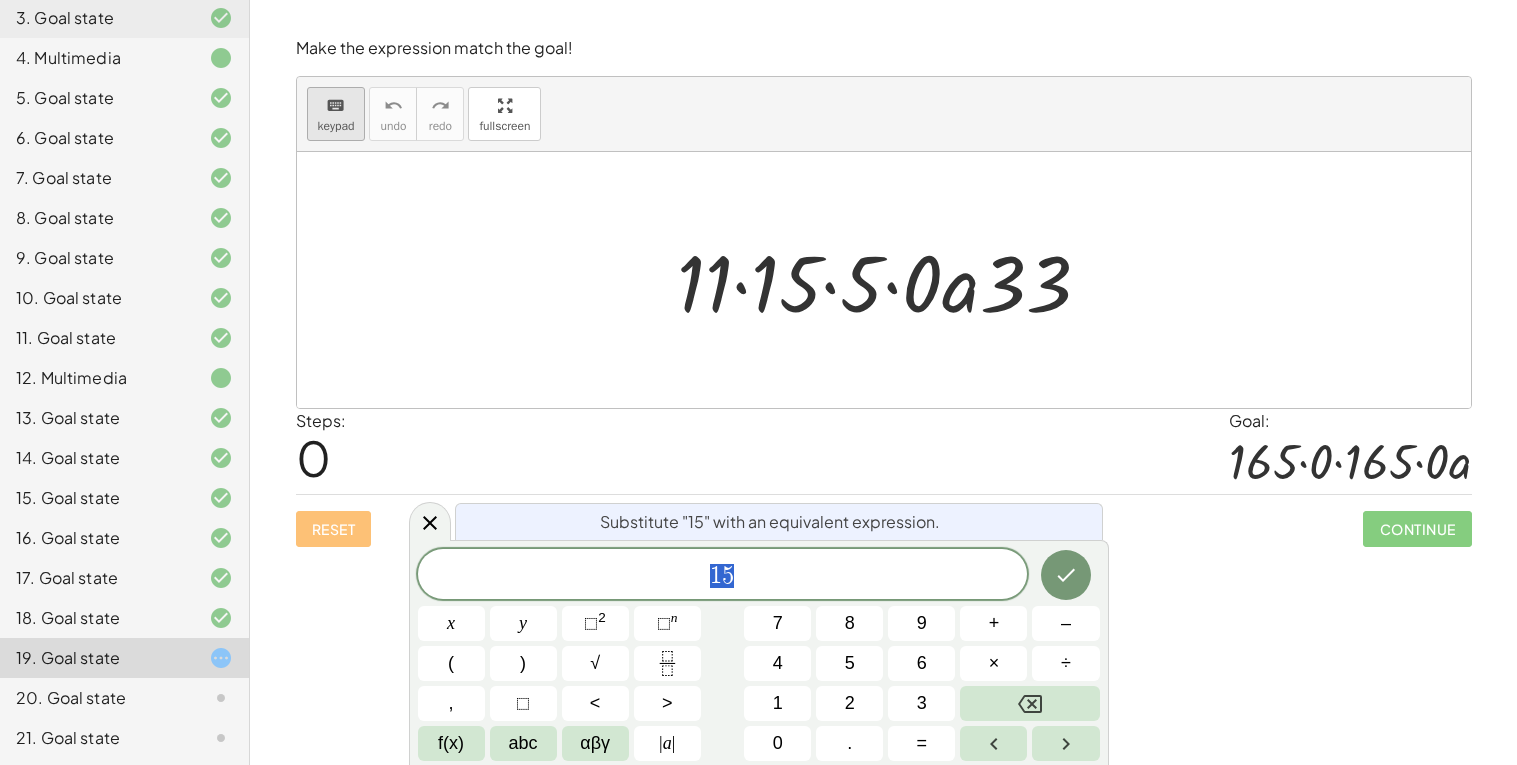 click on "keypad" at bounding box center [336, 126] 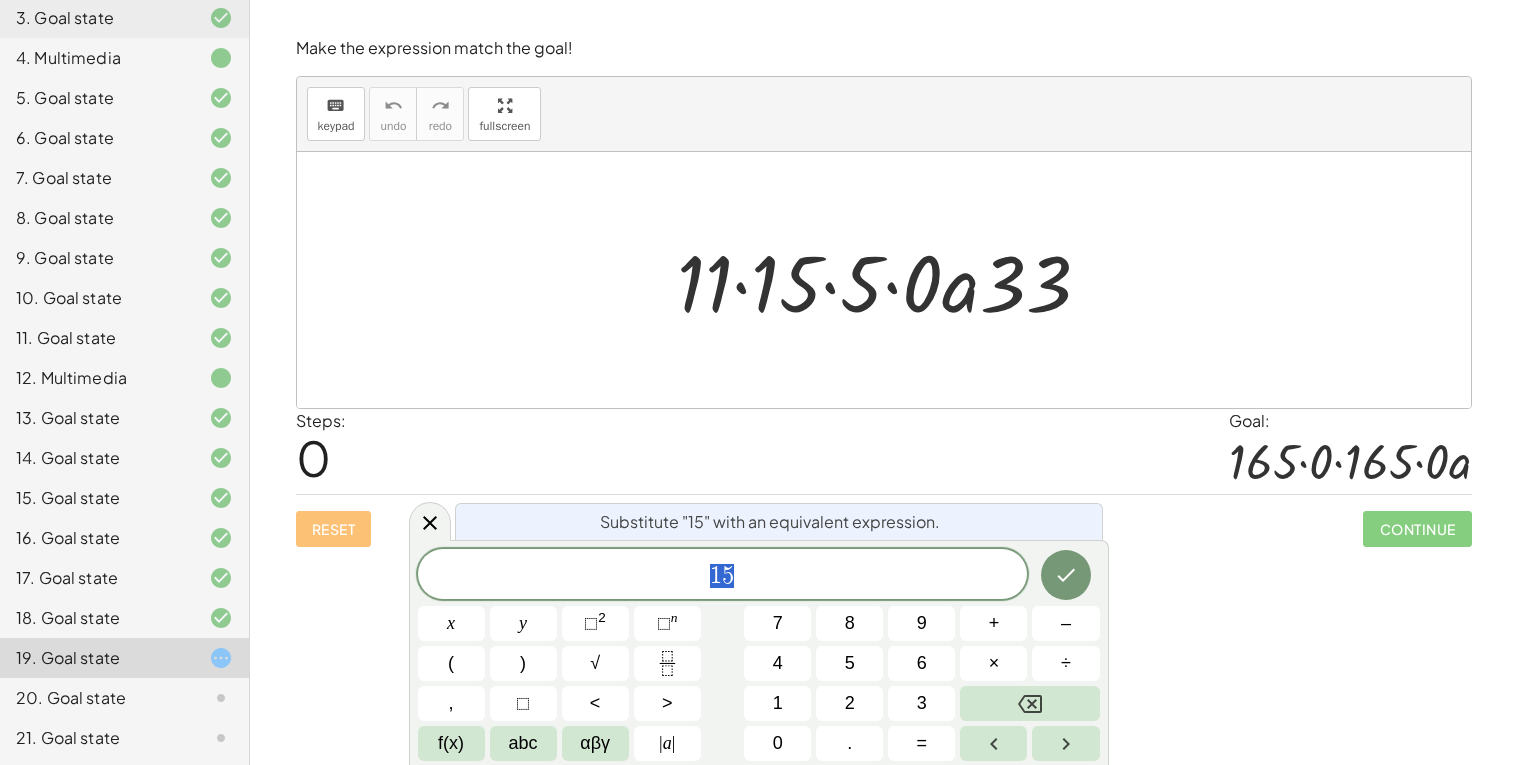 click at bounding box center (892, 280) 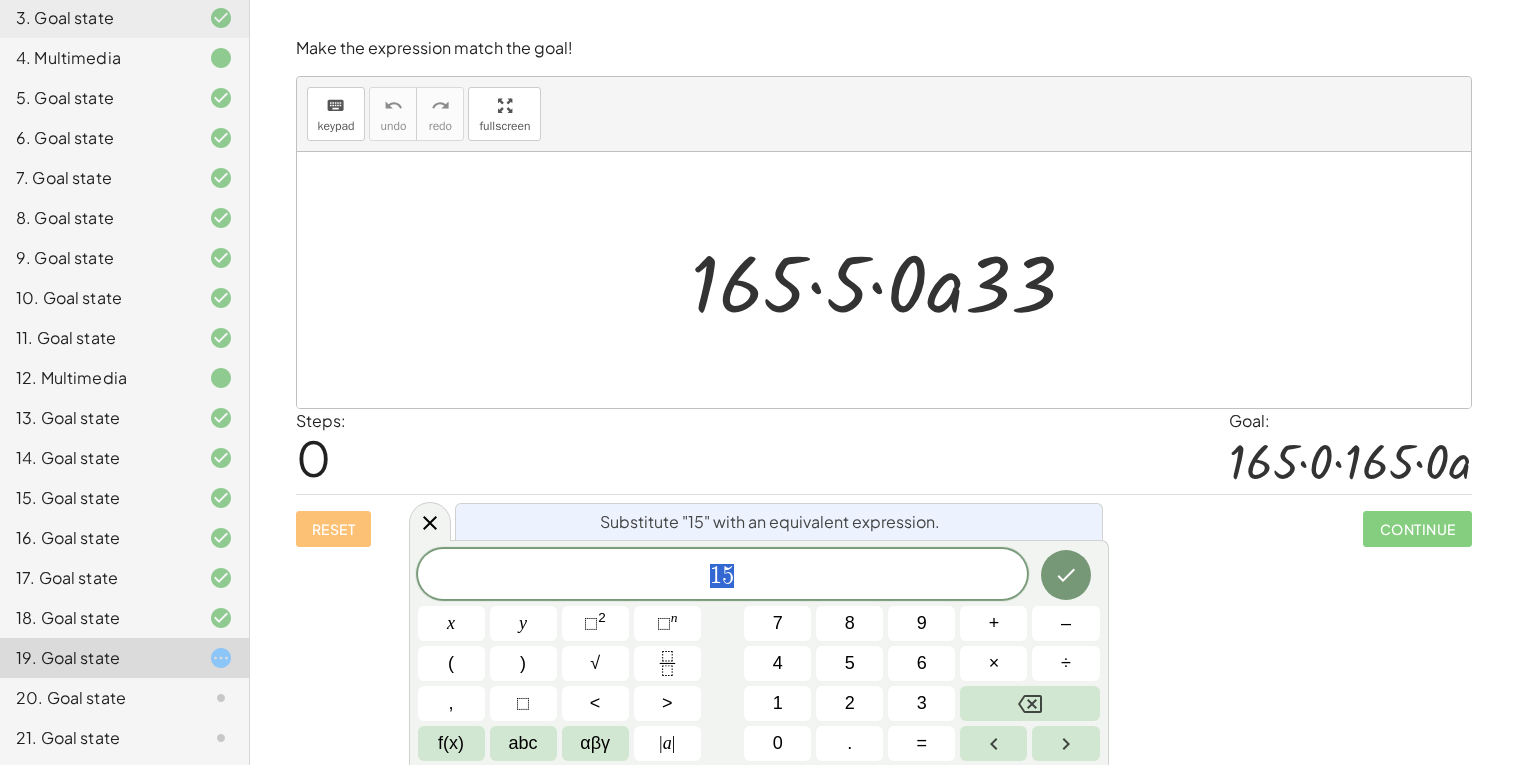 click at bounding box center [892, 280] 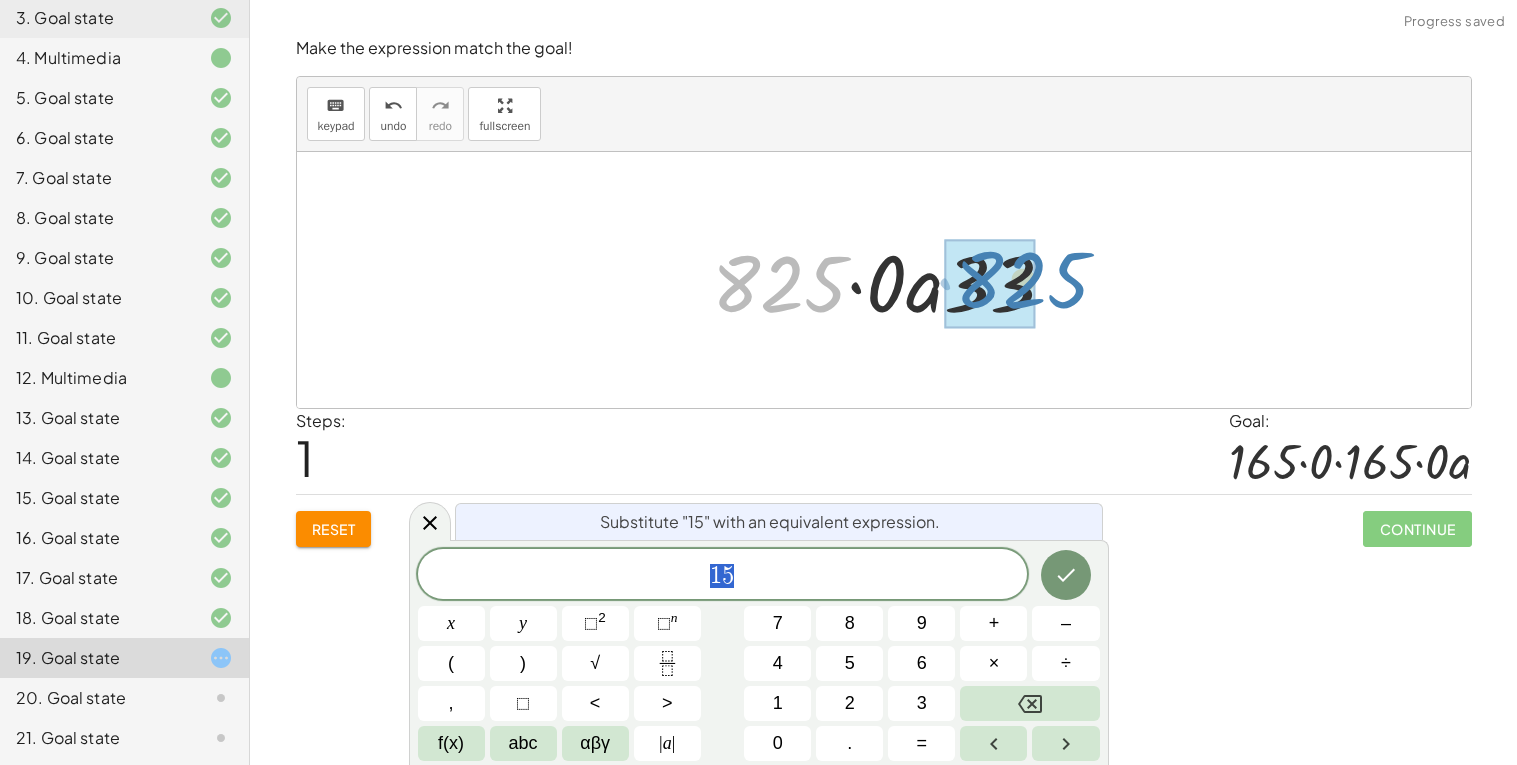 drag, startPoint x: 807, startPoint y: 301, endPoint x: 1047, endPoint y: 300, distance: 240.00209 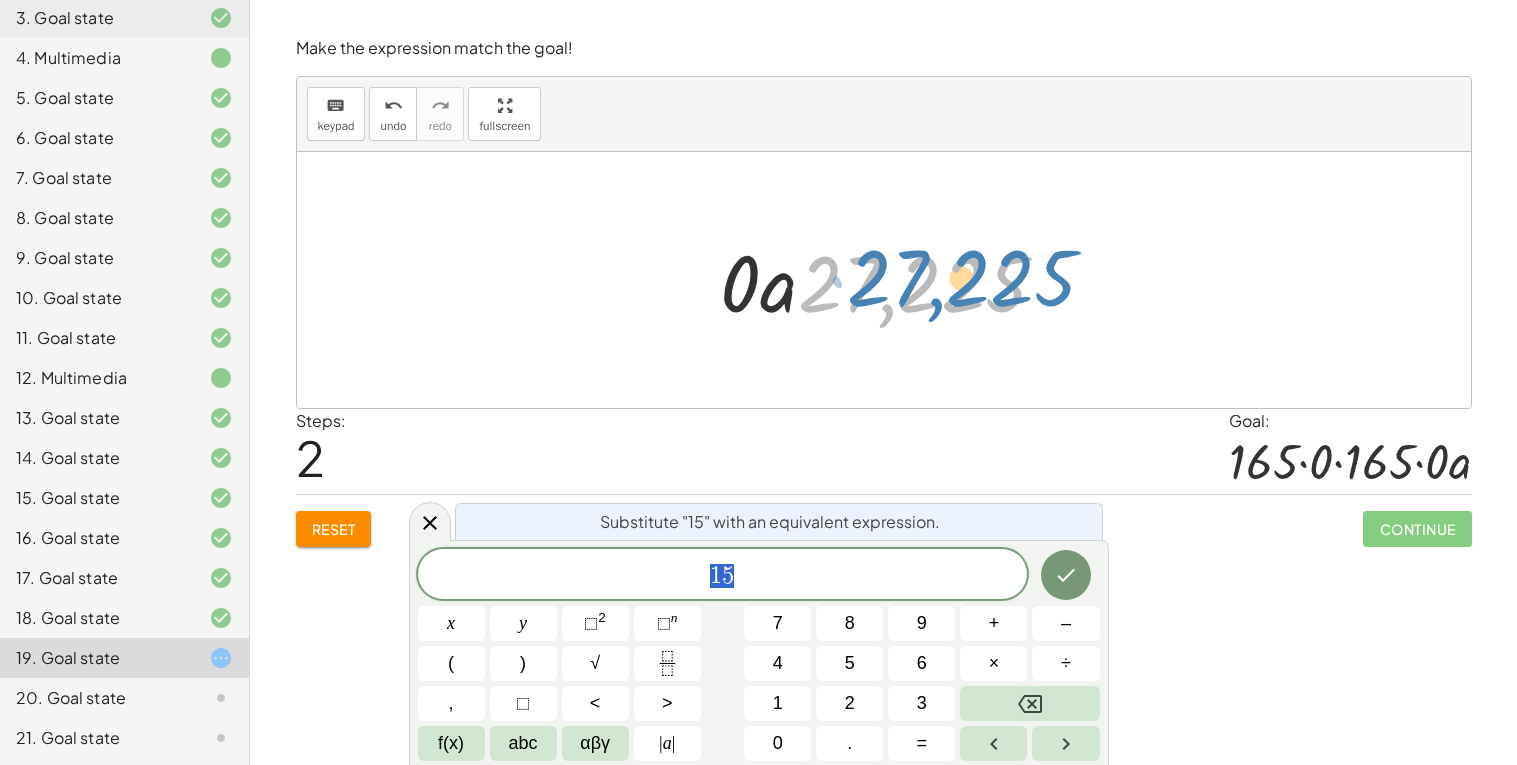 drag, startPoint x: 979, startPoint y: 277, endPoint x: 1033, endPoint y: 272, distance: 54.230988 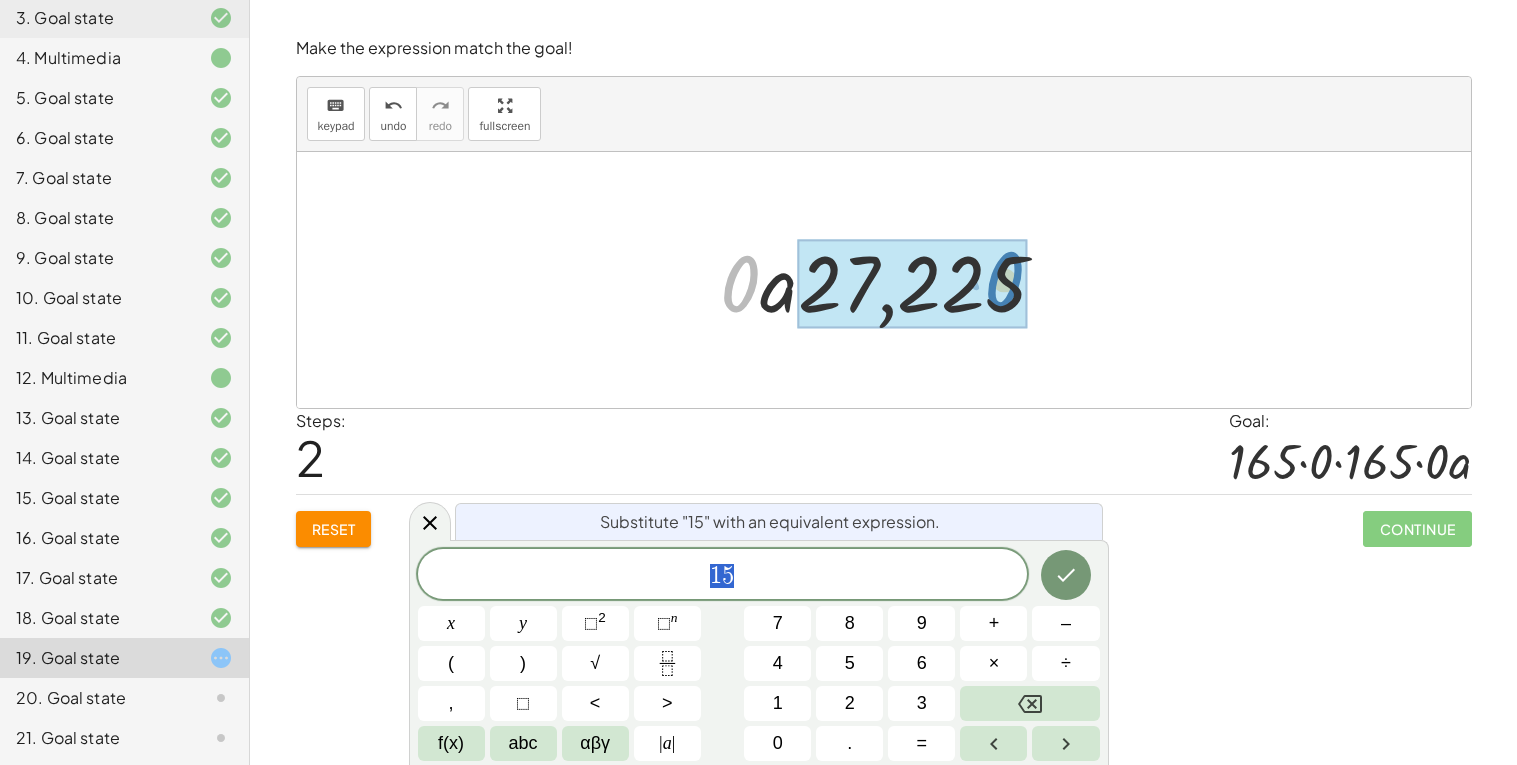 drag, startPoint x: 713, startPoint y: 288, endPoint x: 977, endPoint y: 288, distance: 264 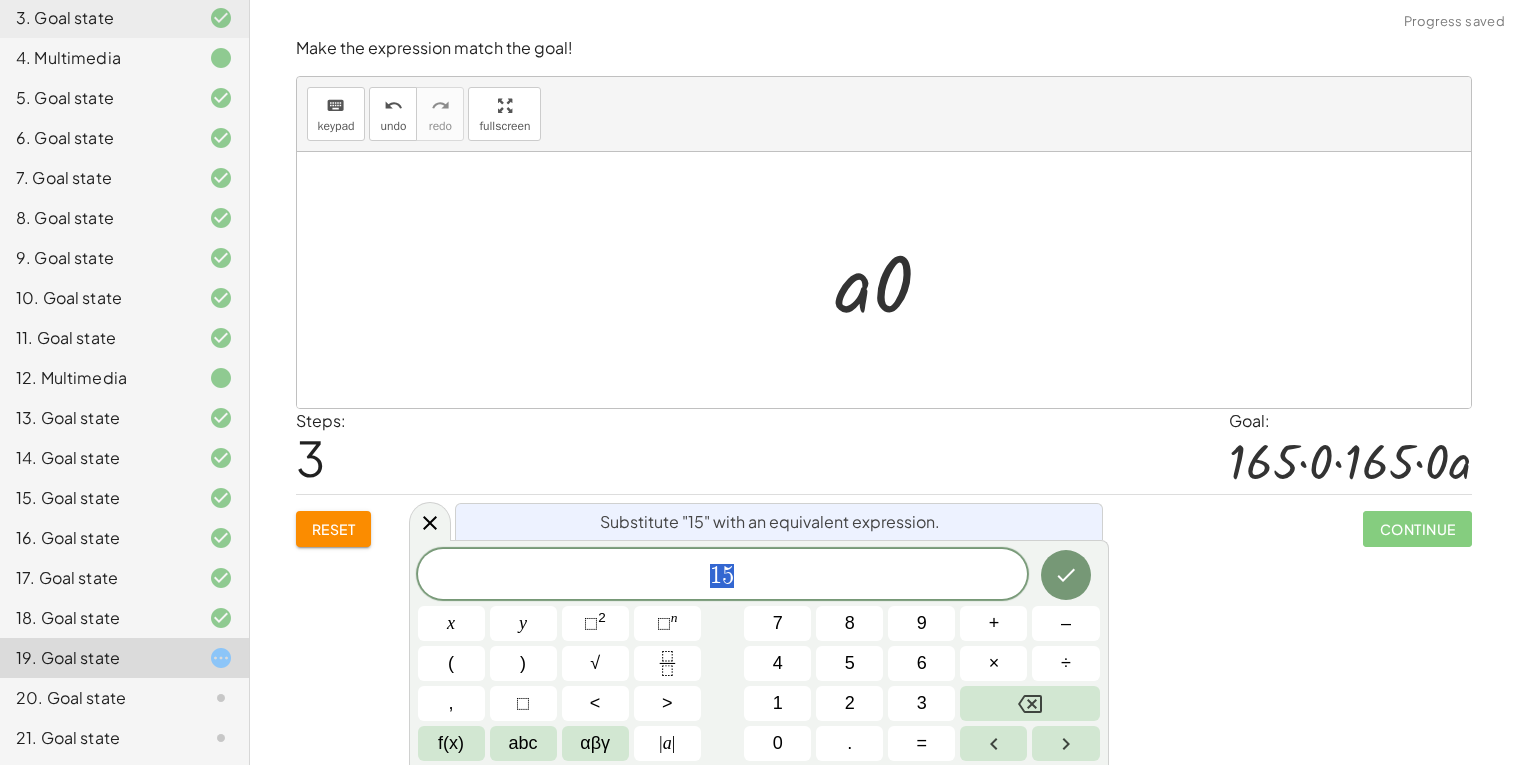 click on "1 5" at bounding box center (723, 576) 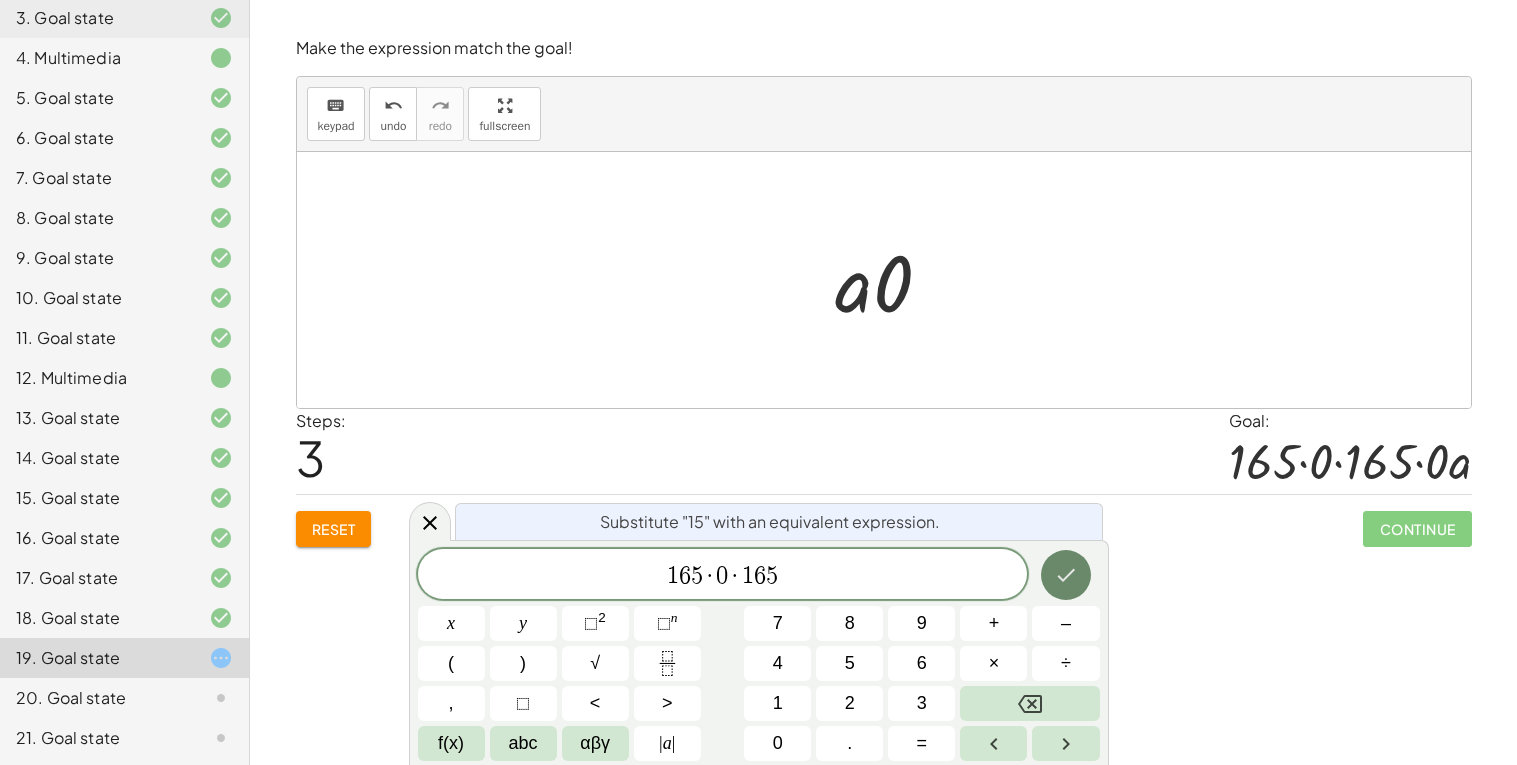 click 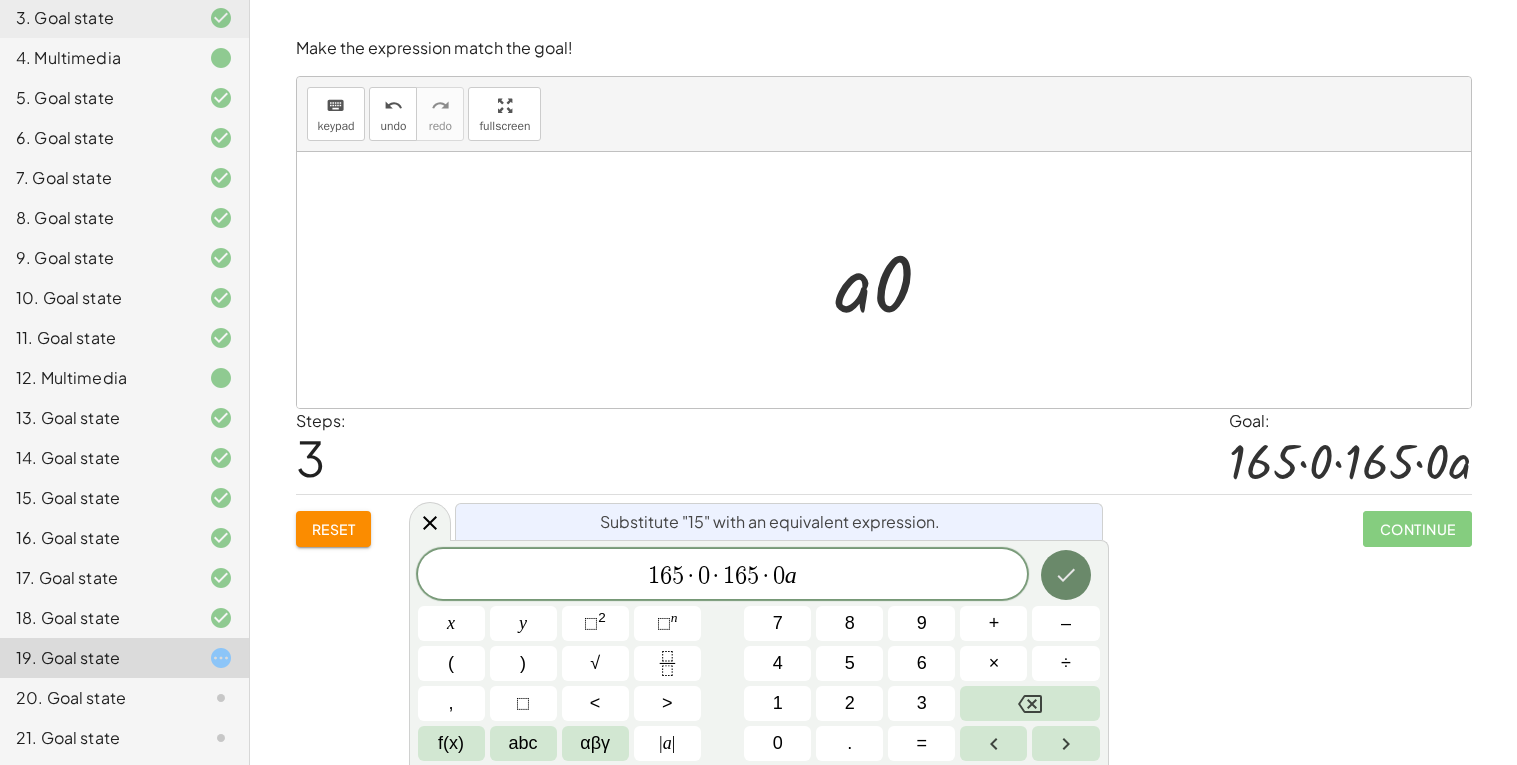 click 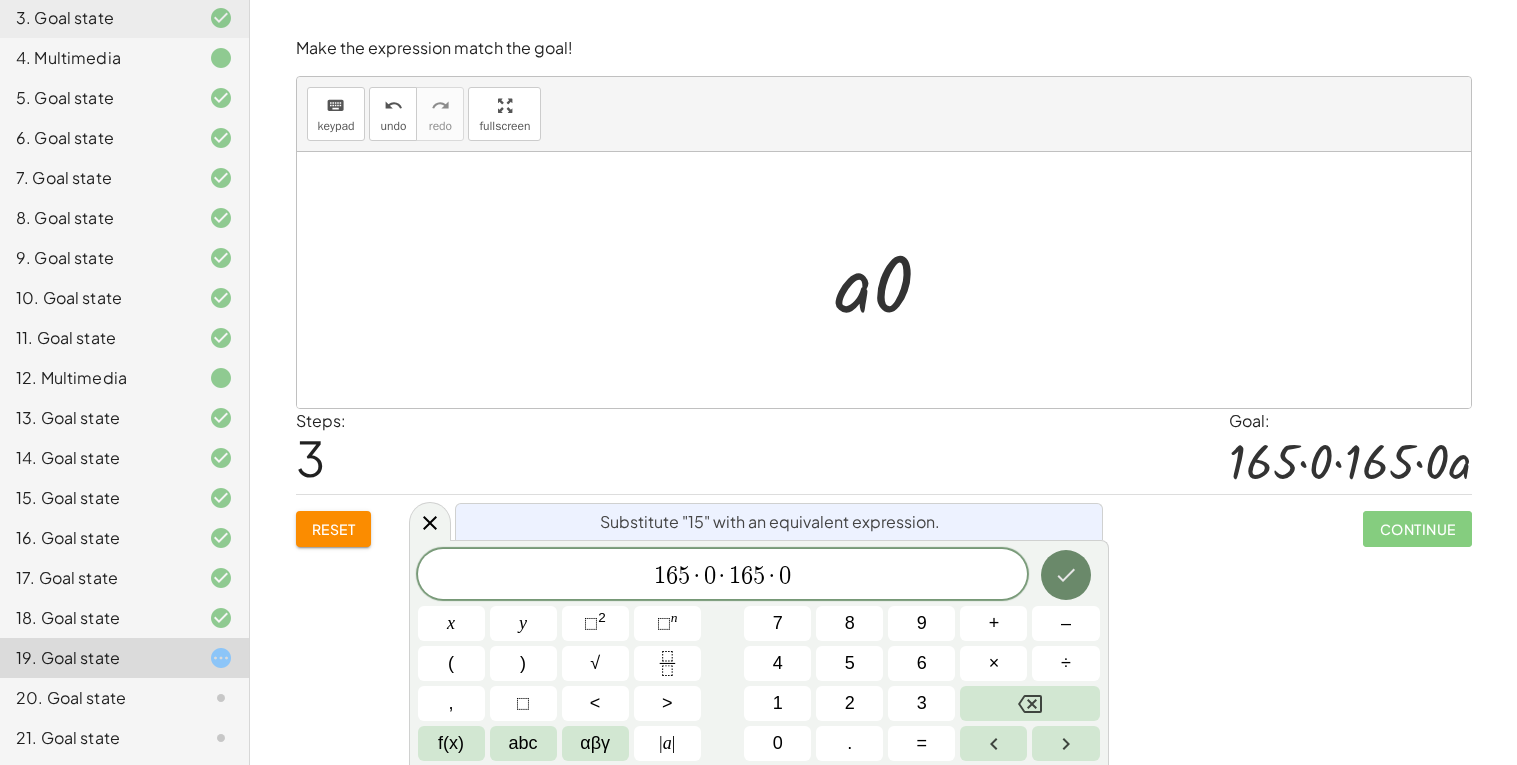 click at bounding box center (1066, 575) 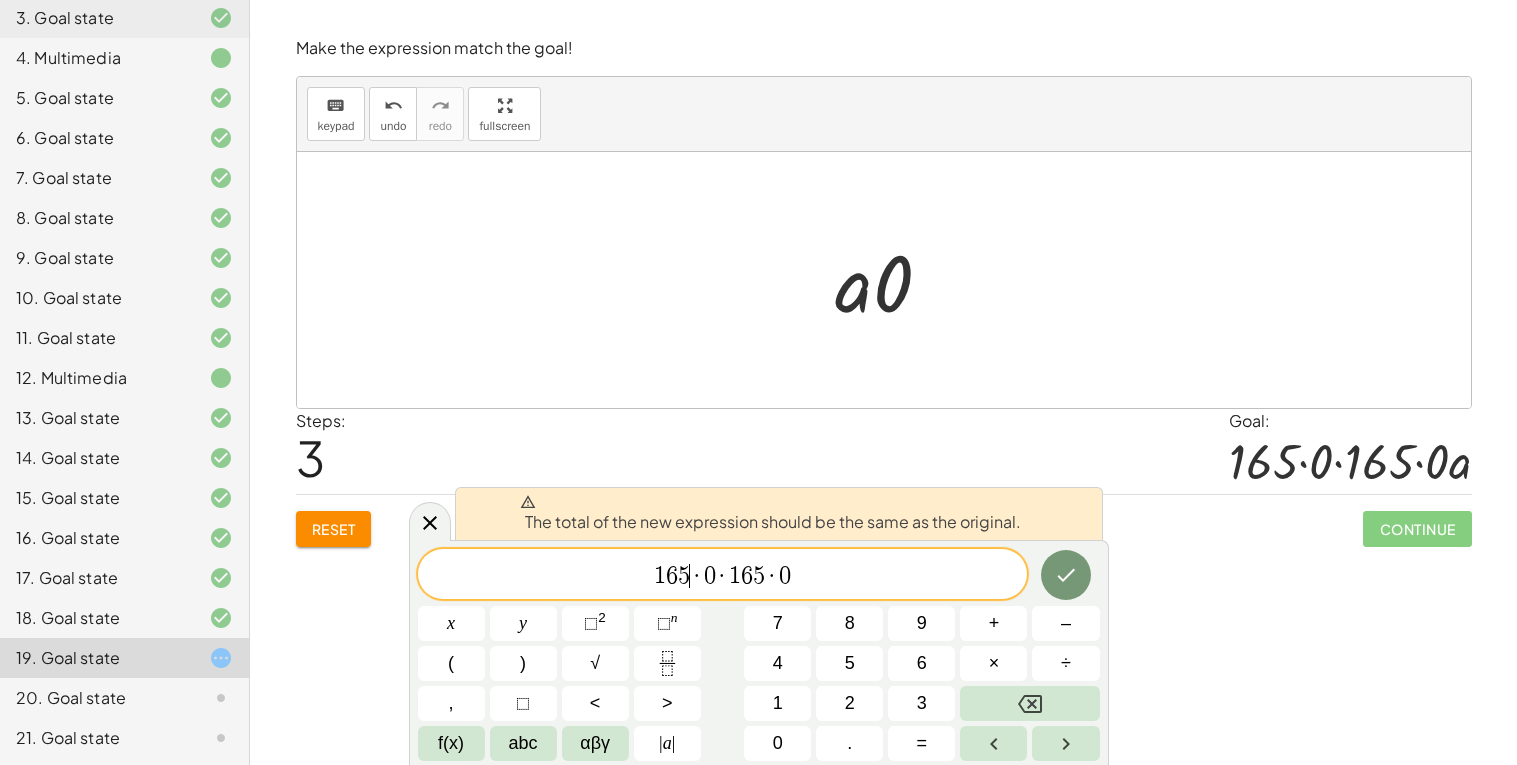 click on "·" at bounding box center [697, 576] 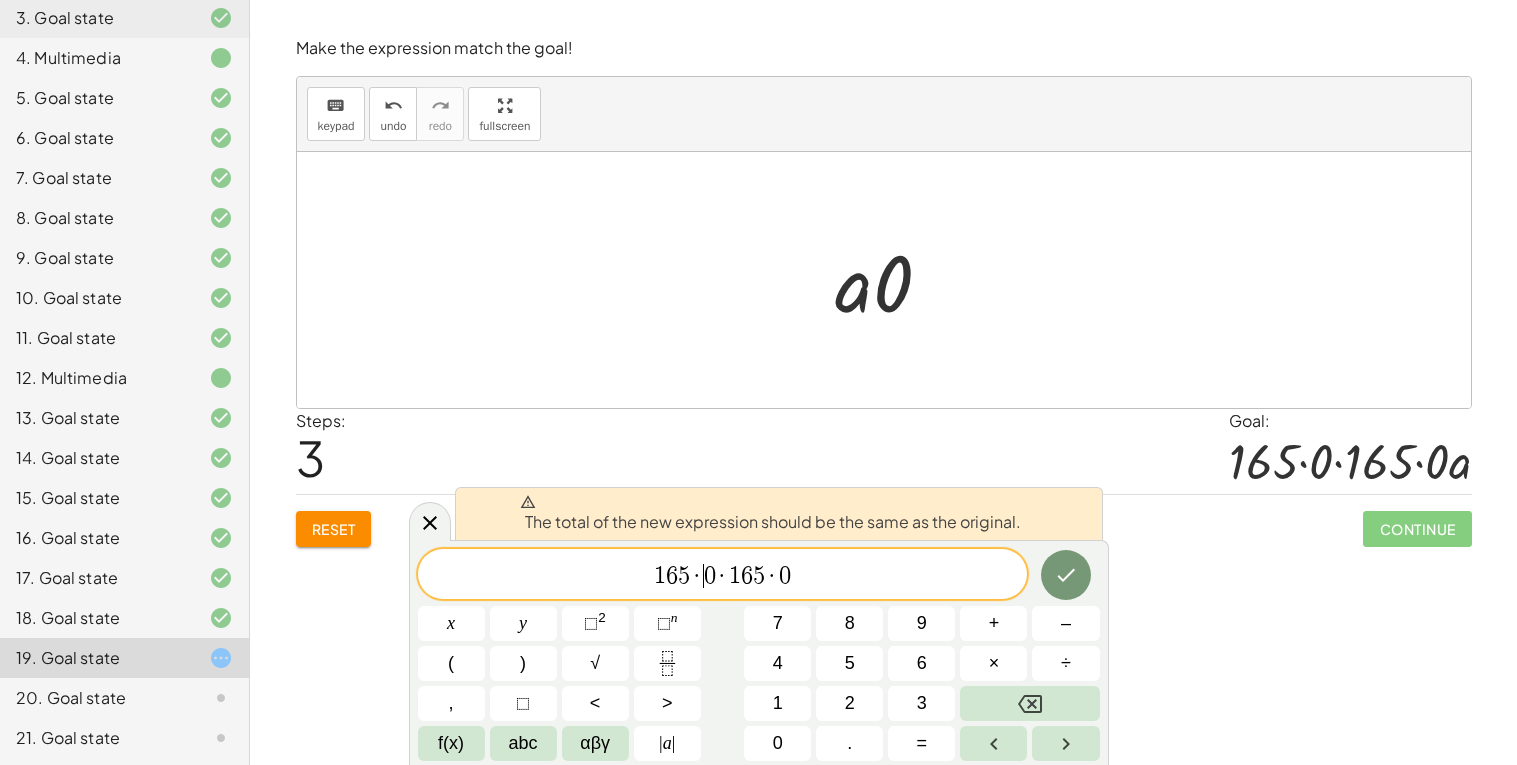 click on "·" at bounding box center (697, 576) 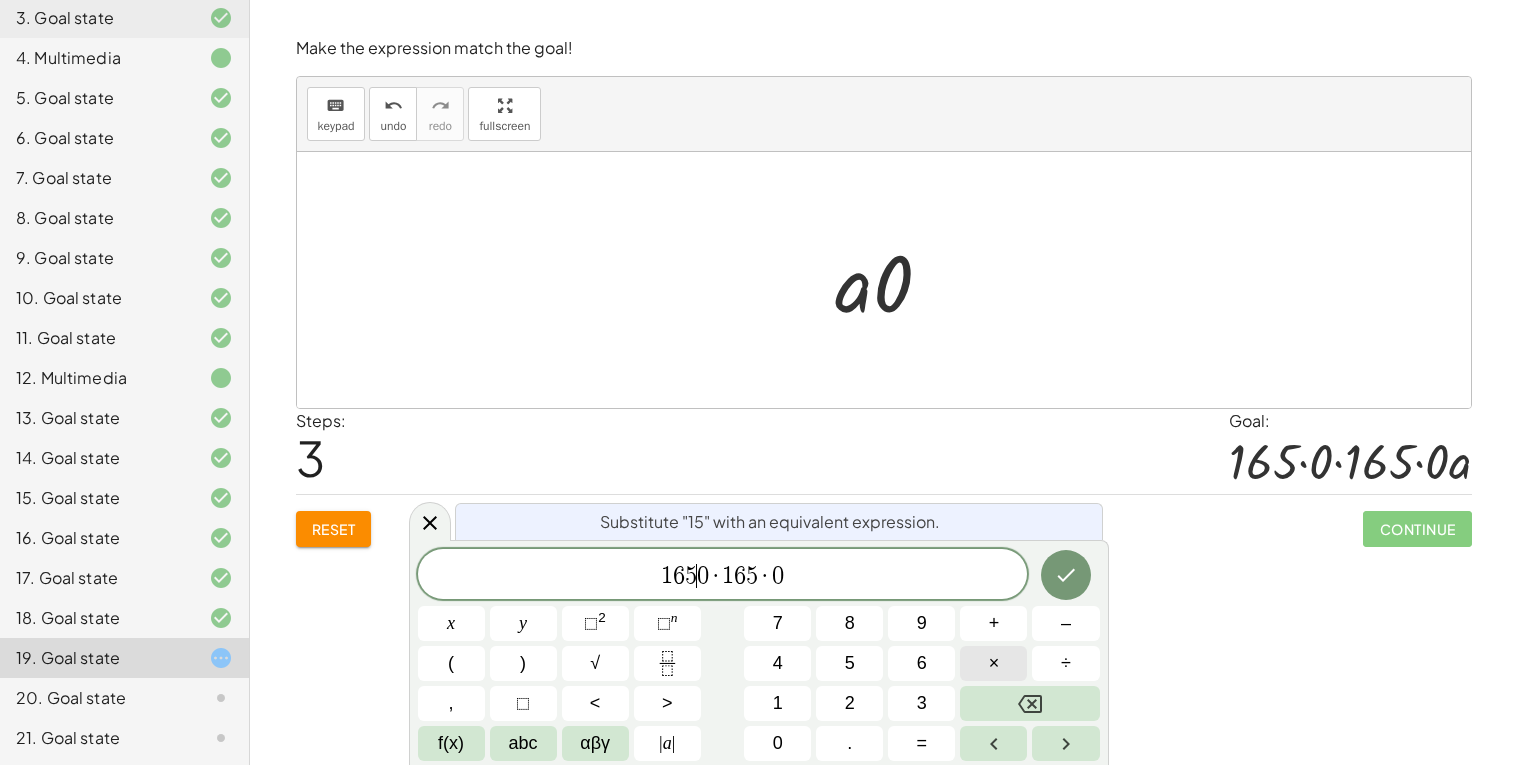 click on "×" at bounding box center [993, 663] 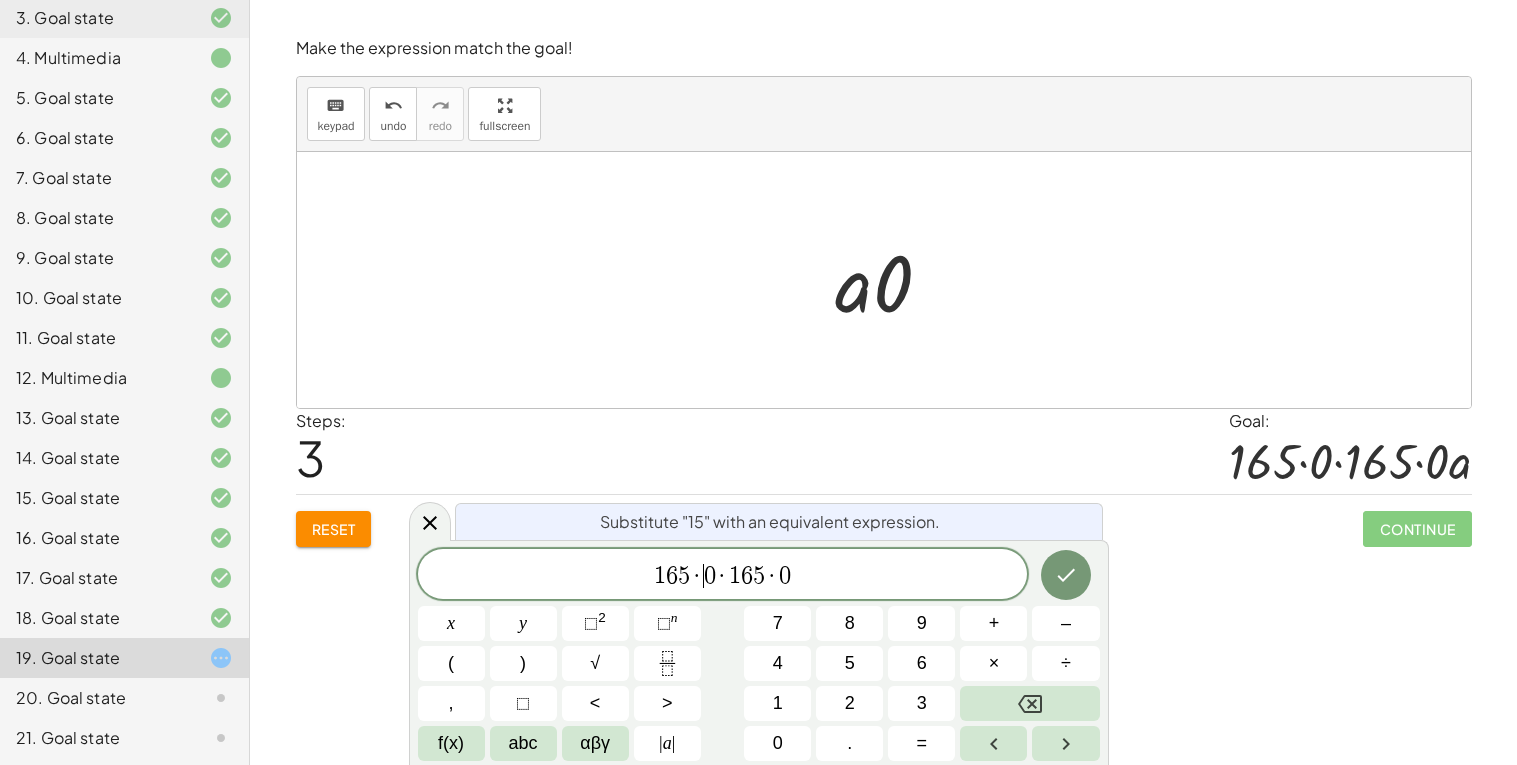 click on "1" at bounding box center [735, 576] 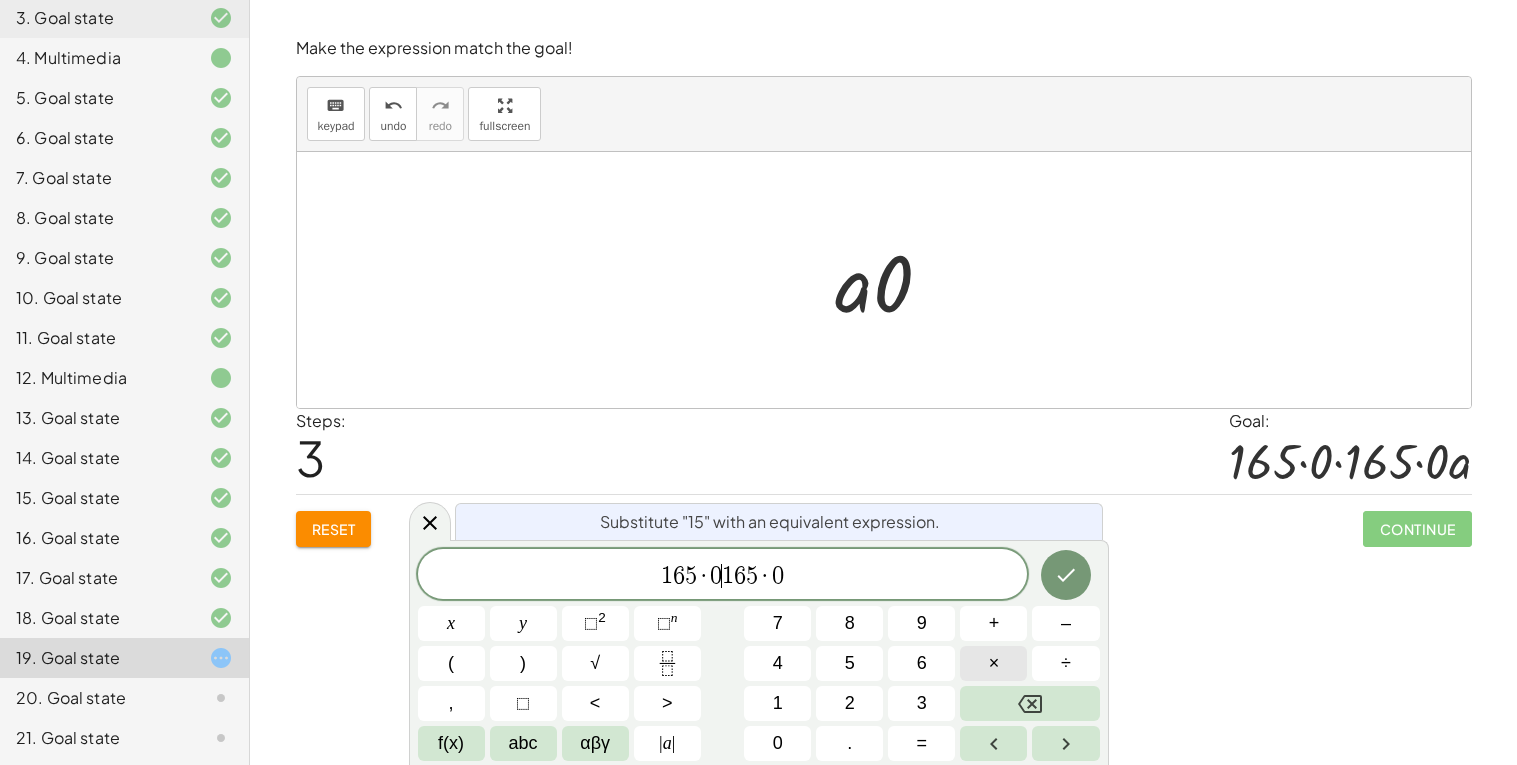 click on "×" at bounding box center [994, 663] 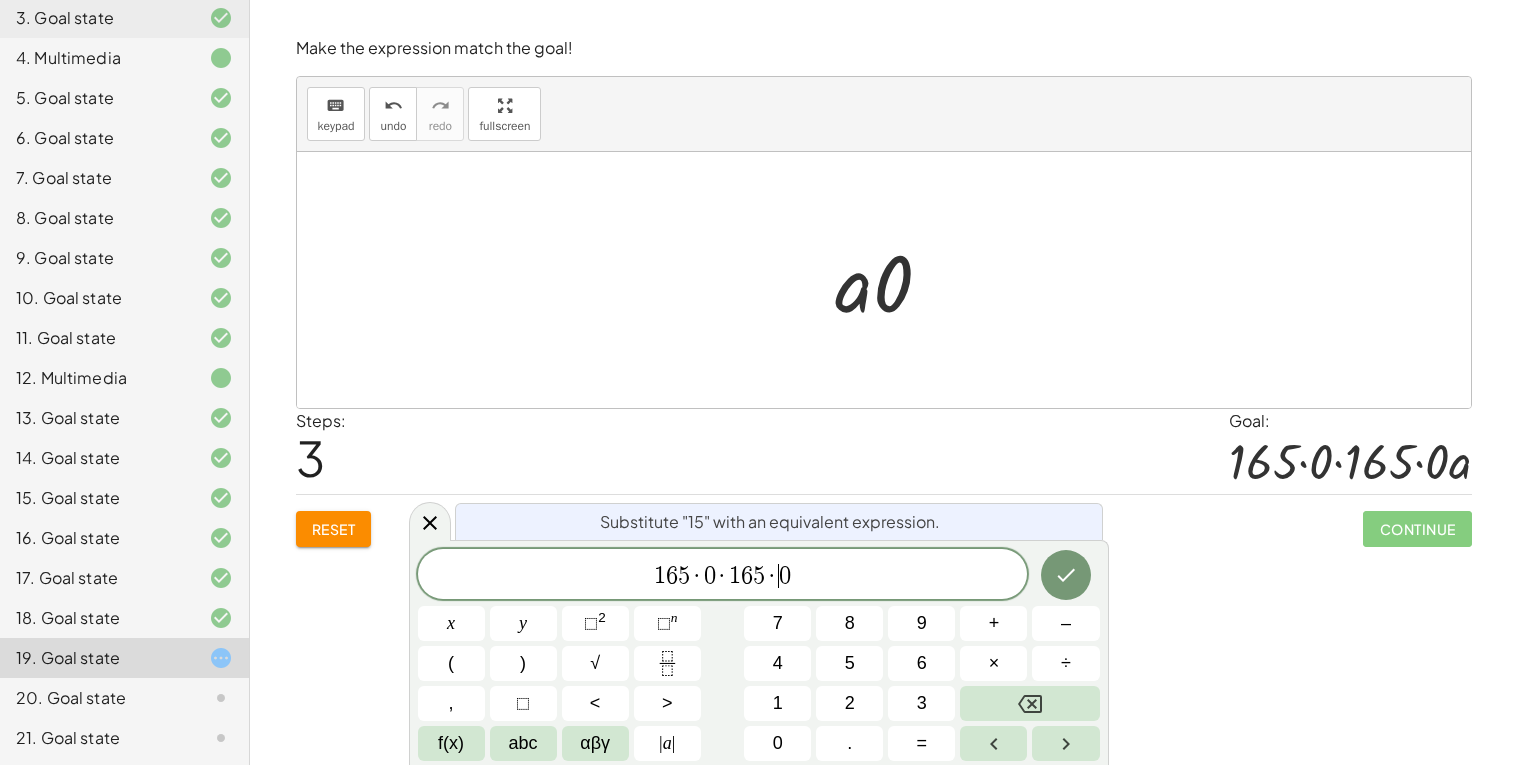 click on "1 6 5 · 0 · 1 6 5 · ​ 0" at bounding box center [723, 576] 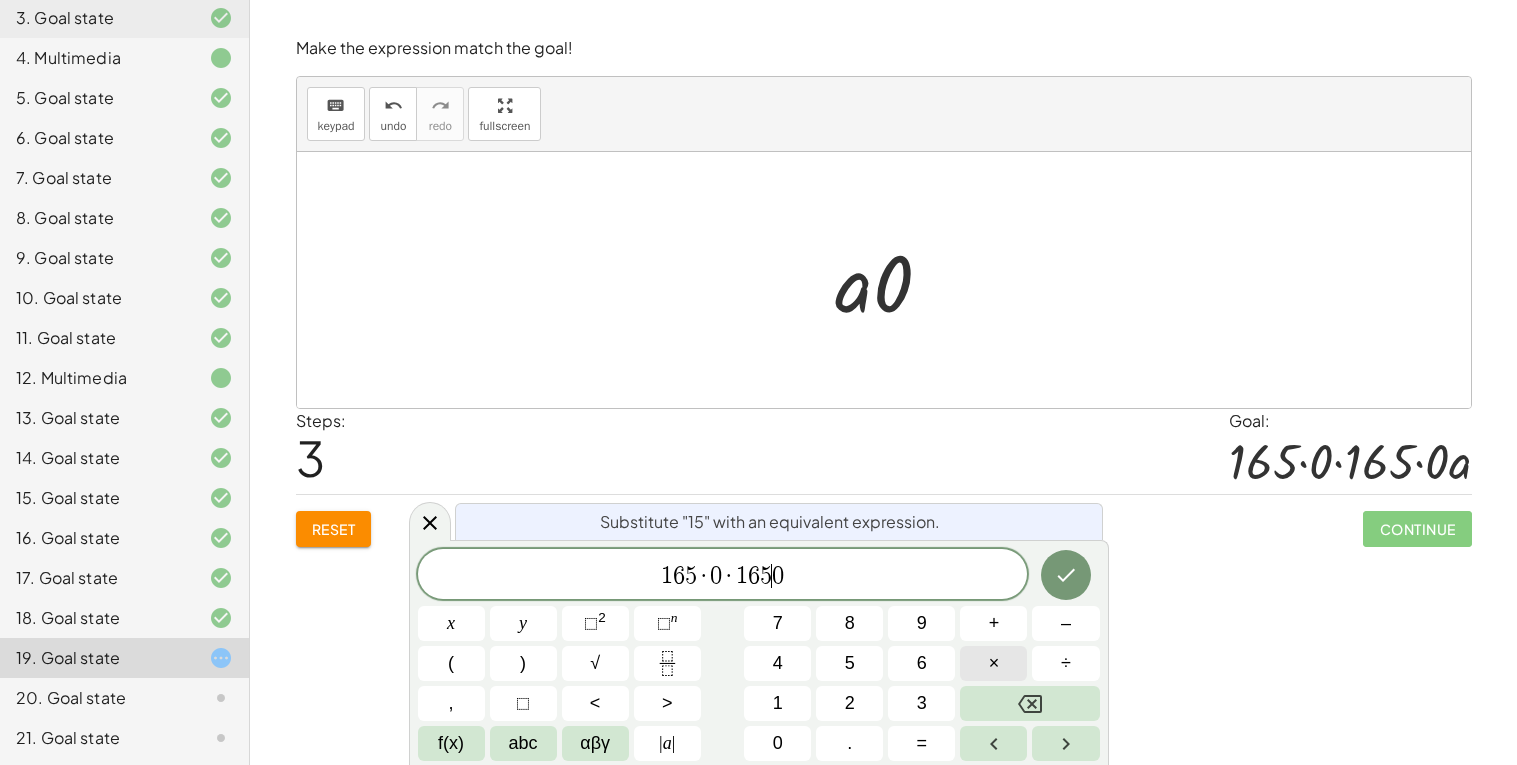 click on "×" at bounding box center [993, 663] 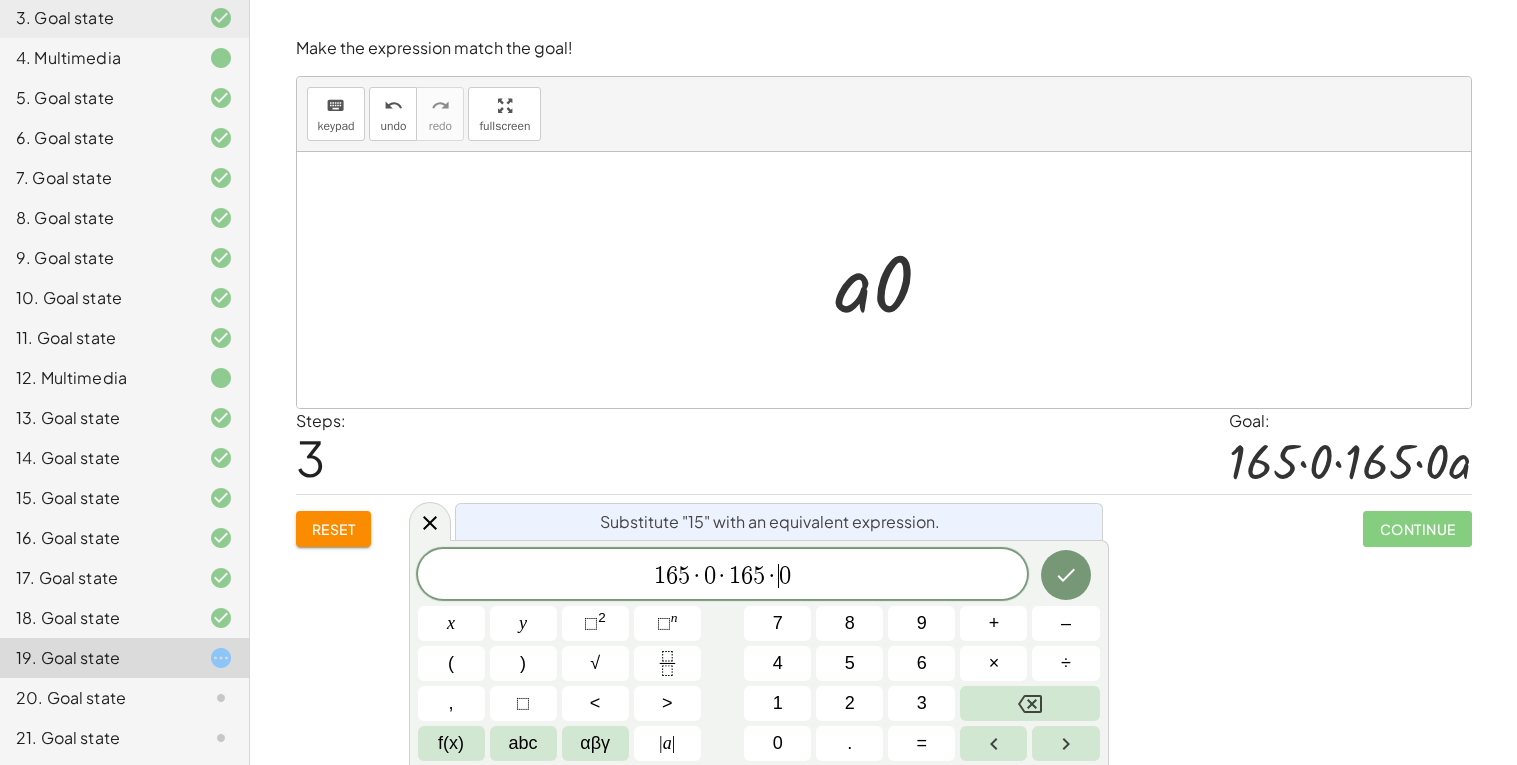 click on "1 6 5 · 0 · 1 6 5 · ​ 0" 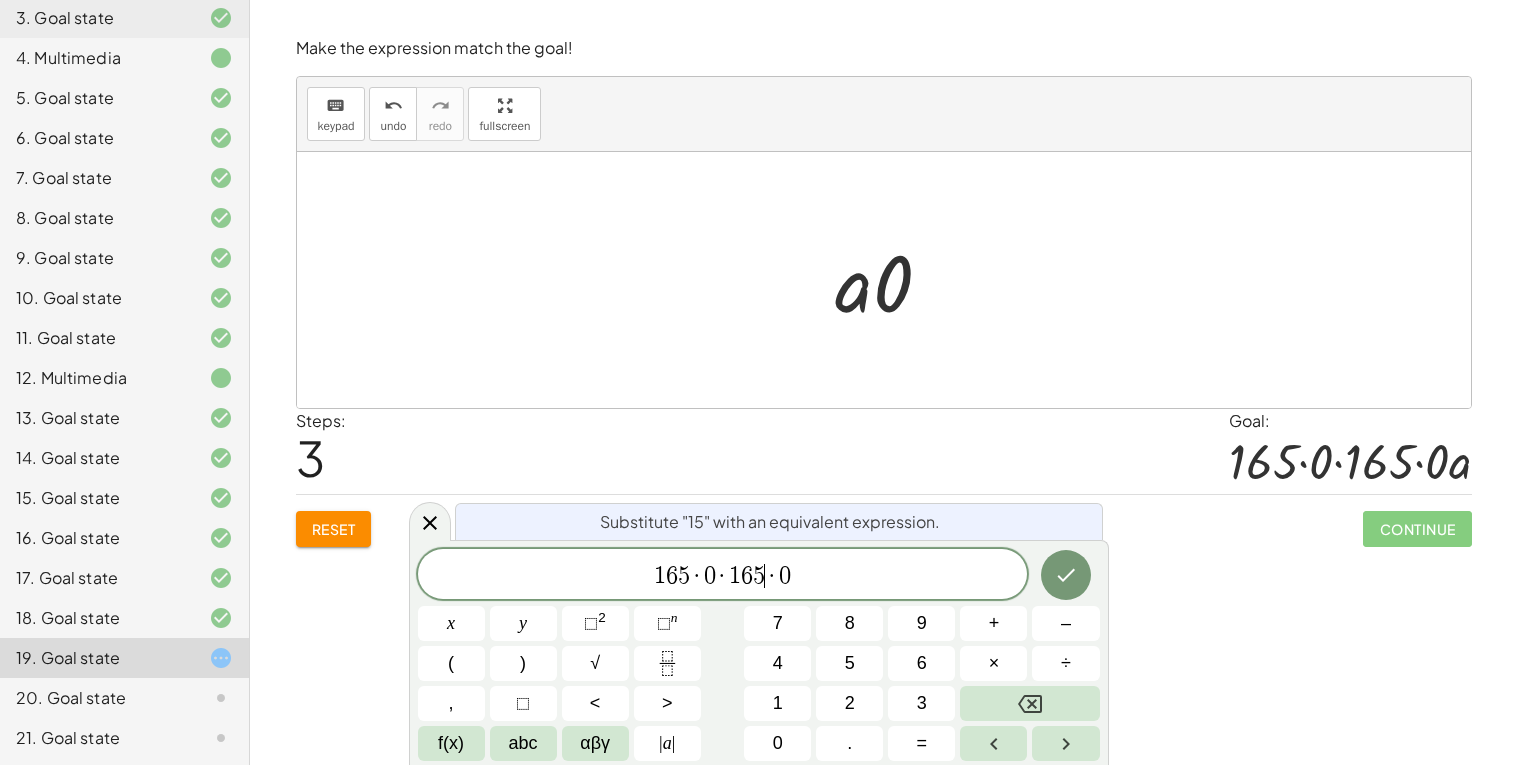 click on "1 6 5 · 0 · 1 6 5 ​ · 0" at bounding box center (723, 576) 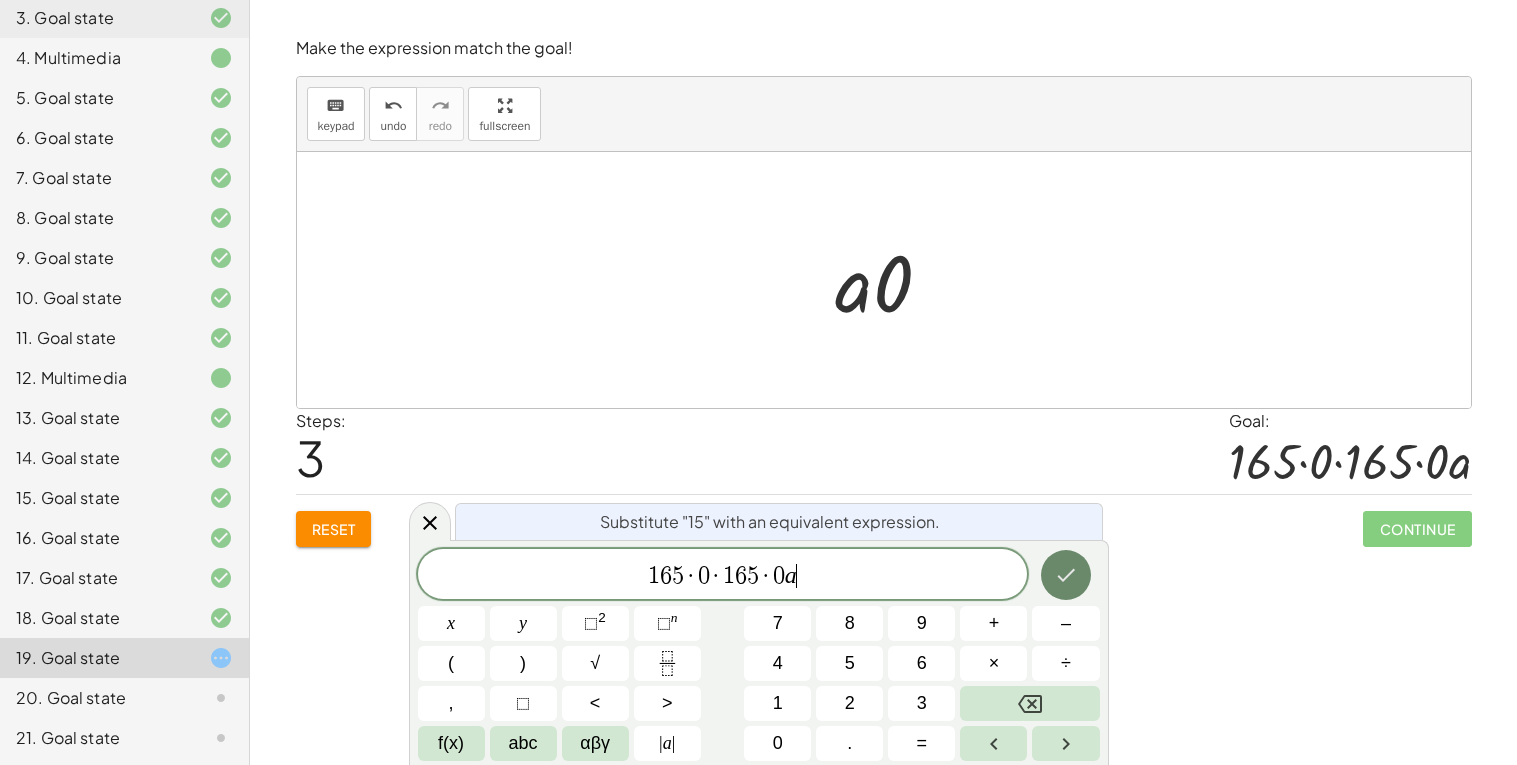 click at bounding box center [1066, 575] 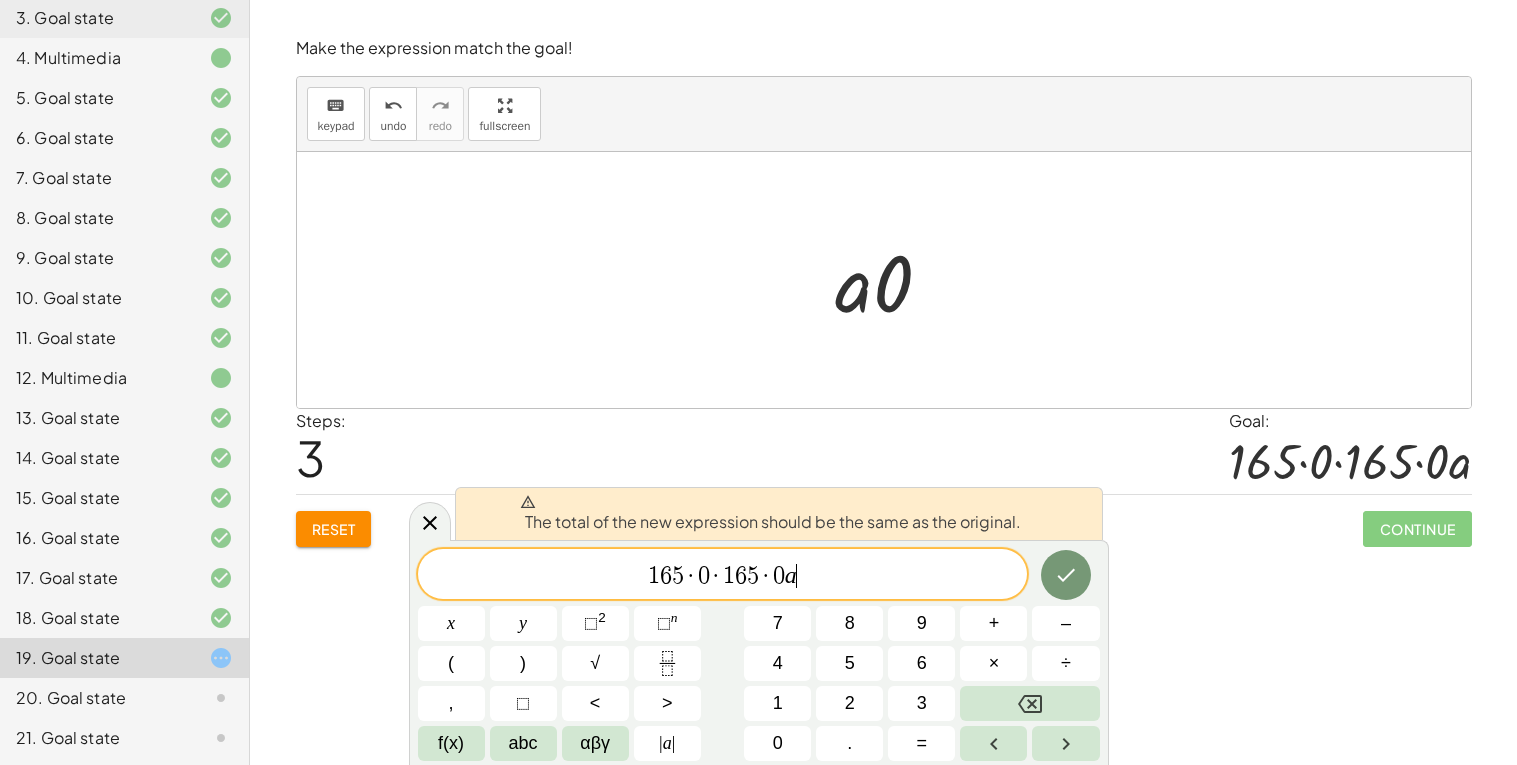 click on "Reset" at bounding box center (334, 529) 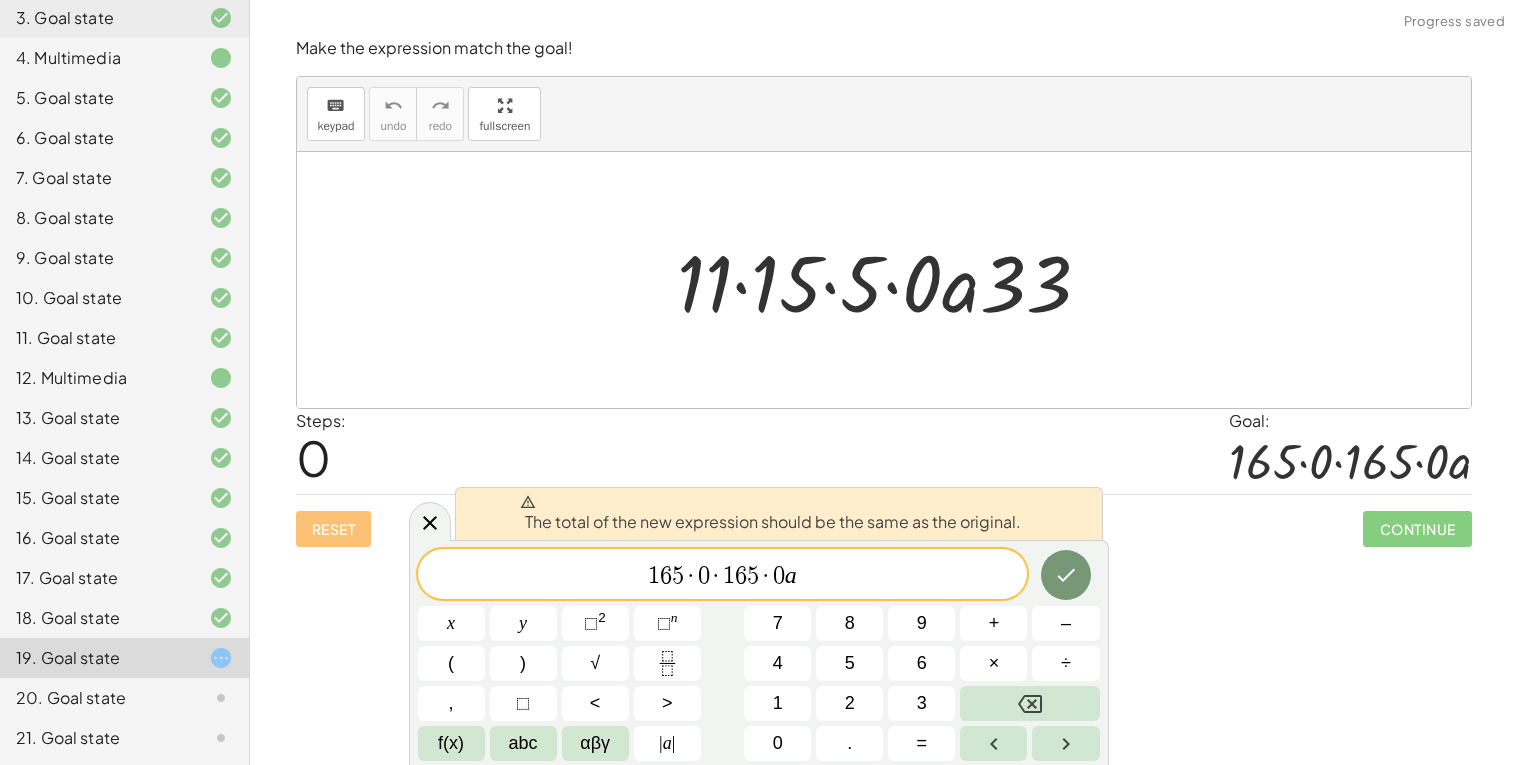 click at bounding box center (892, 280) 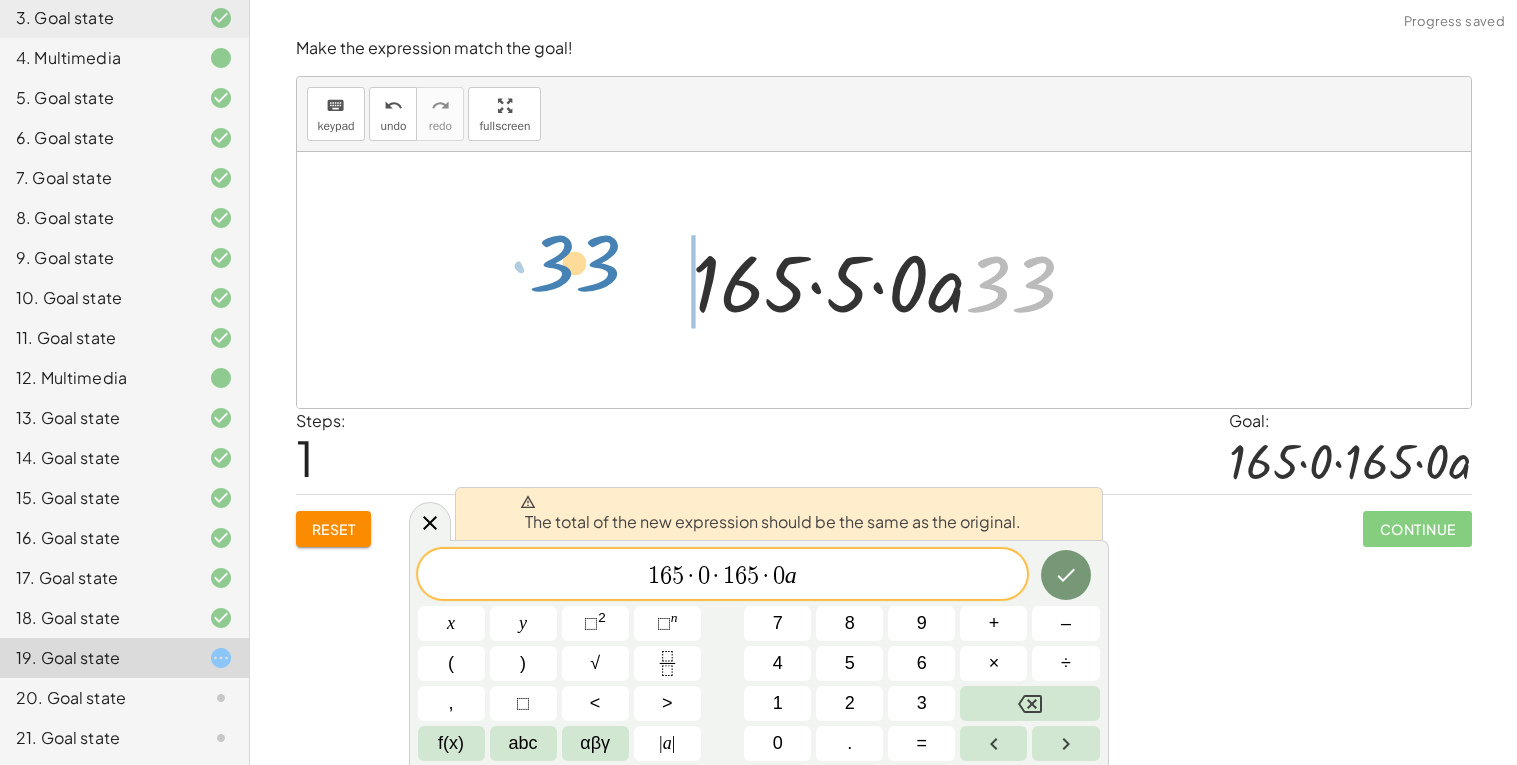 drag, startPoint x: 1025, startPoint y: 286, endPoint x: 601, endPoint y: 290, distance: 424.01886 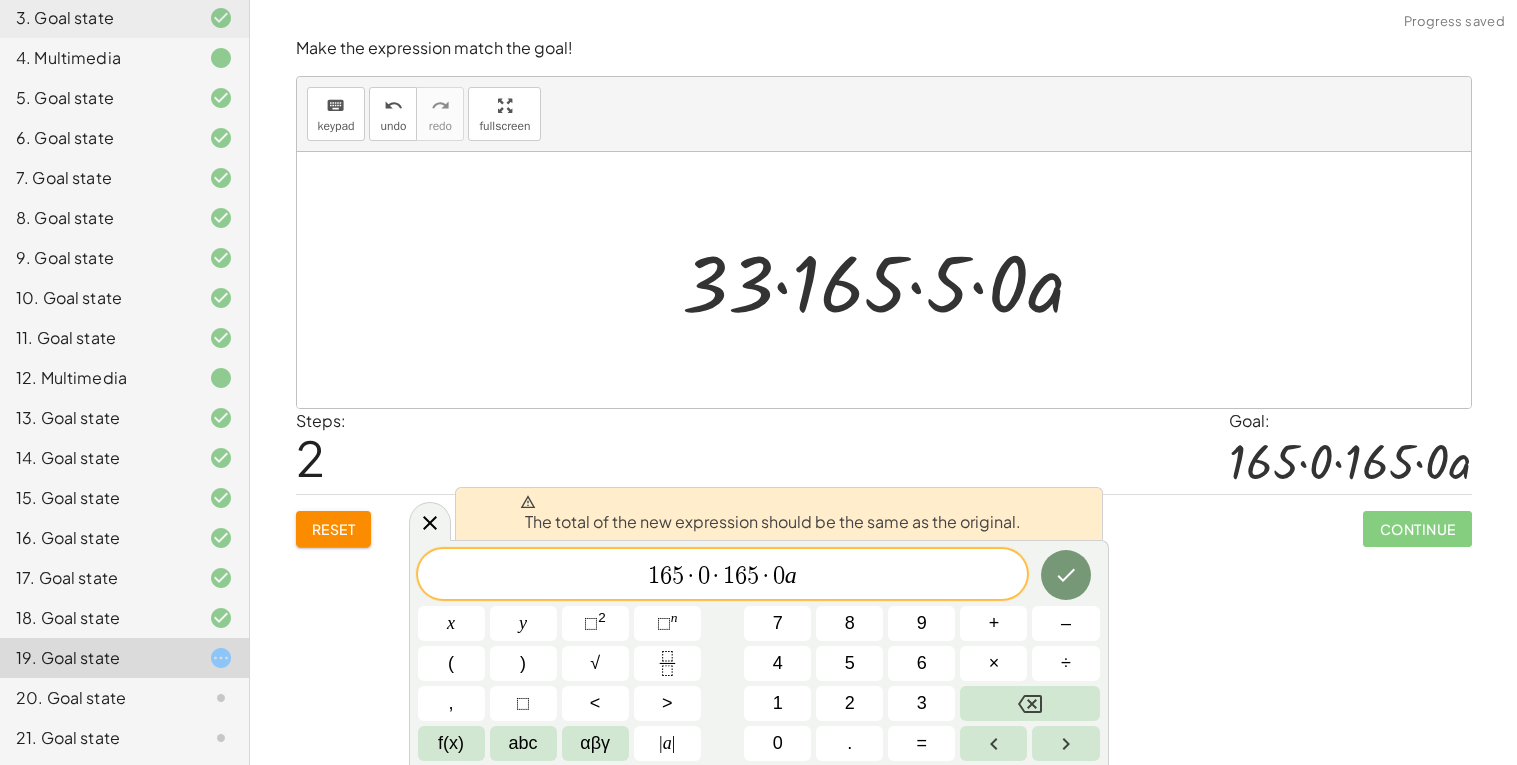 click at bounding box center (891, 280) 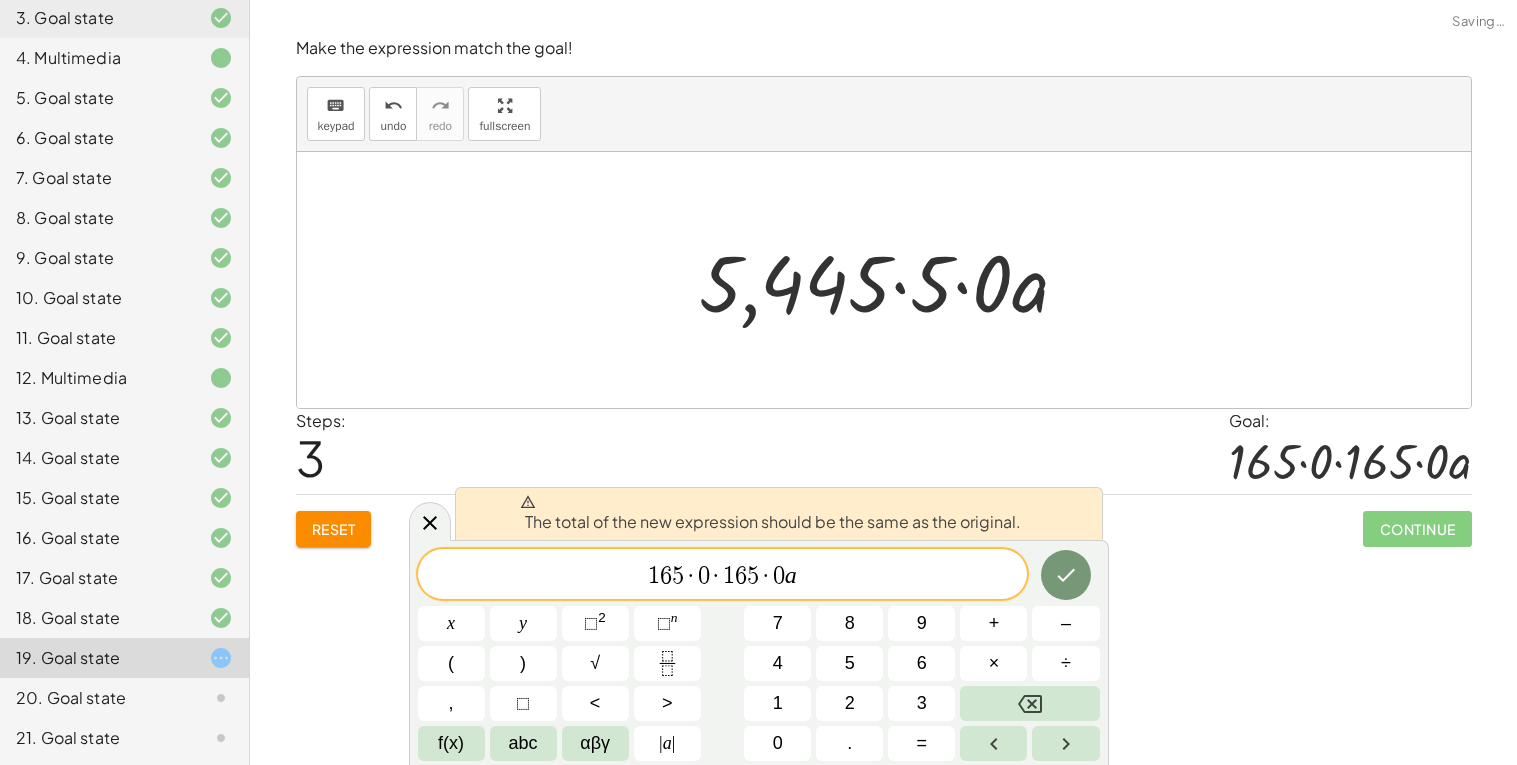 click at bounding box center (892, 280) 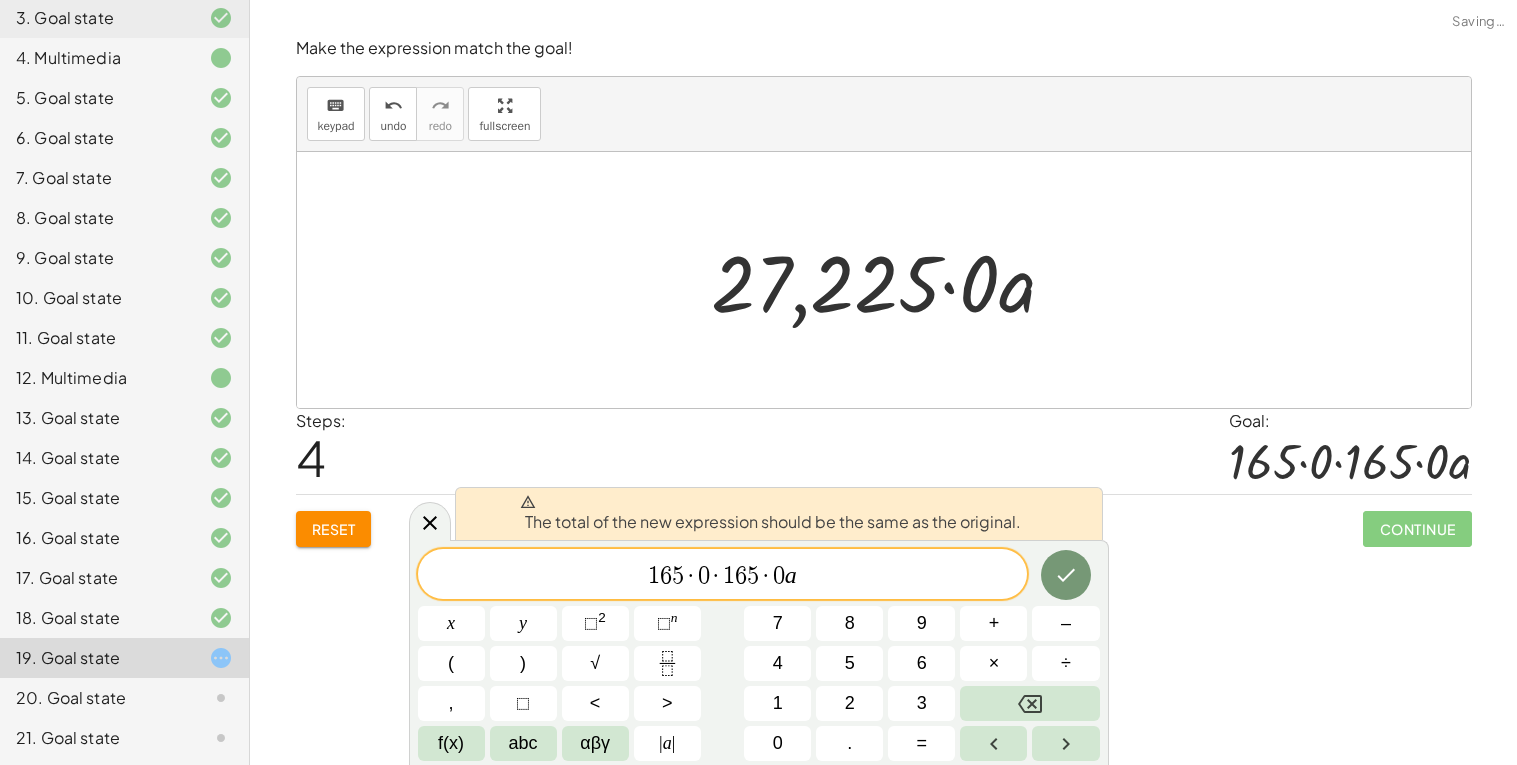 click at bounding box center [891, 280] 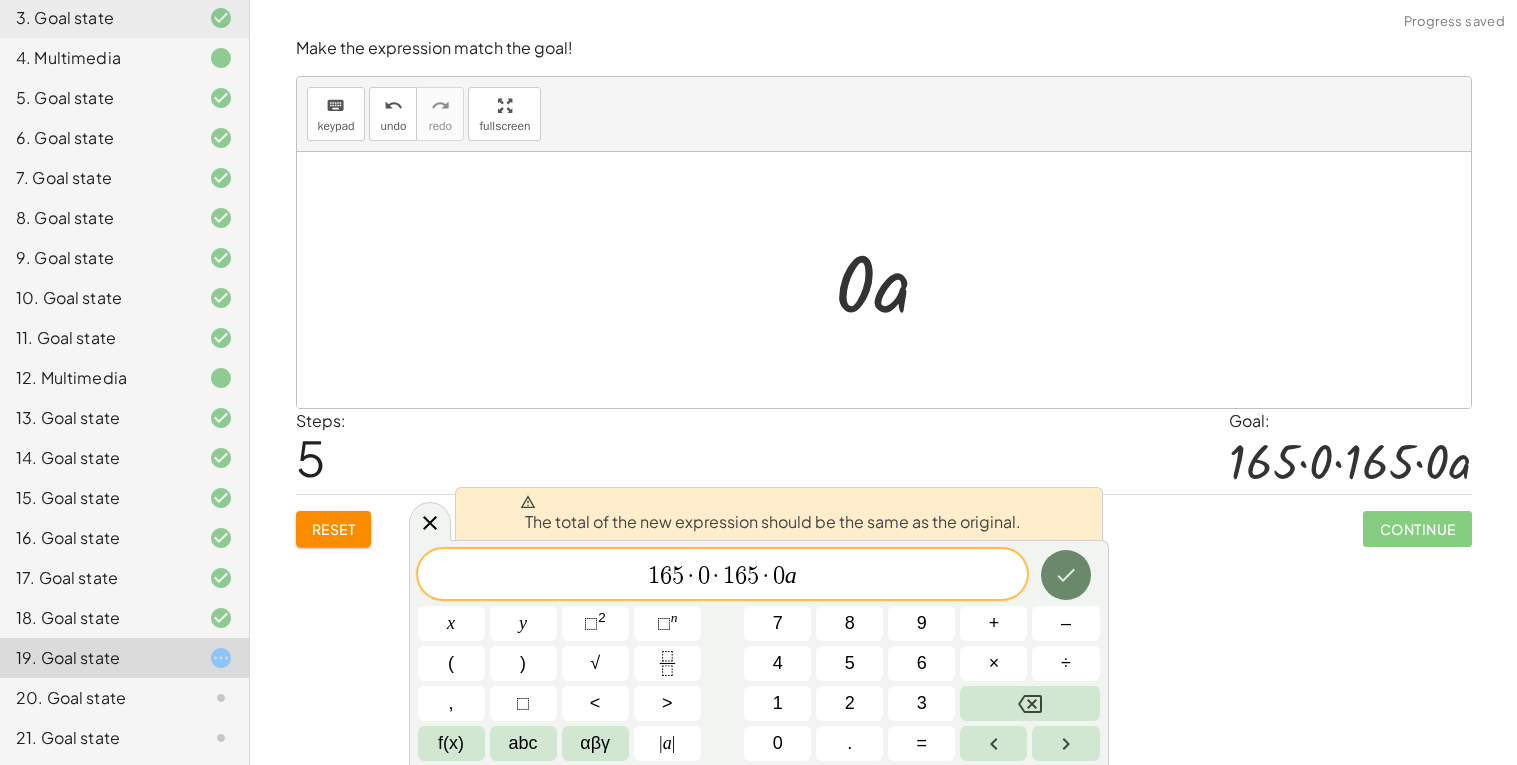 click at bounding box center (1066, 575) 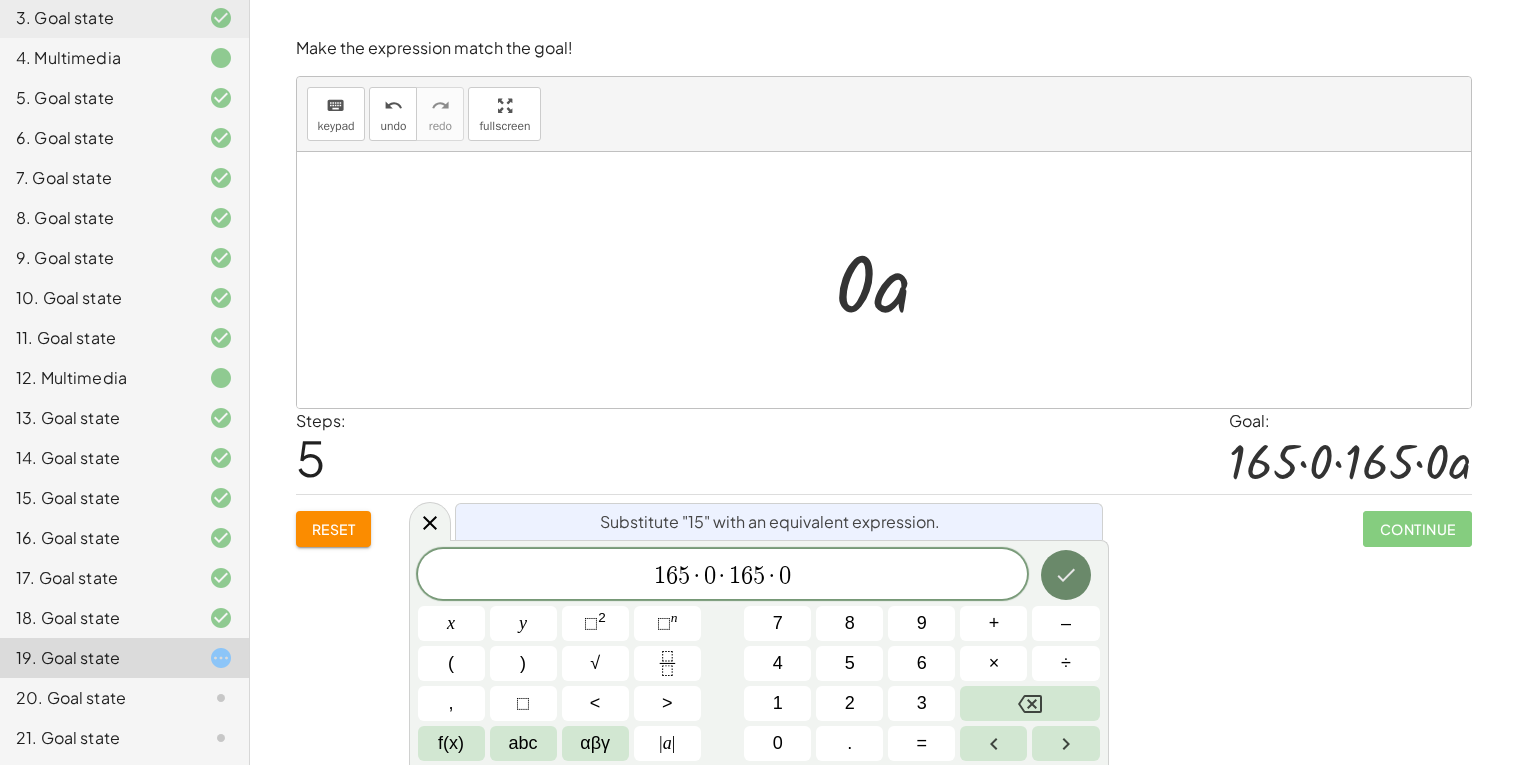 click 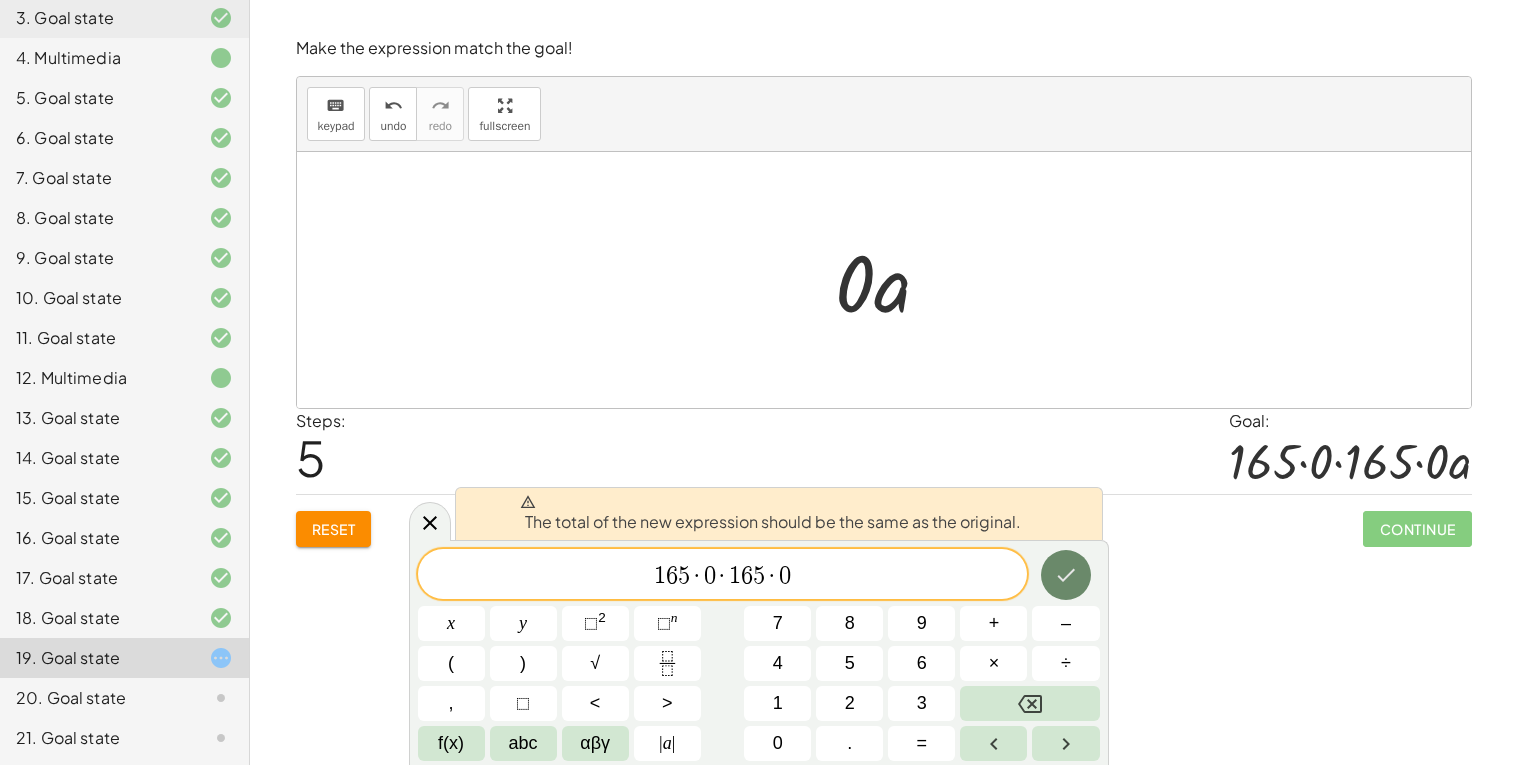 click 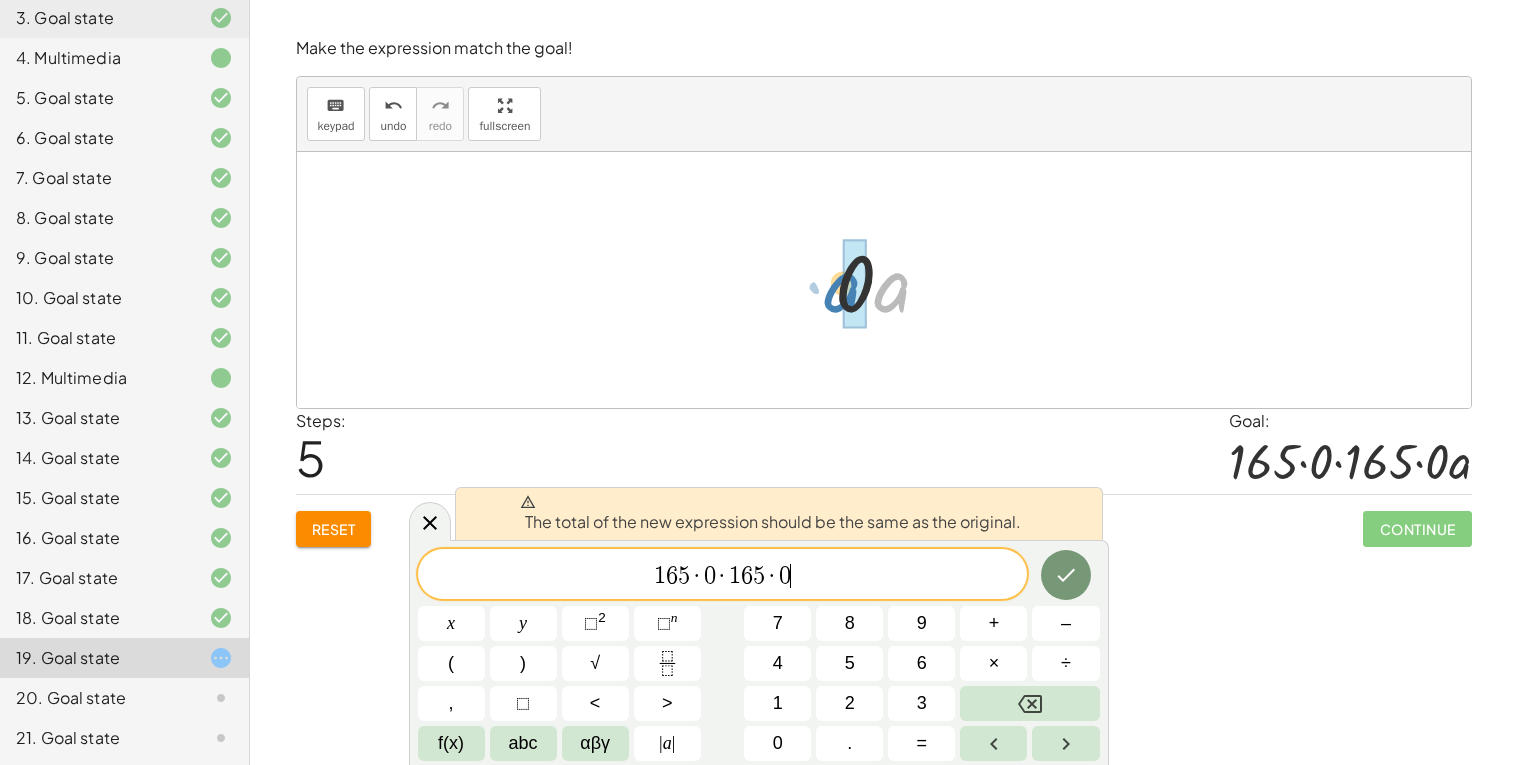 drag, startPoint x: 888, startPoint y: 308, endPoint x: 828, endPoint y: 307, distance: 60.00833 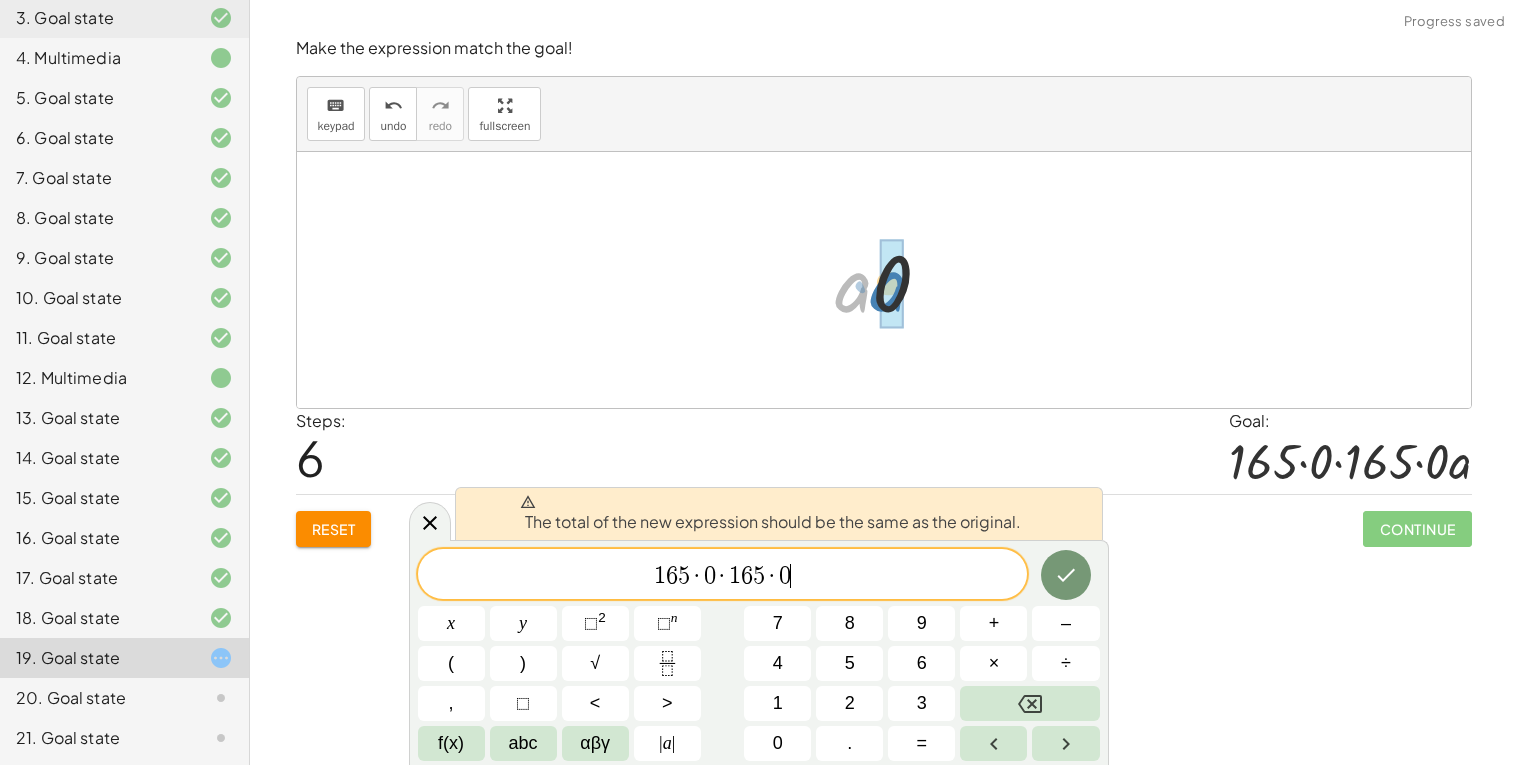 drag, startPoint x: 852, startPoint y: 297, endPoint x: 892, endPoint y: 298, distance: 40.012497 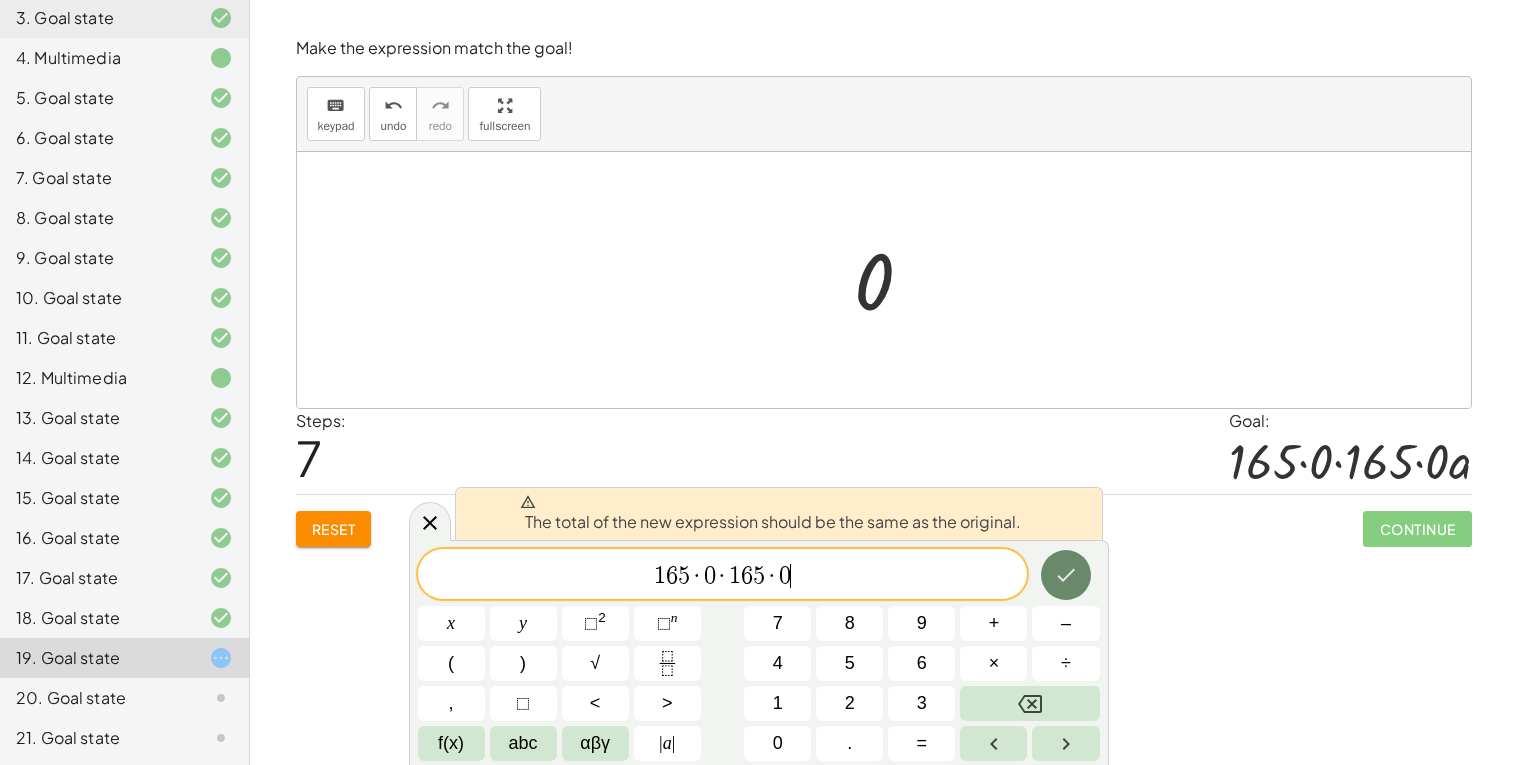 click 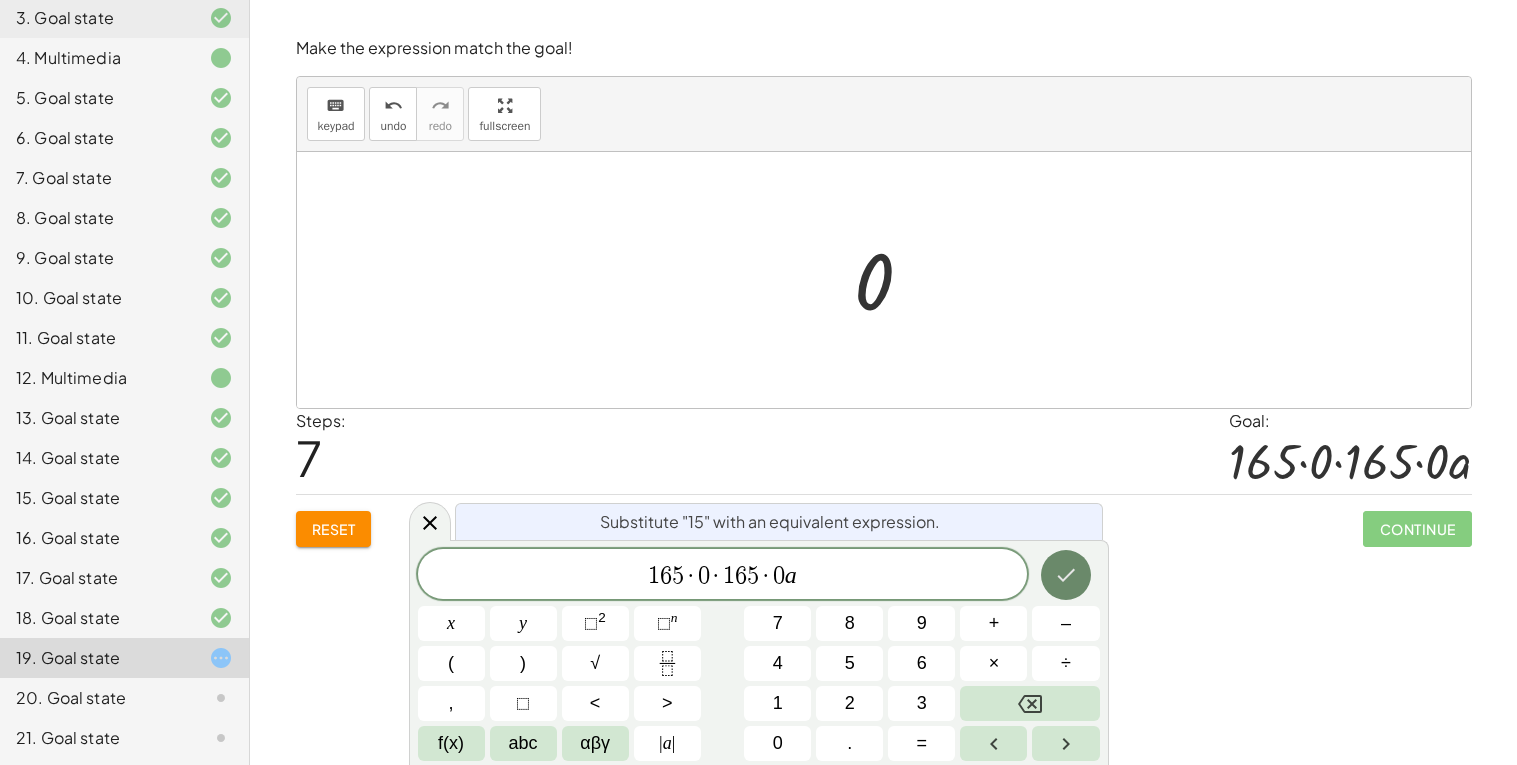 click 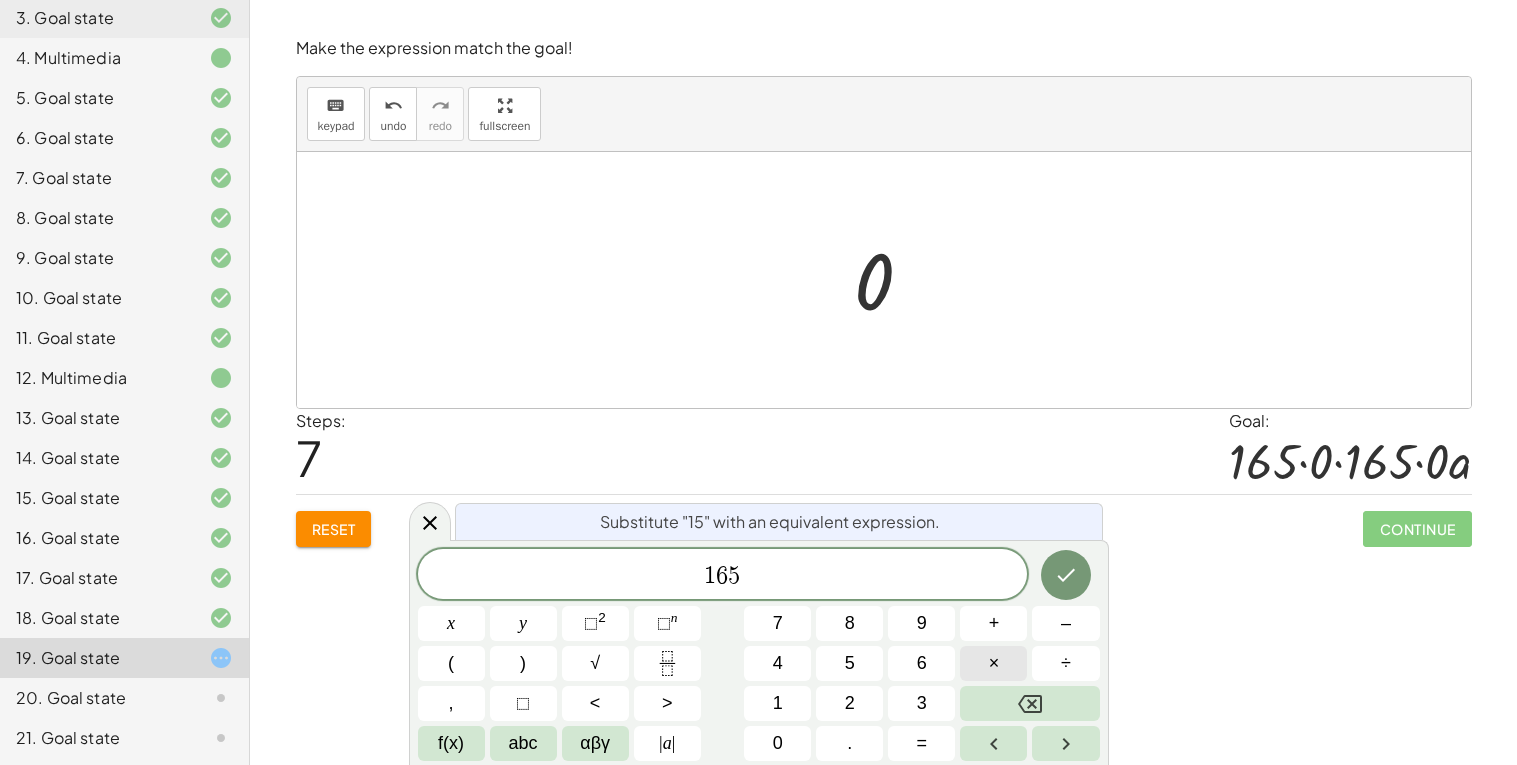 click on "×" at bounding box center [994, 663] 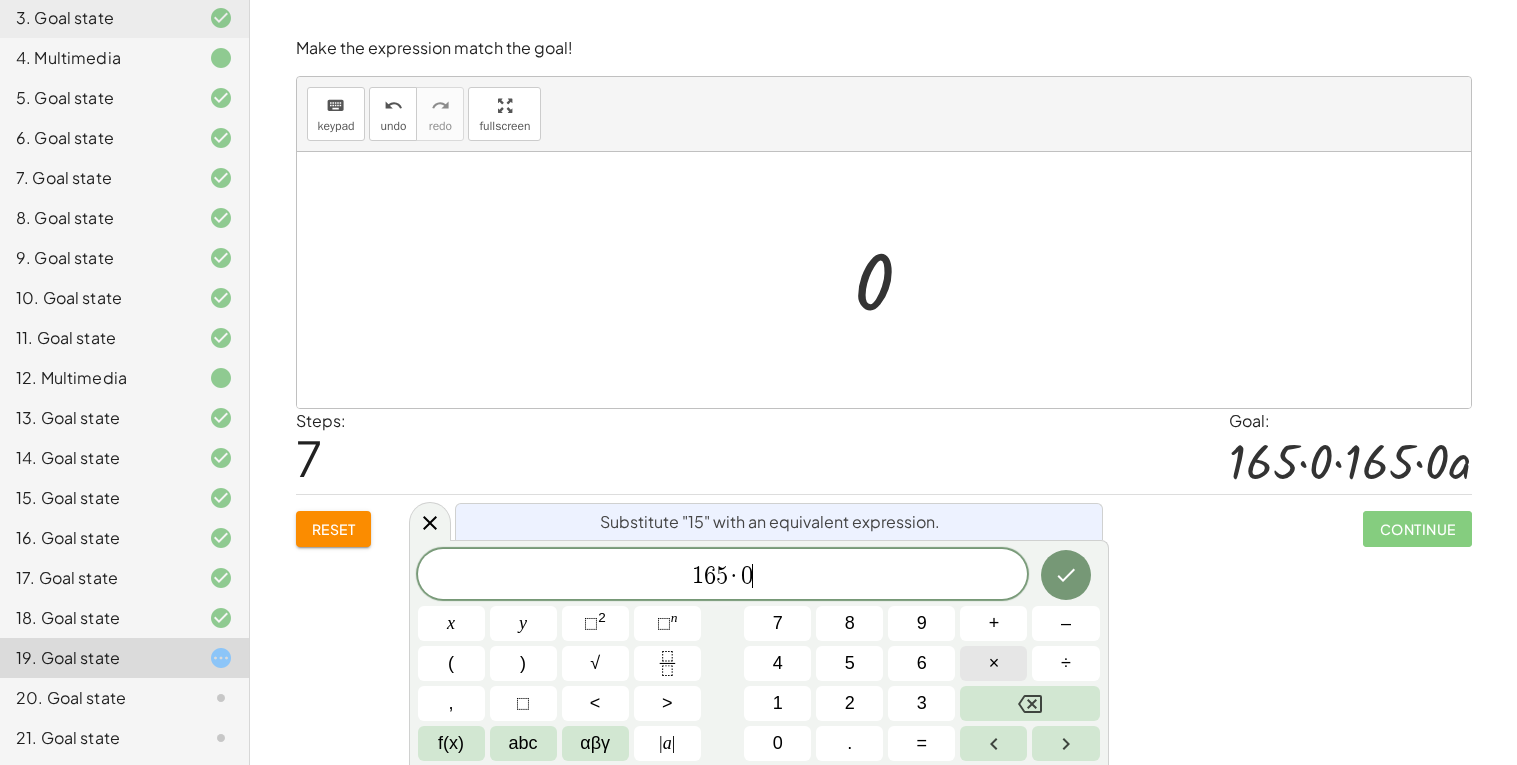 click on "×" at bounding box center (993, 663) 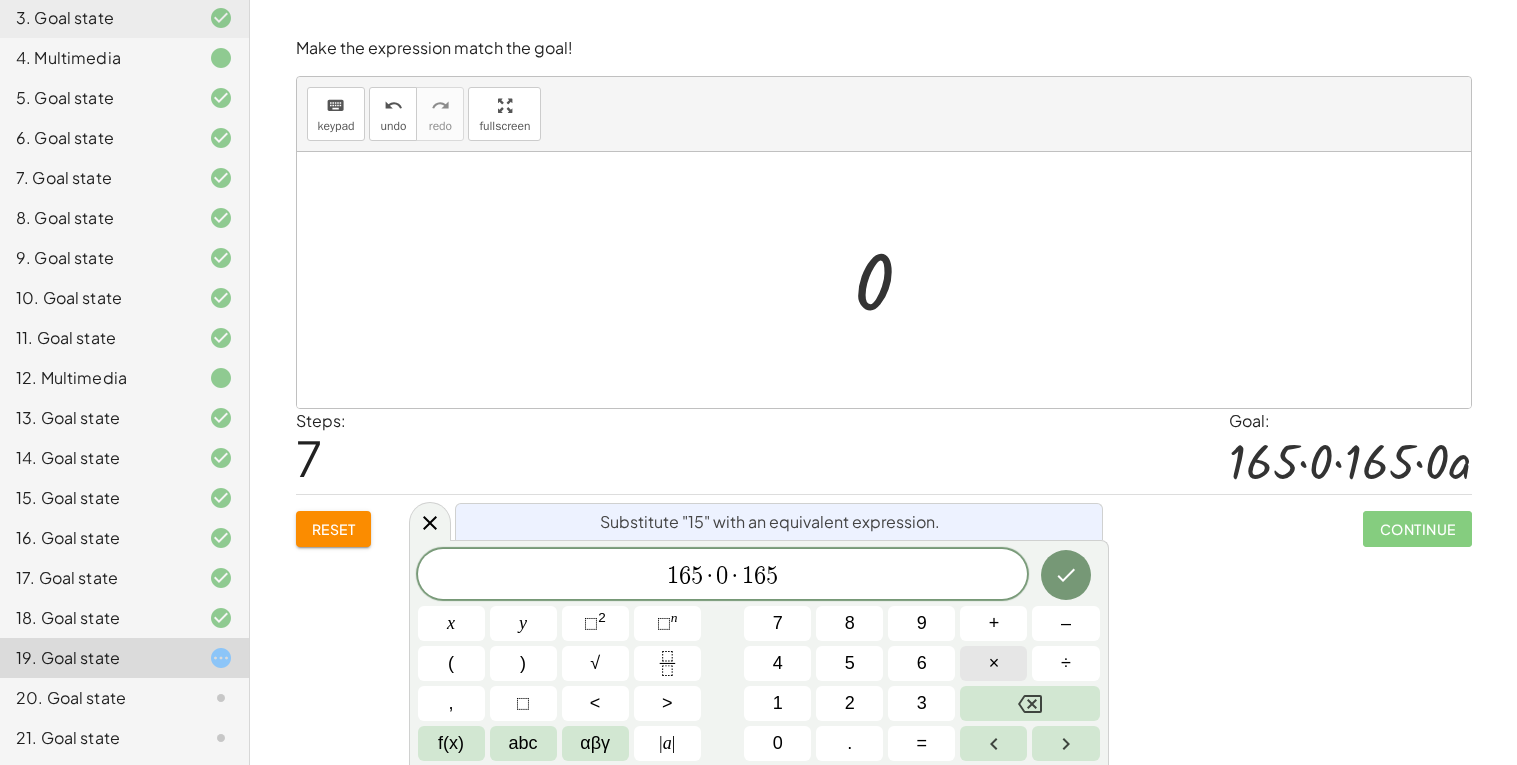 click on "×" at bounding box center [994, 663] 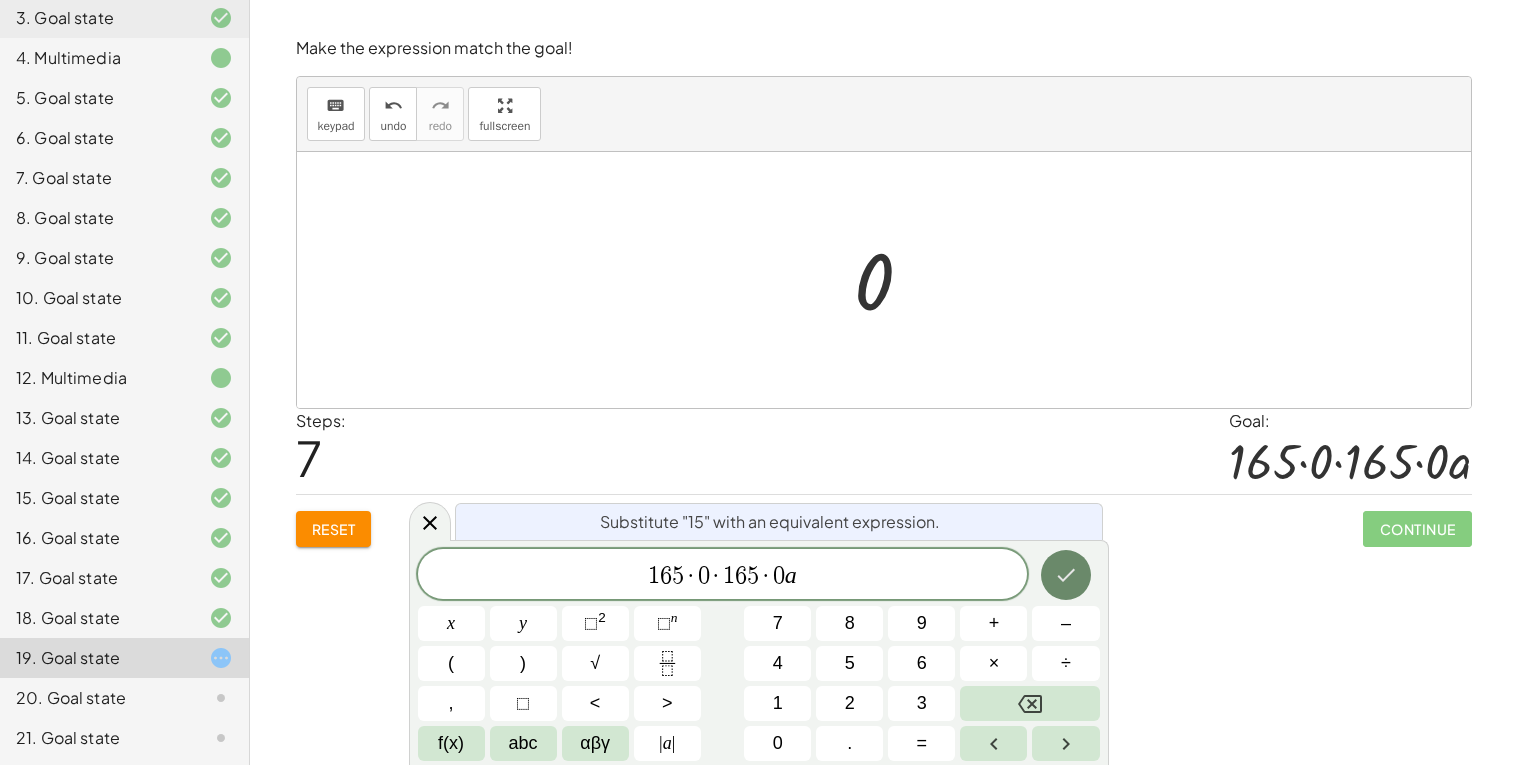 click 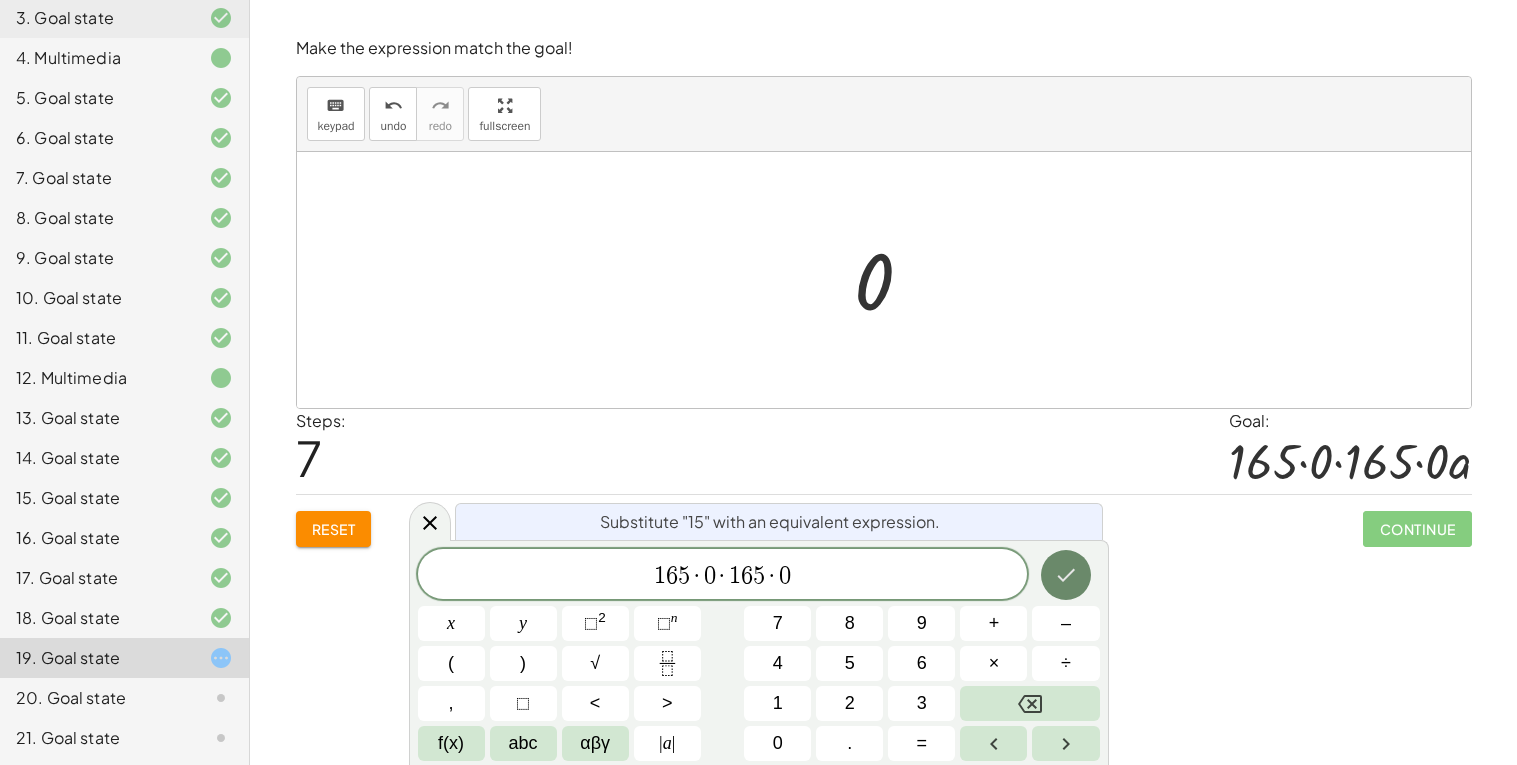 click 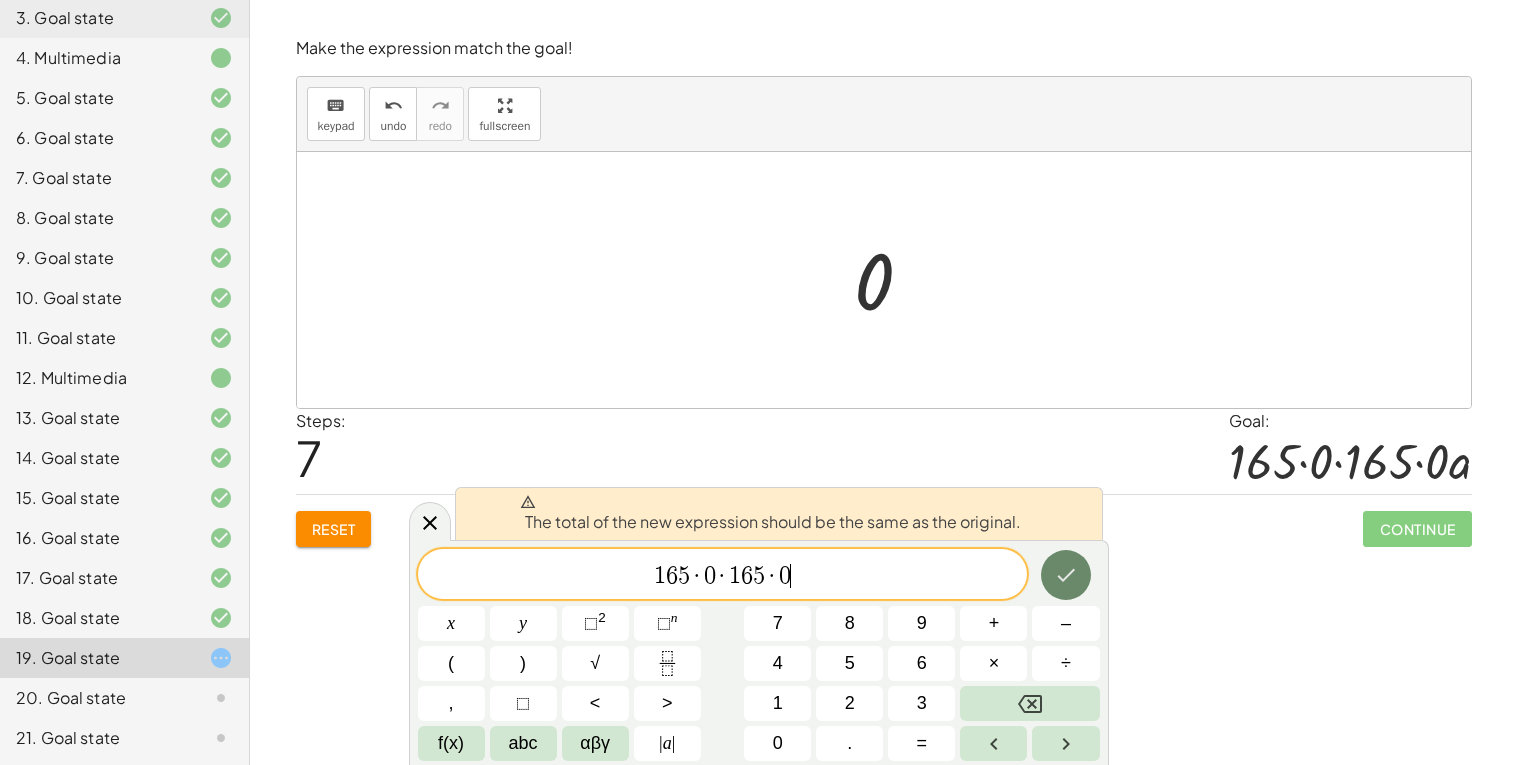 click 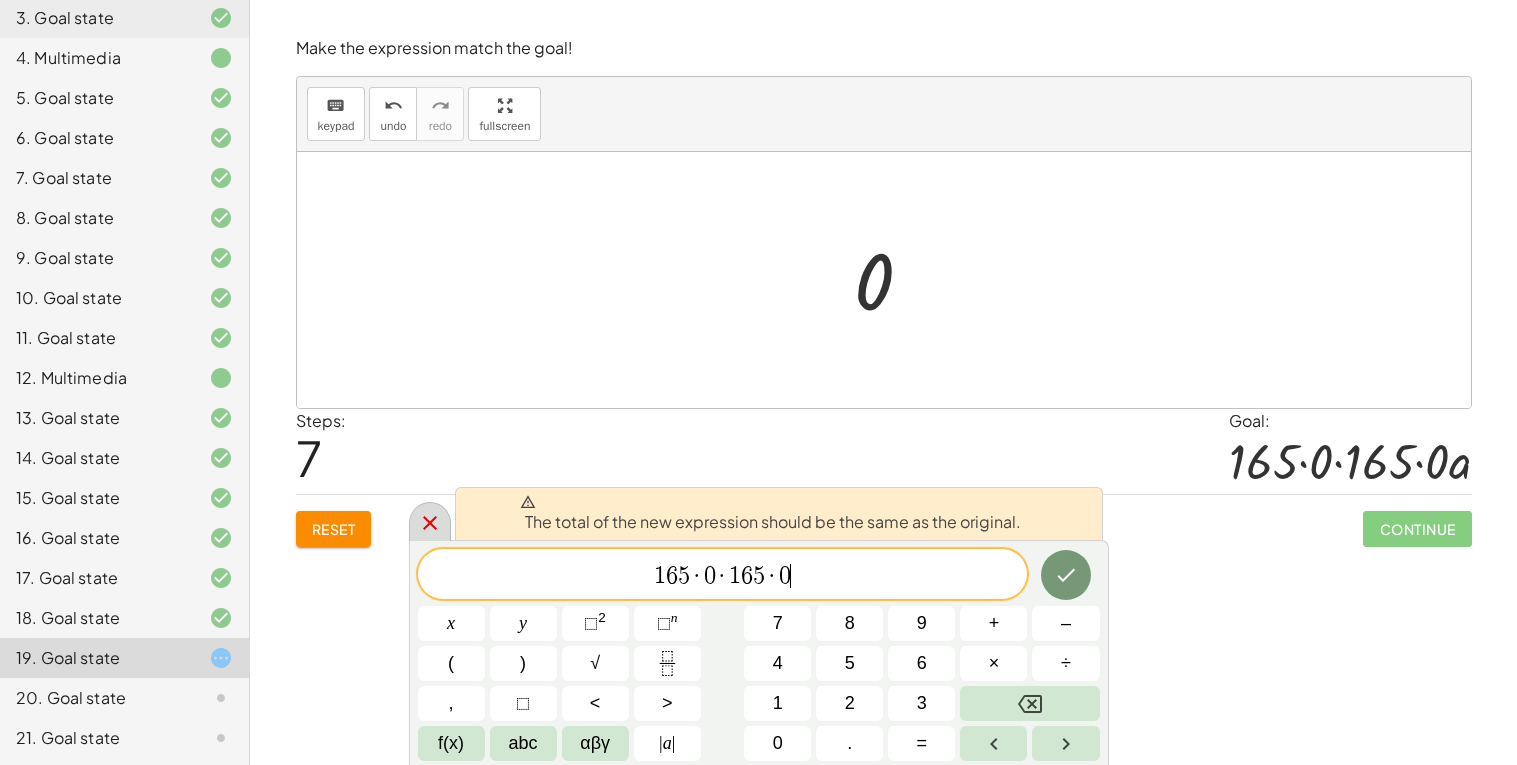click at bounding box center [430, 521] 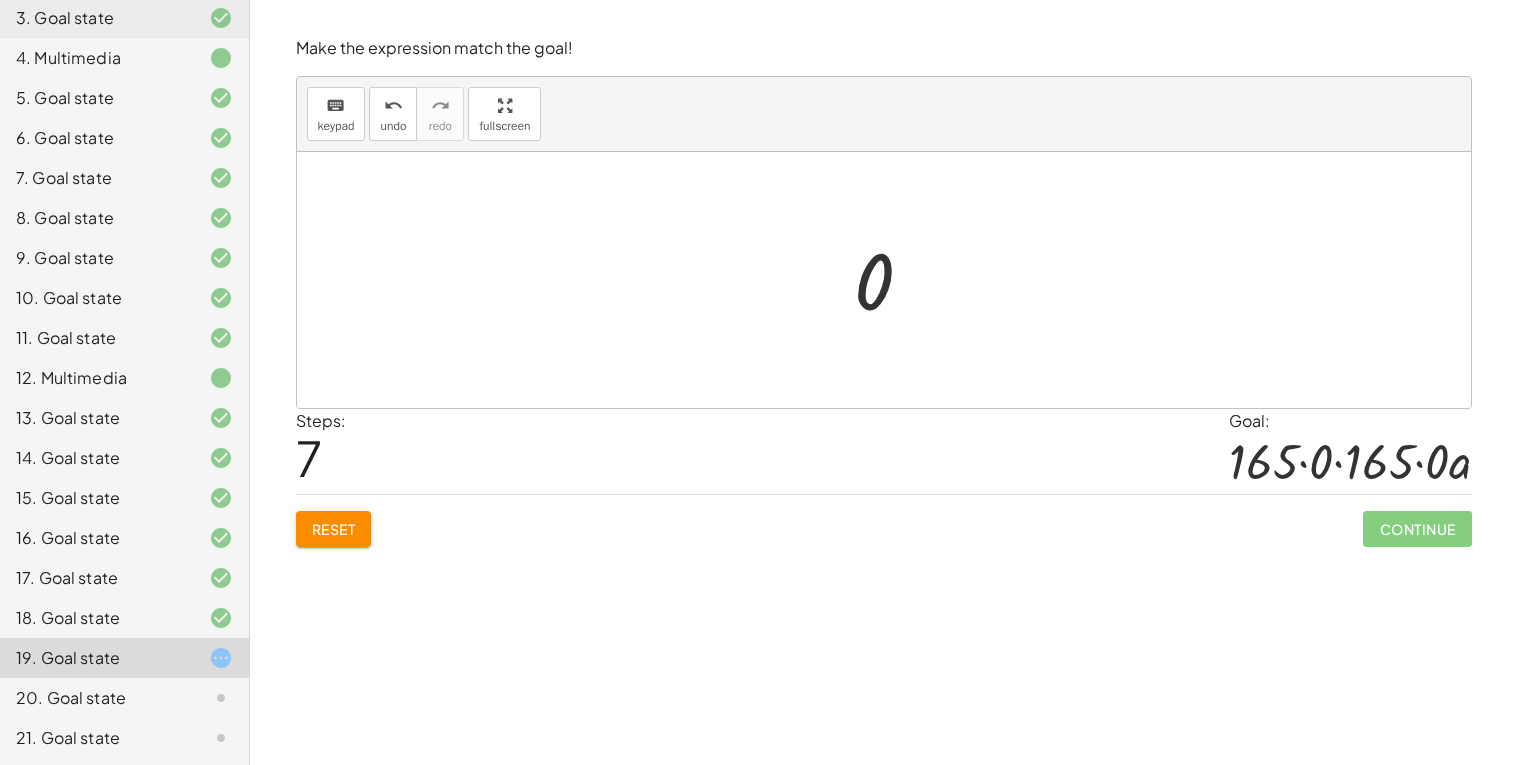 click on "Reset" 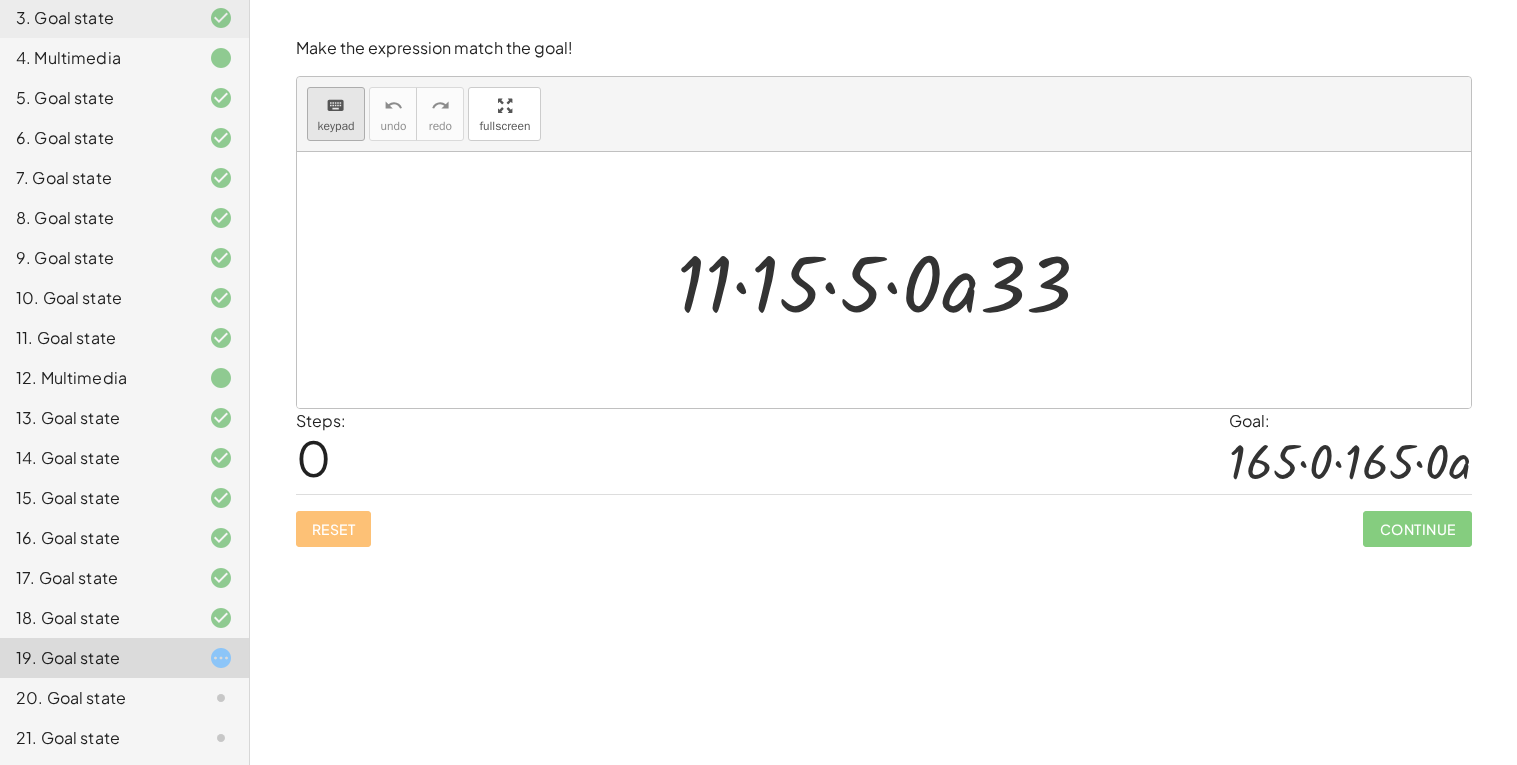 click on "keyboard" at bounding box center (335, 106) 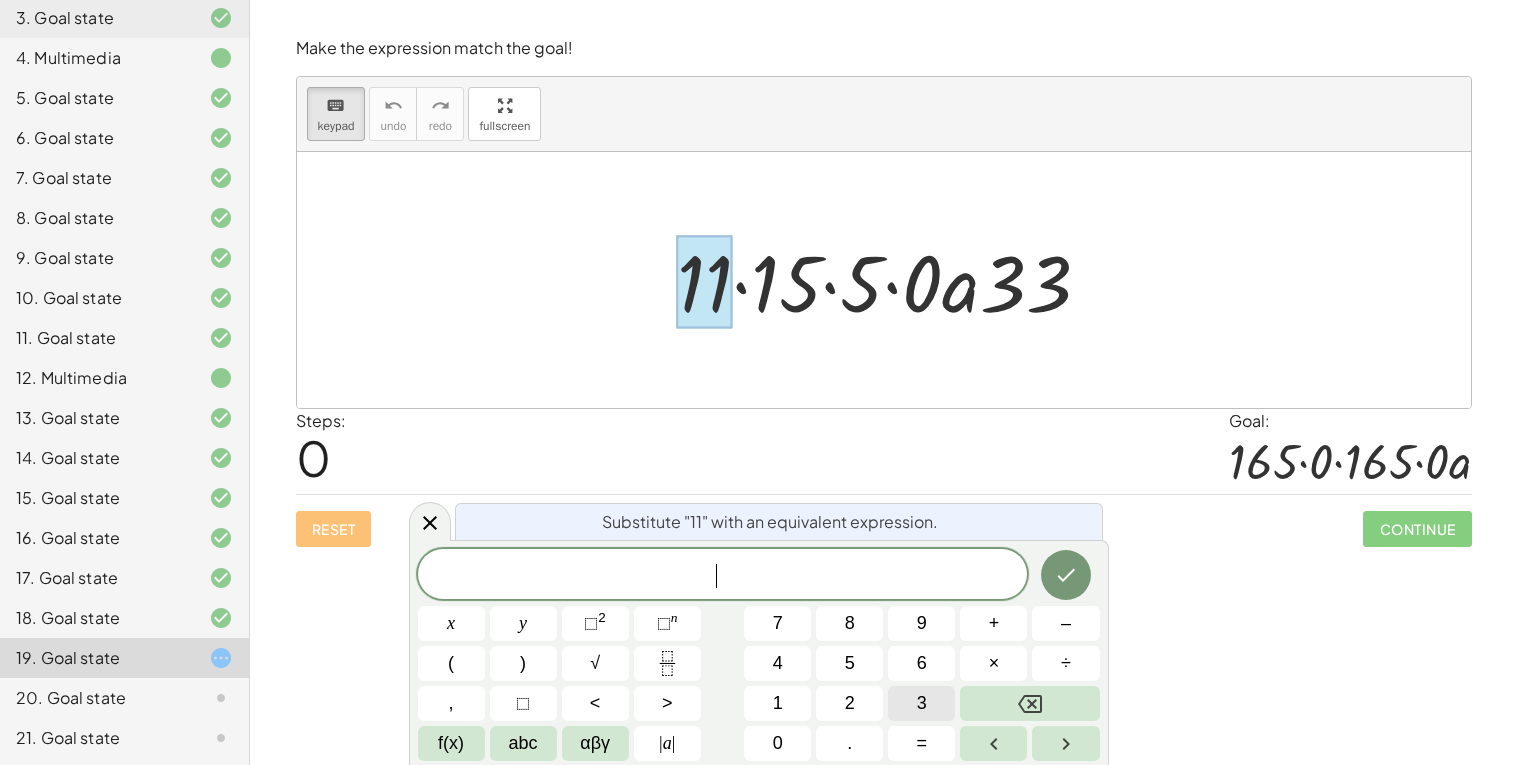 click on "3" at bounding box center [922, 703] 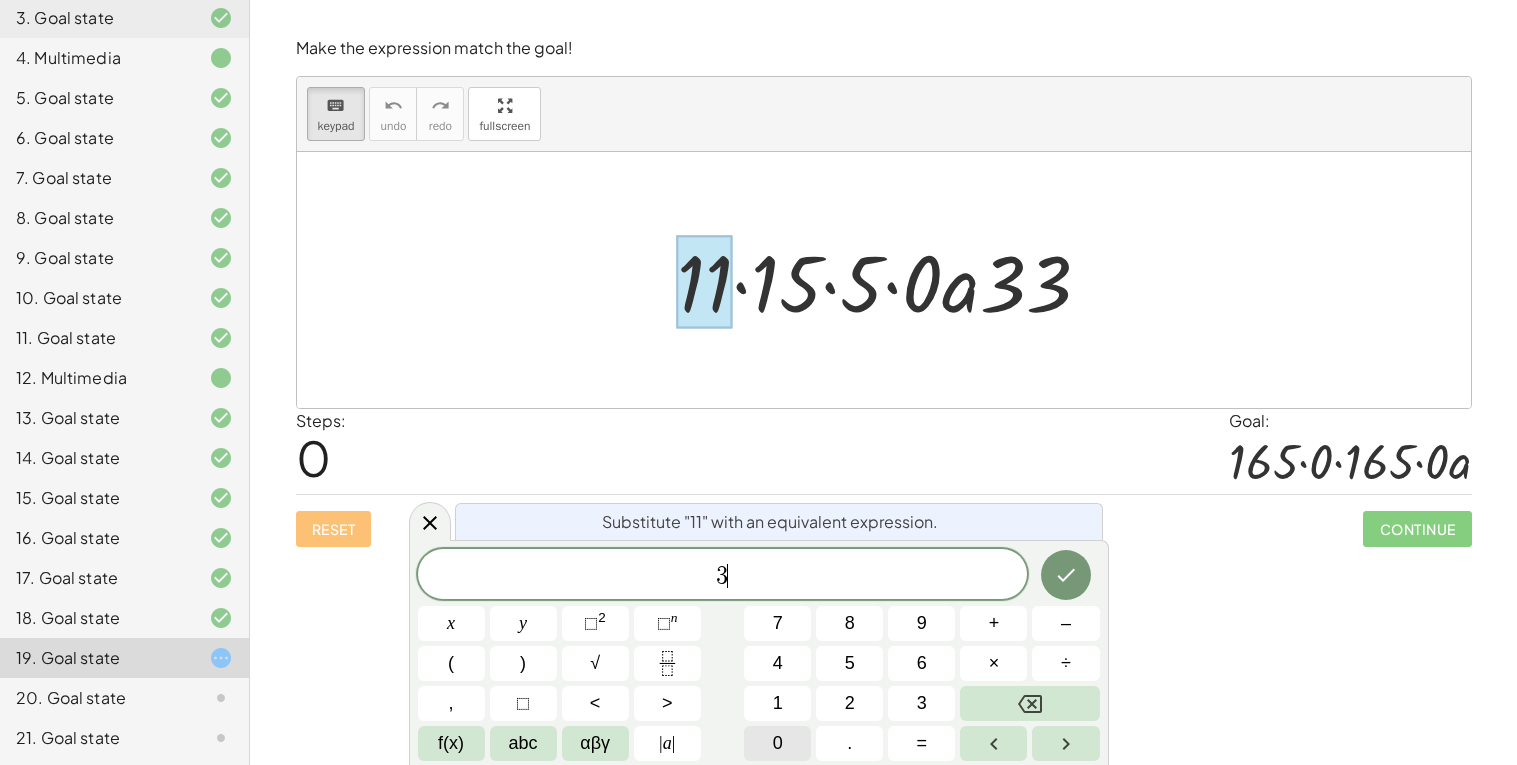 click on "0" at bounding box center [777, 743] 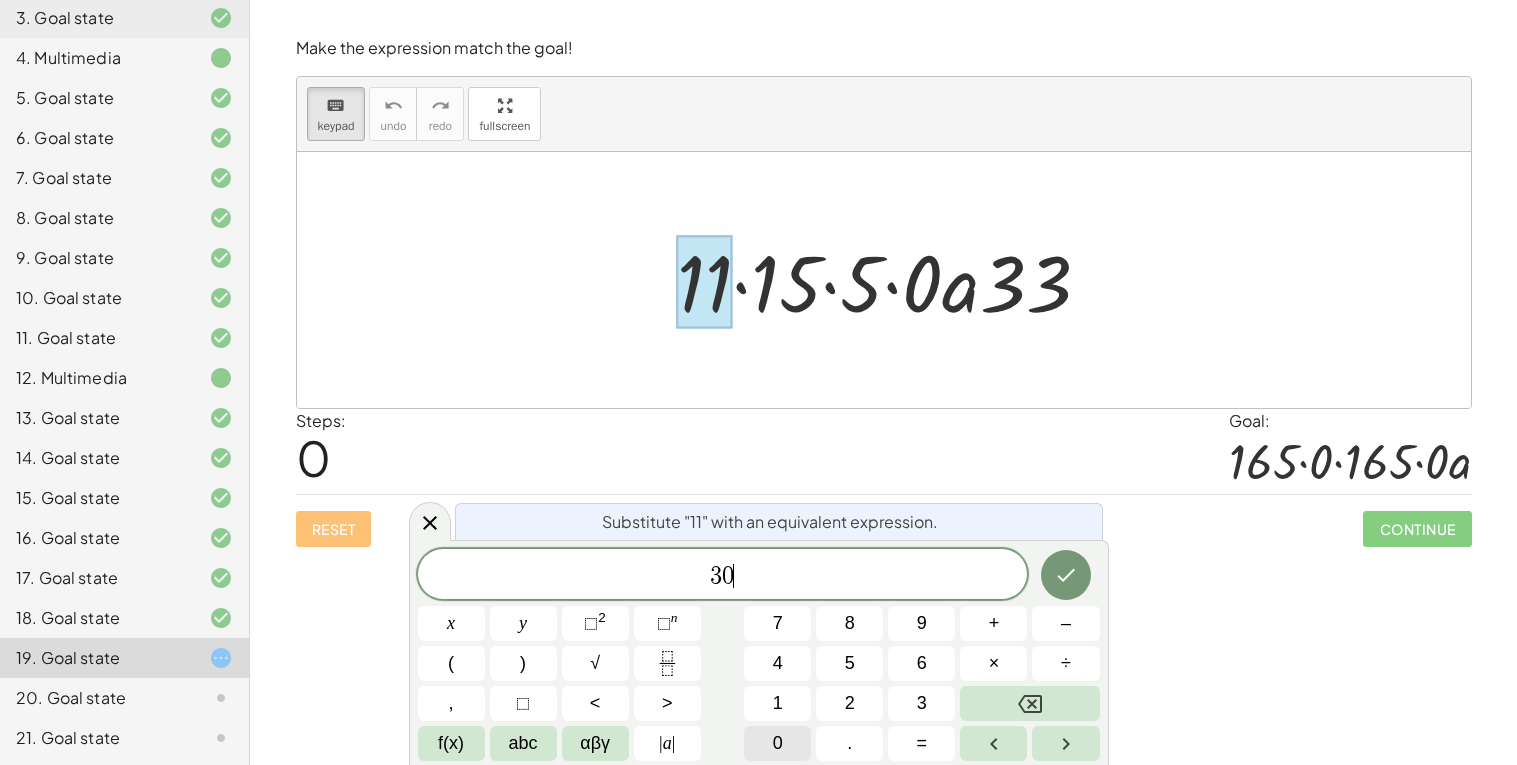 click on "0" at bounding box center [777, 743] 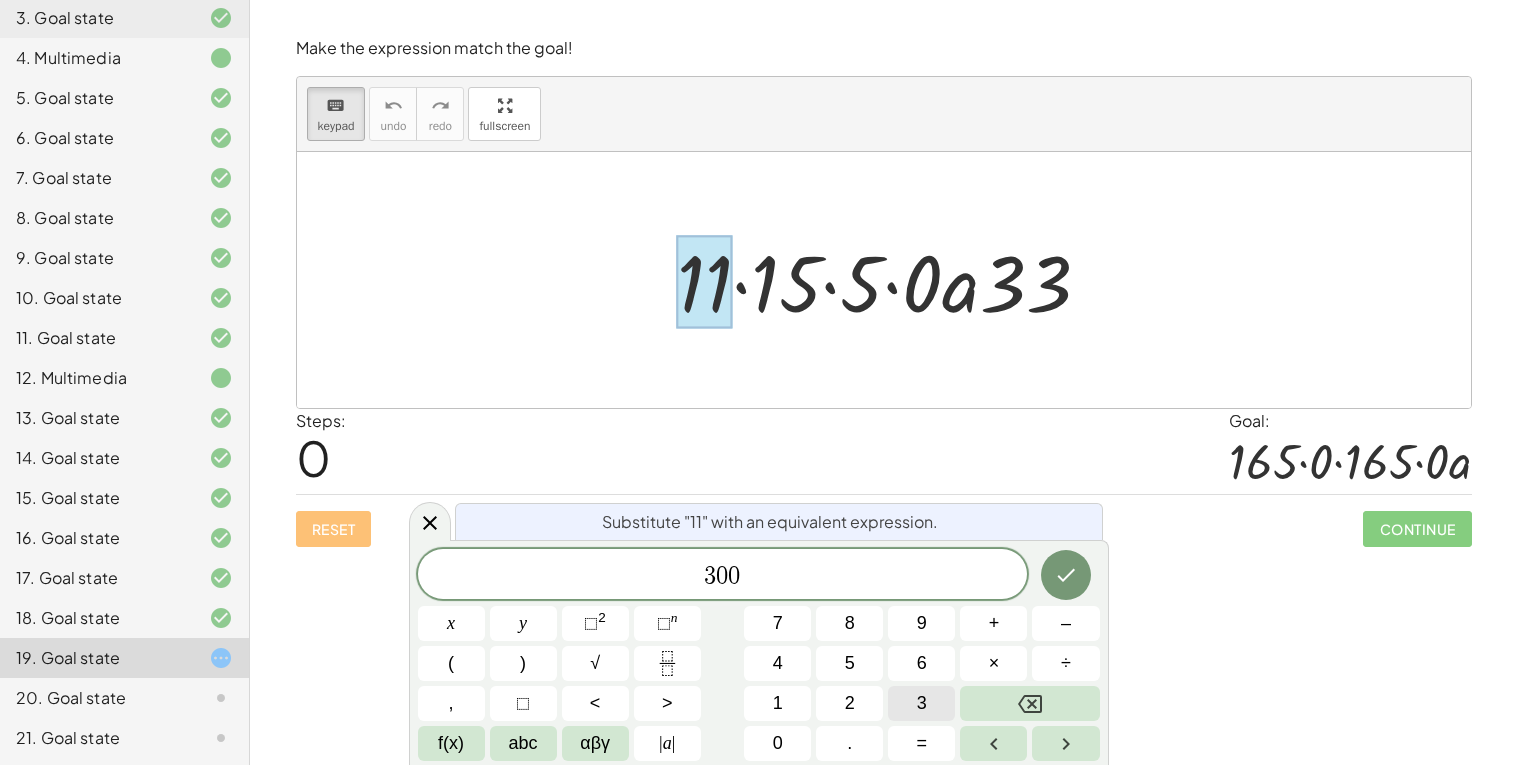 click on "3" at bounding box center [922, 703] 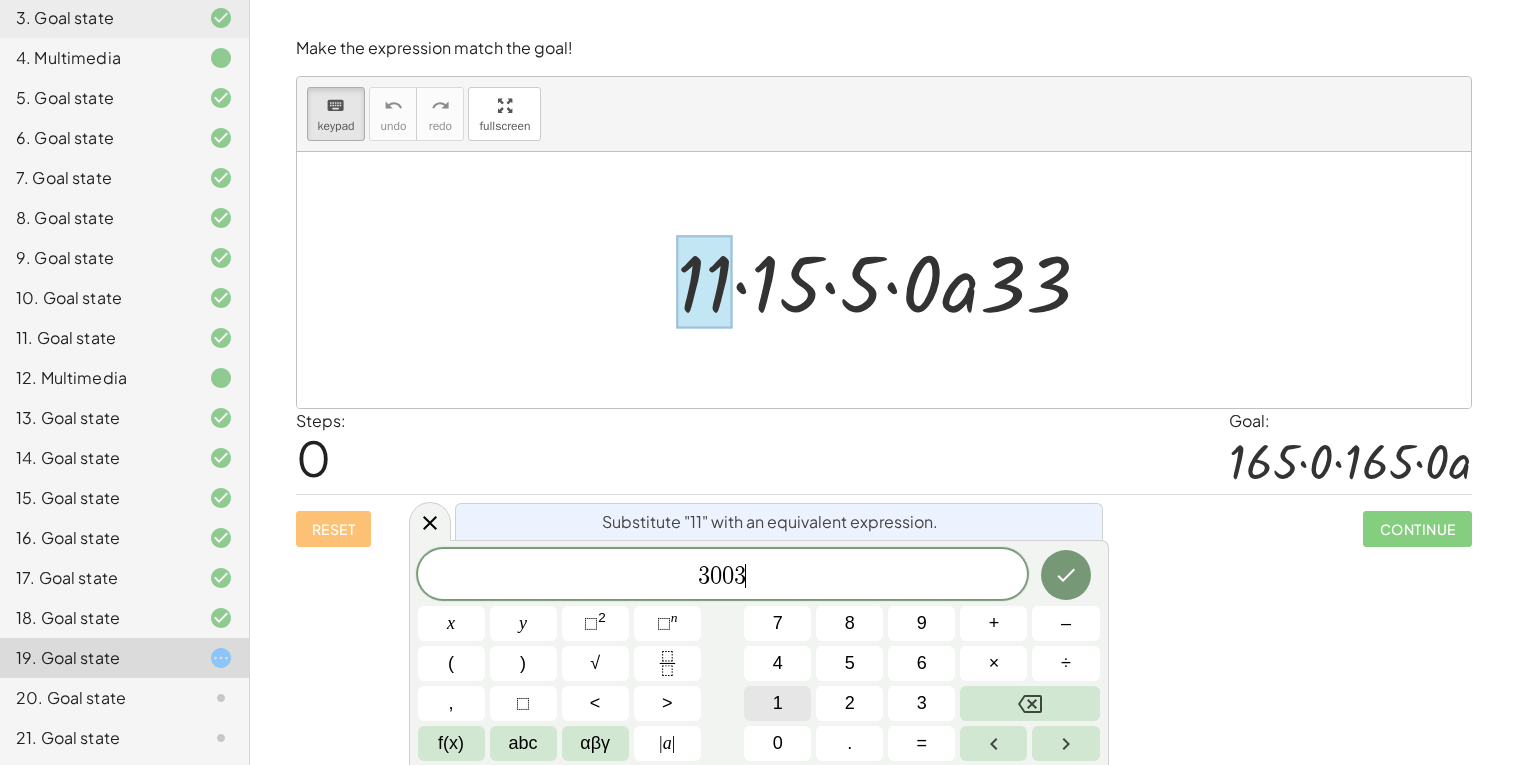 click on "1" at bounding box center (777, 703) 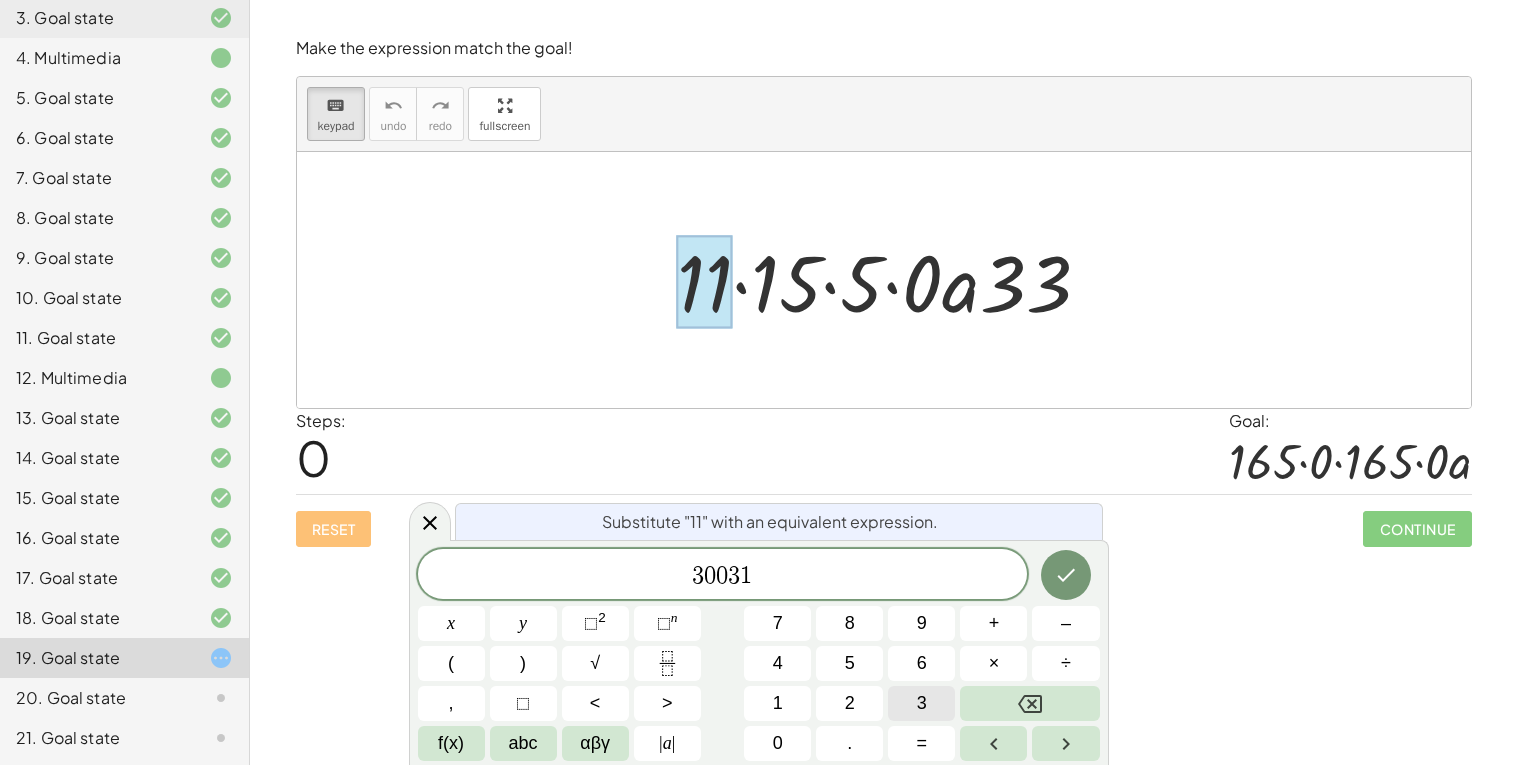 click on "3" at bounding box center [921, 703] 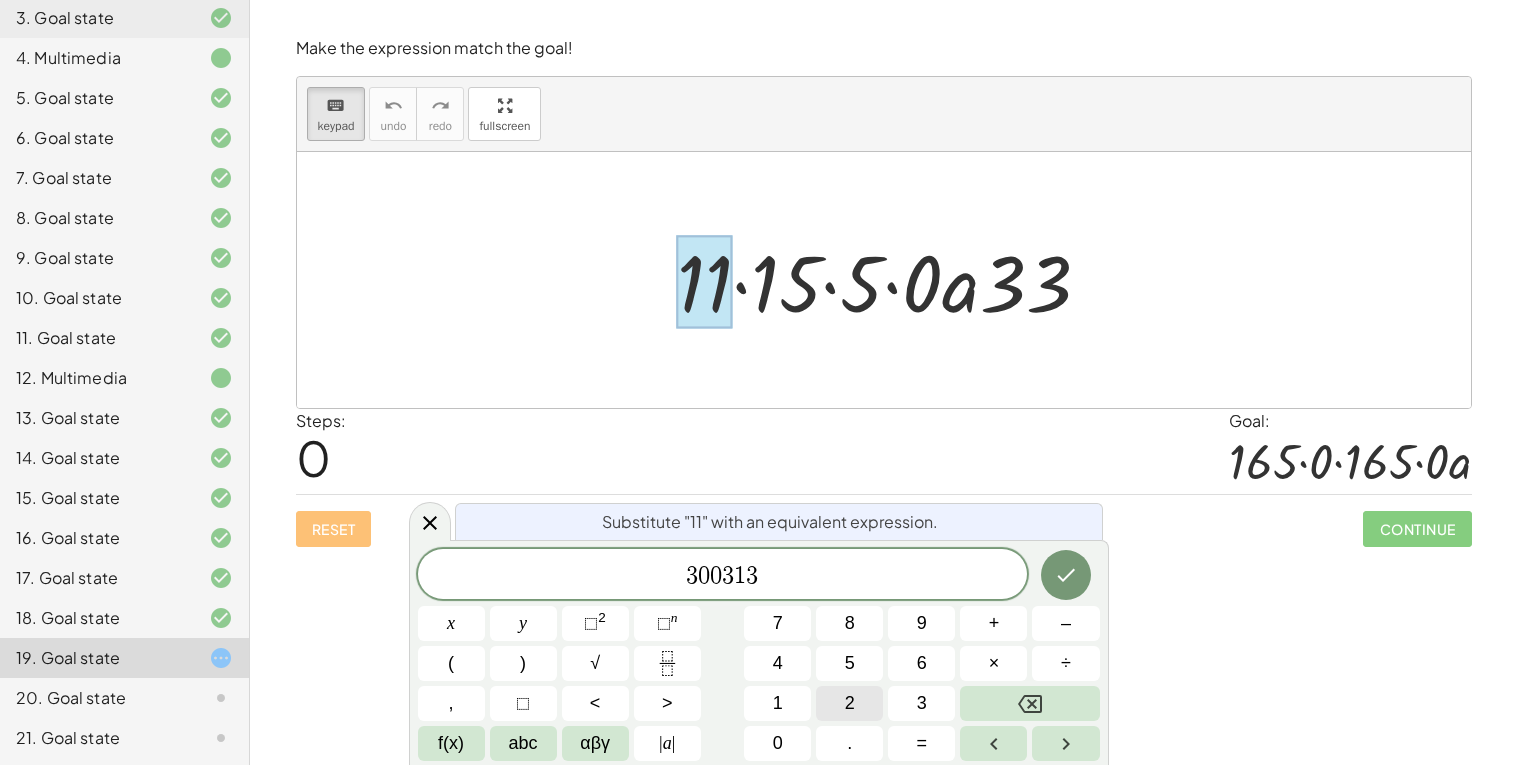 click on "2" at bounding box center (849, 703) 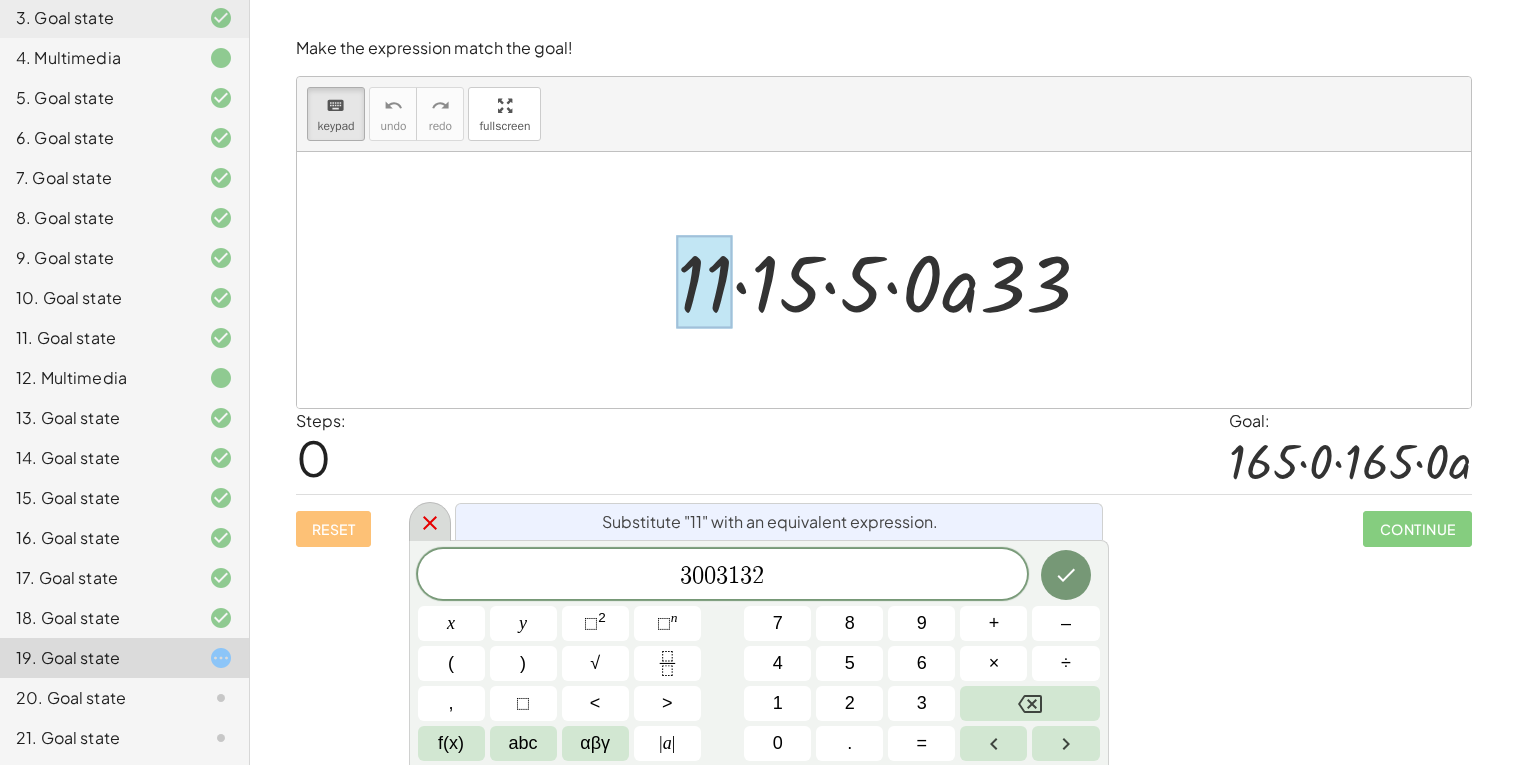 click at bounding box center [430, 521] 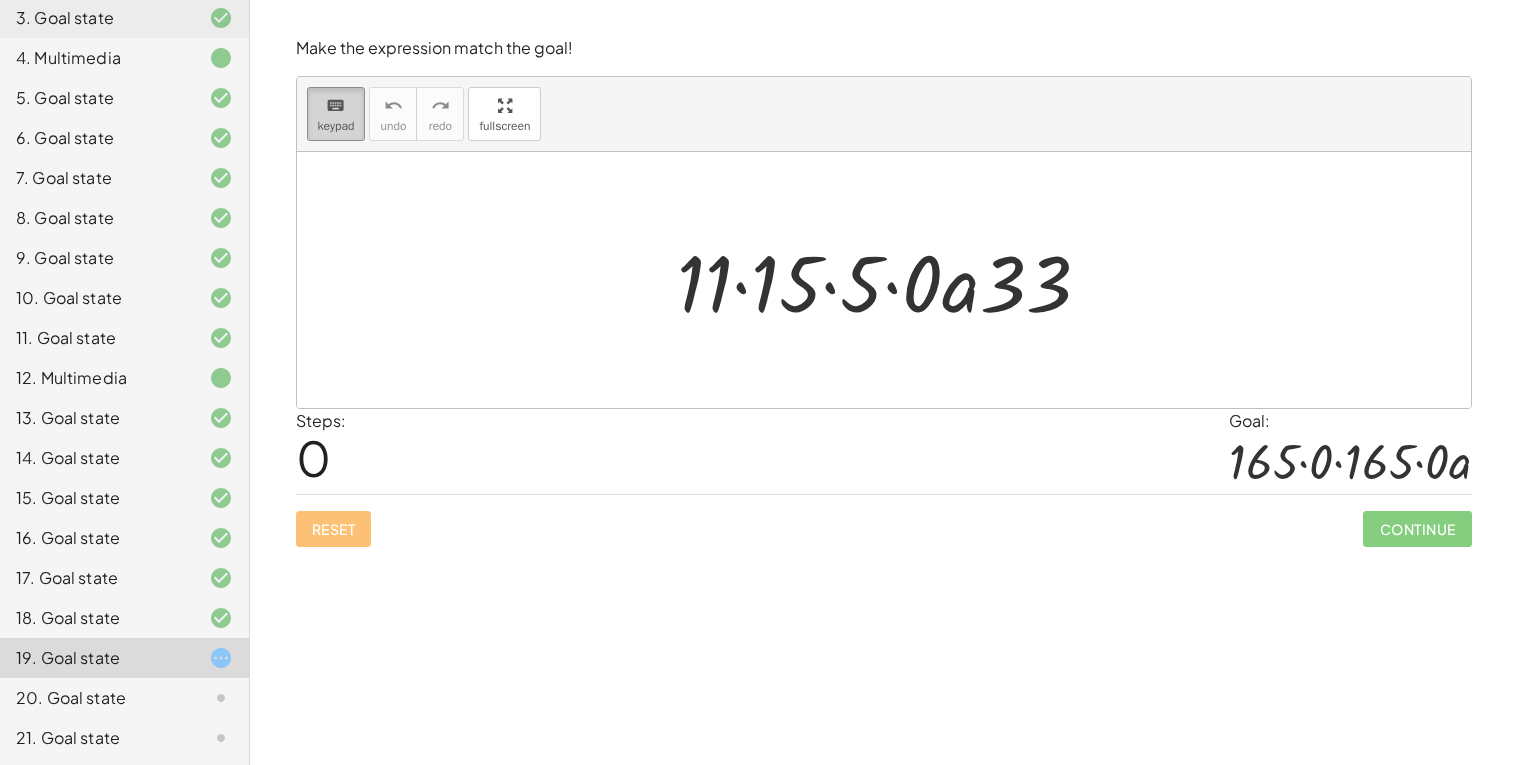 click on "keypad" at bounding box center (336, 126) 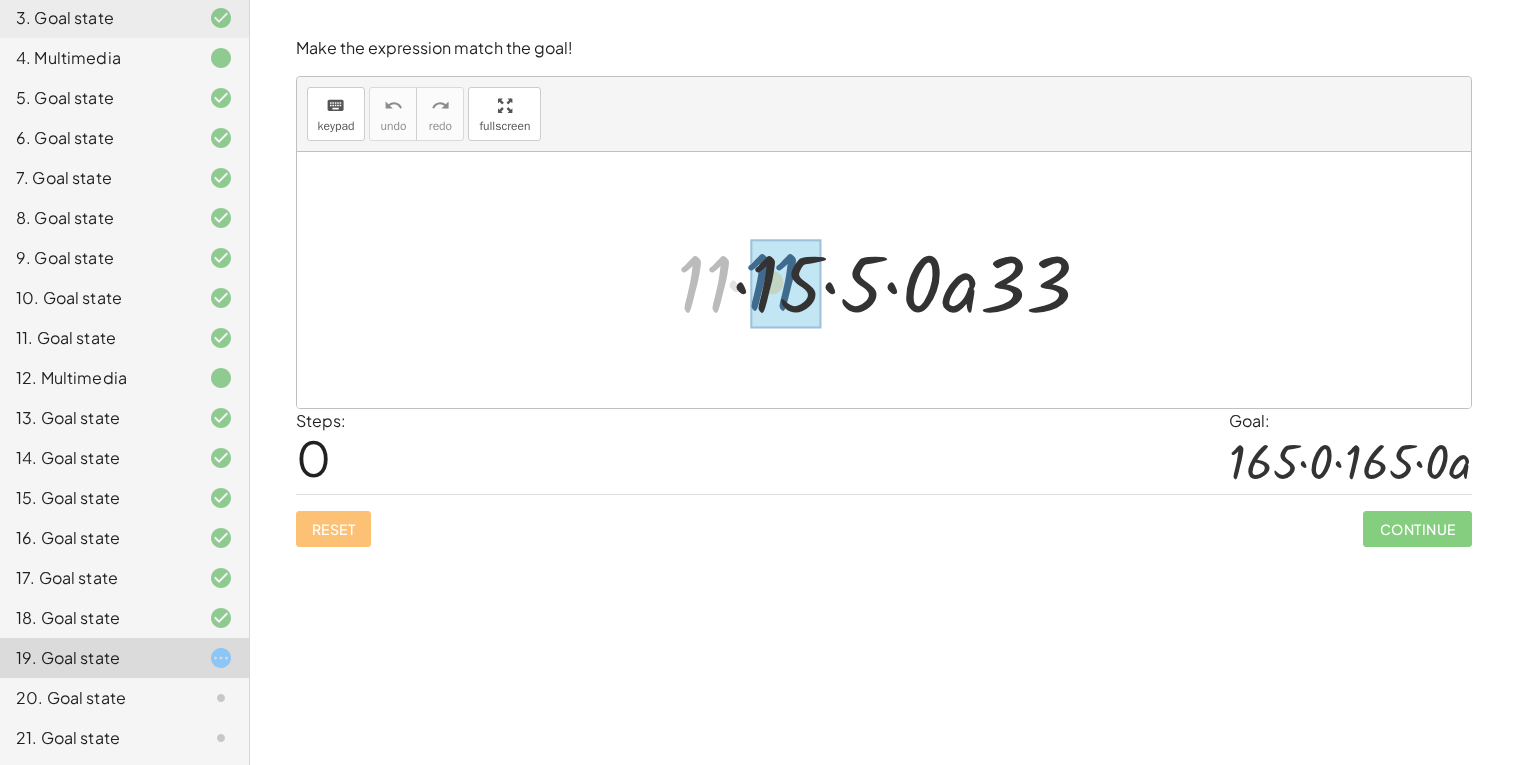 drag, startPoint x: 715, startPoint y: 286, endPoint x: 790, endPoint y: 284, distance: 75.026665 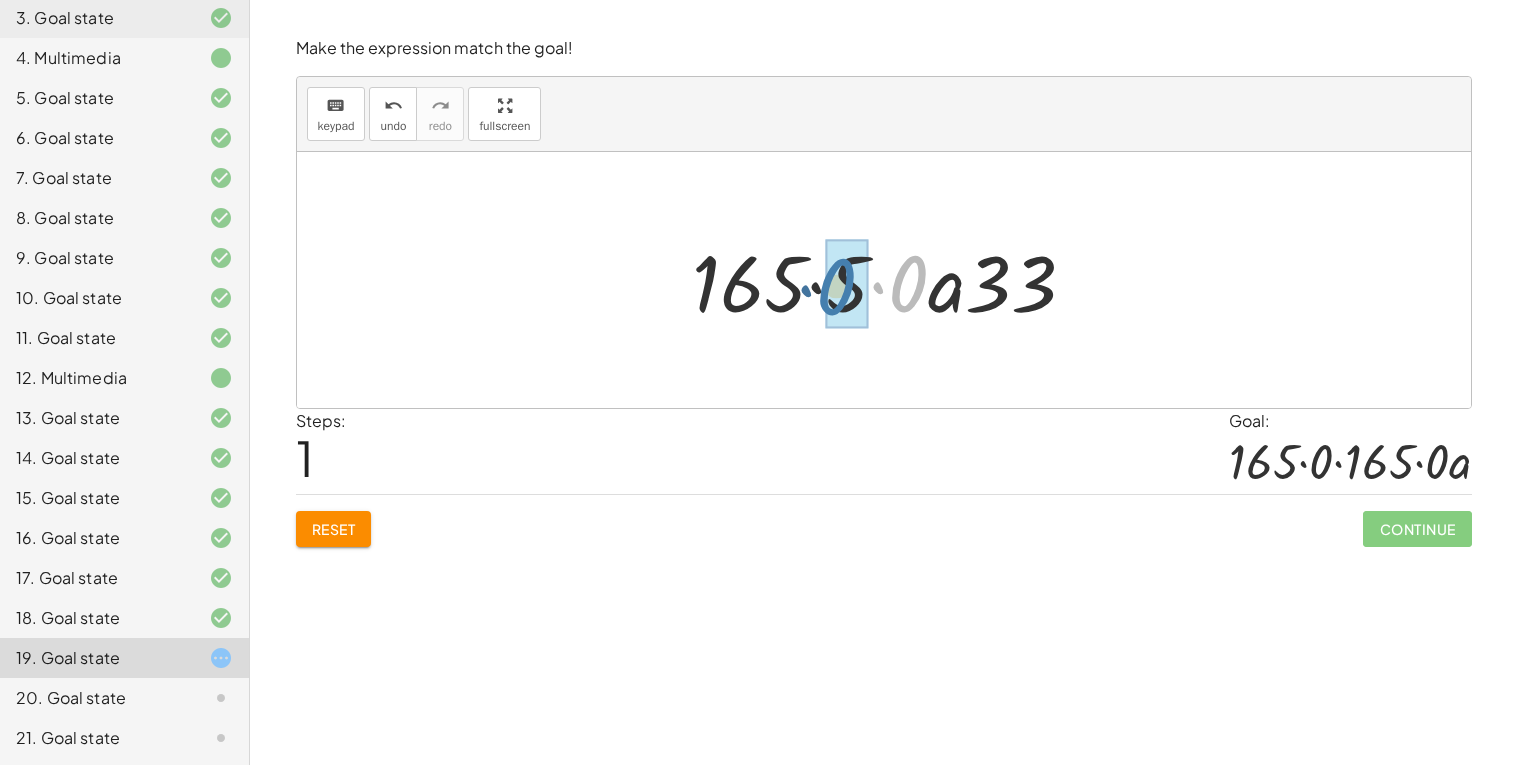 drag, startPoint x: 901, startPoint y: 305, endPoint x: 818, endPoint y: 312, distance: 83.294655 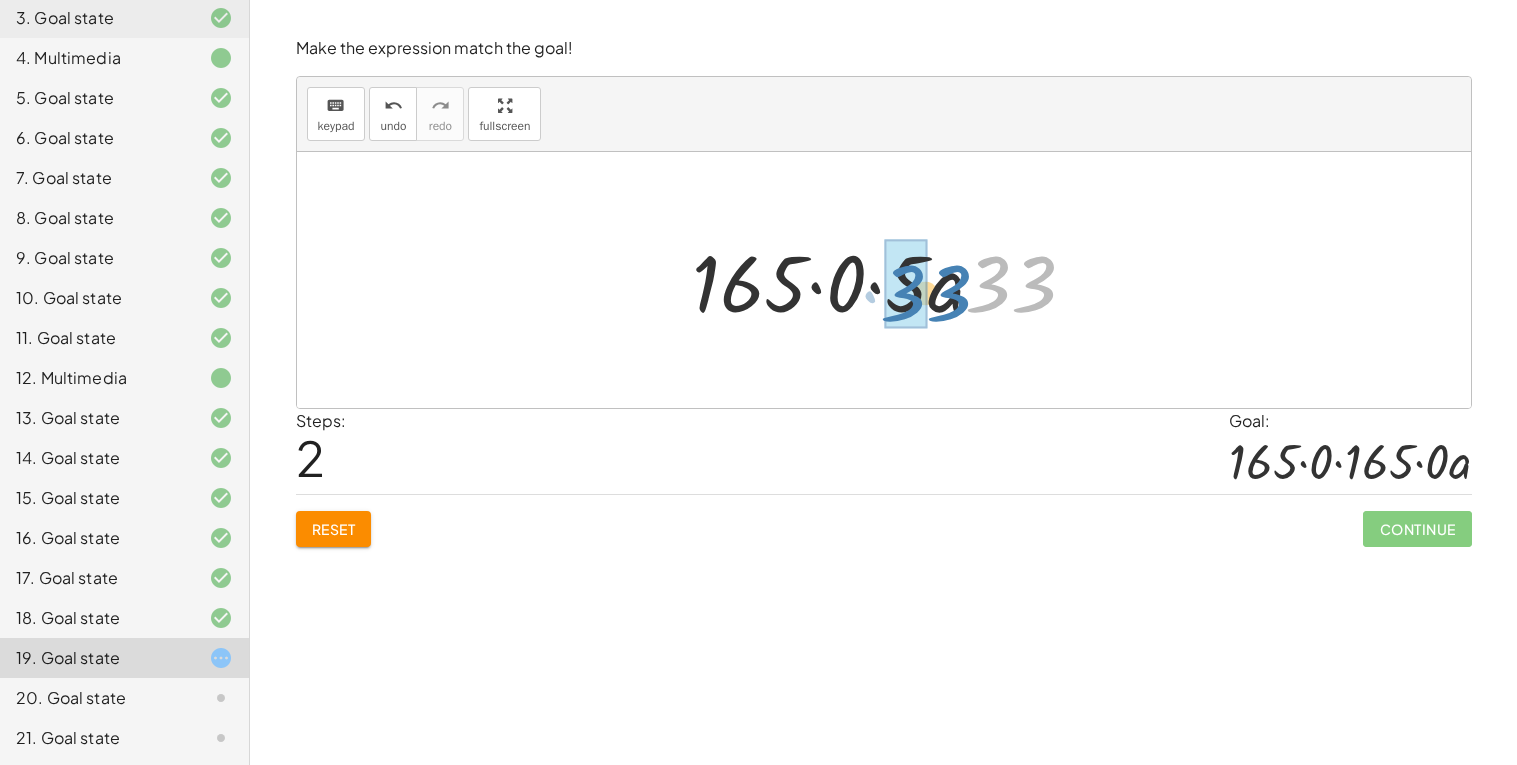 drag, startPoint x: 1015, startPoint y: 291, endPoint x: 930, endPoint y: 300, distance: 85.47514 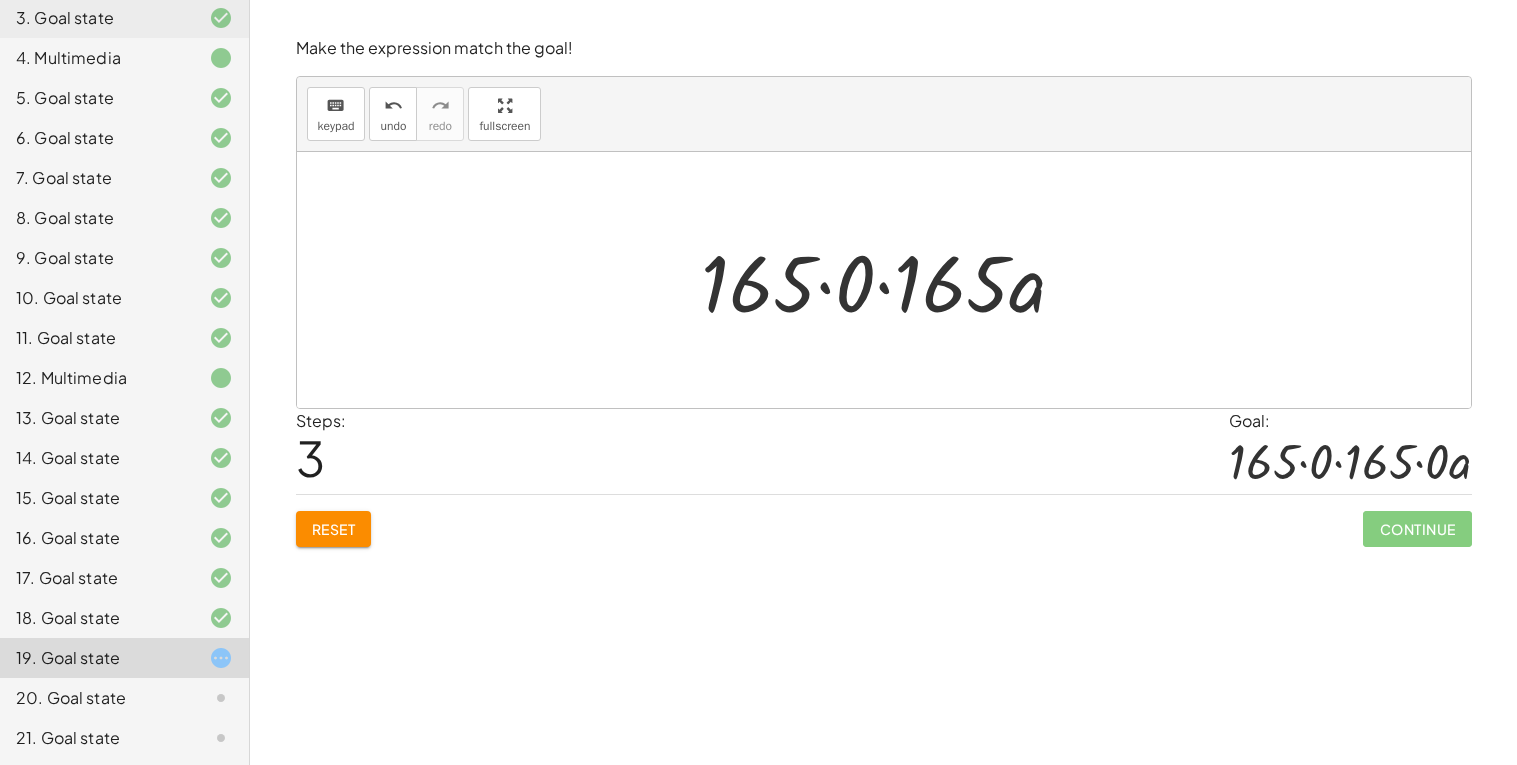 click at bounding box center (891, 280) 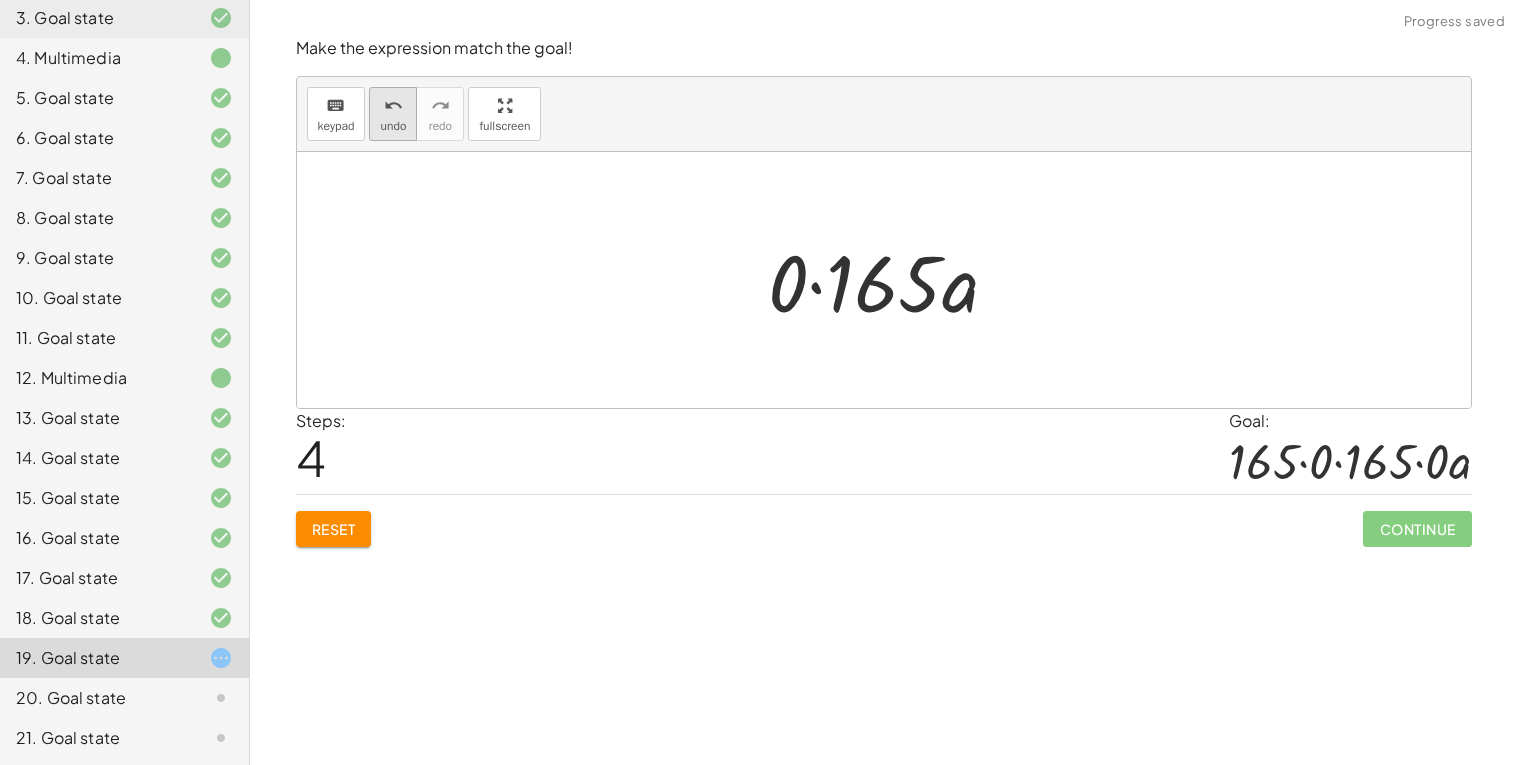 click on "undo" at bounding box center [393, 126] 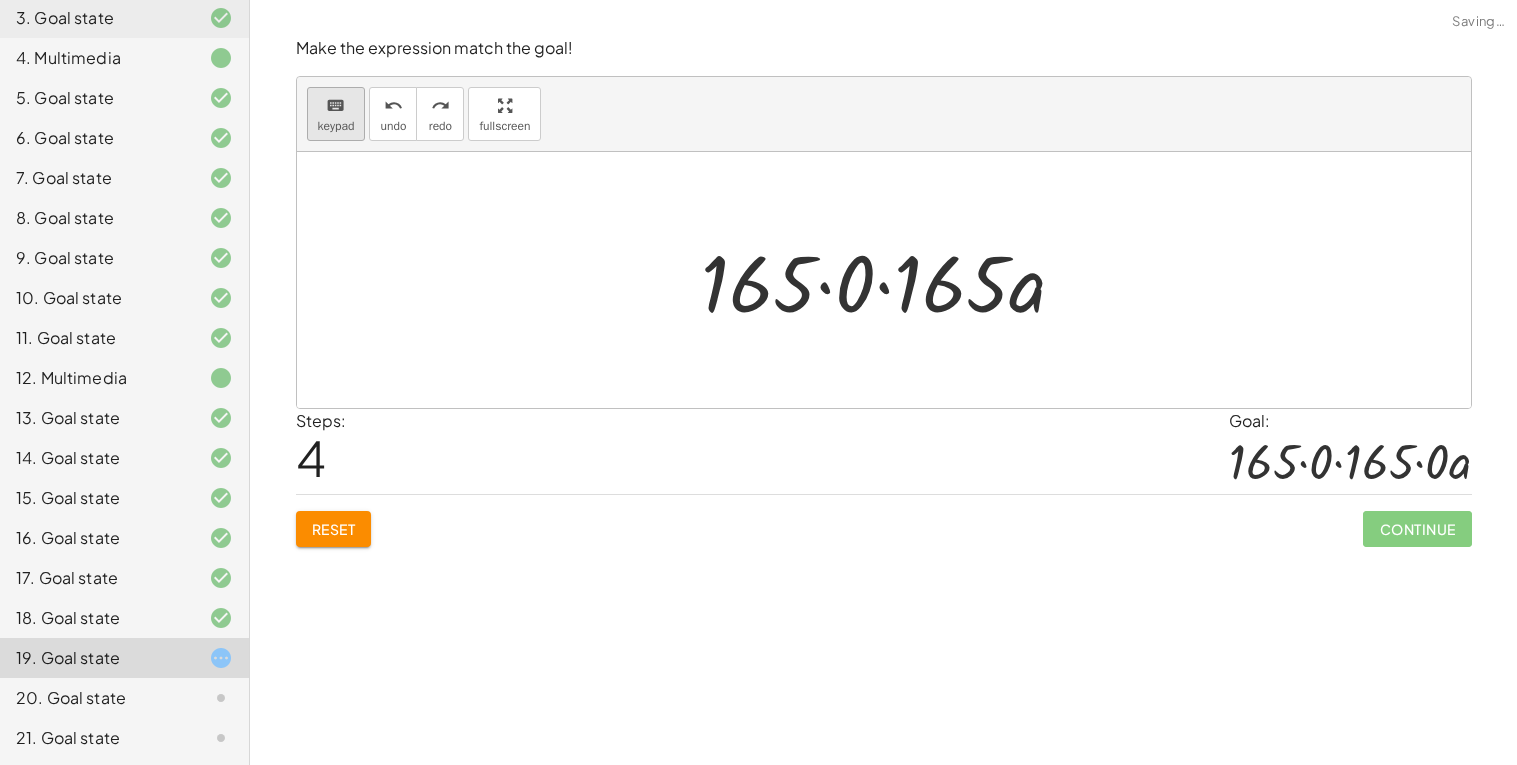 click on "keyboard keypad" at bounding box center [336, 114] 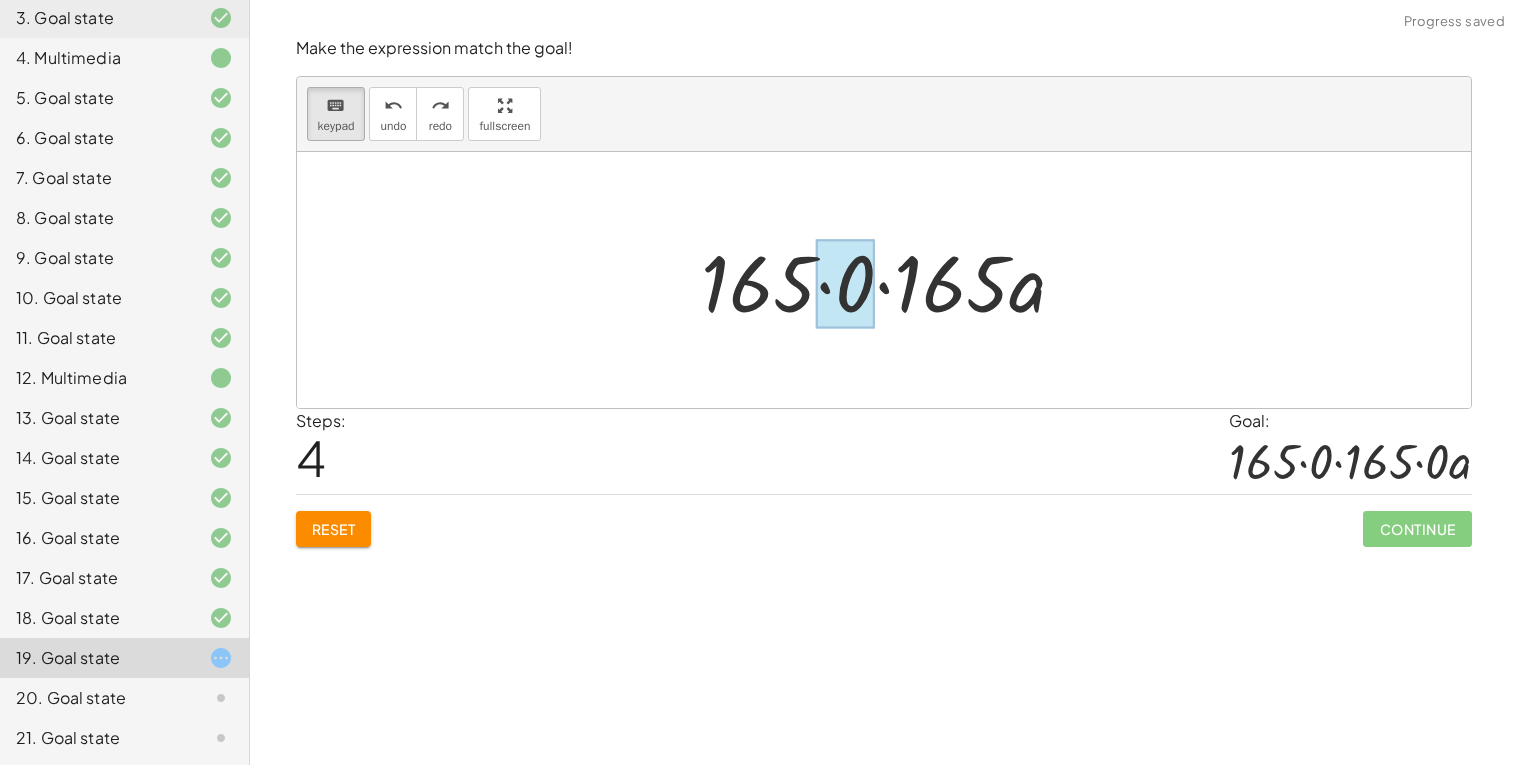 click at bounding box center (845, 284) 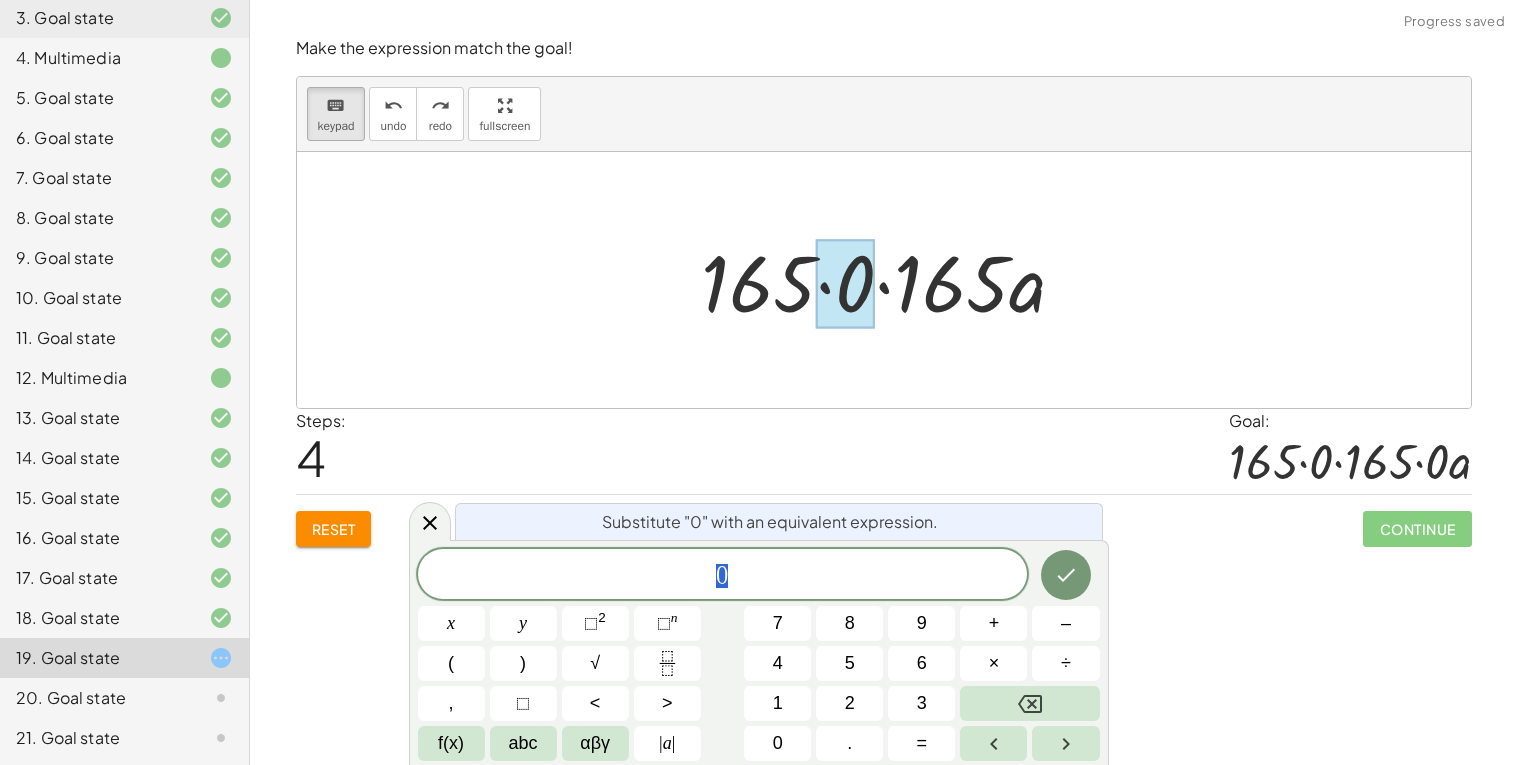 click on "0" at bounding box center (723, 576) 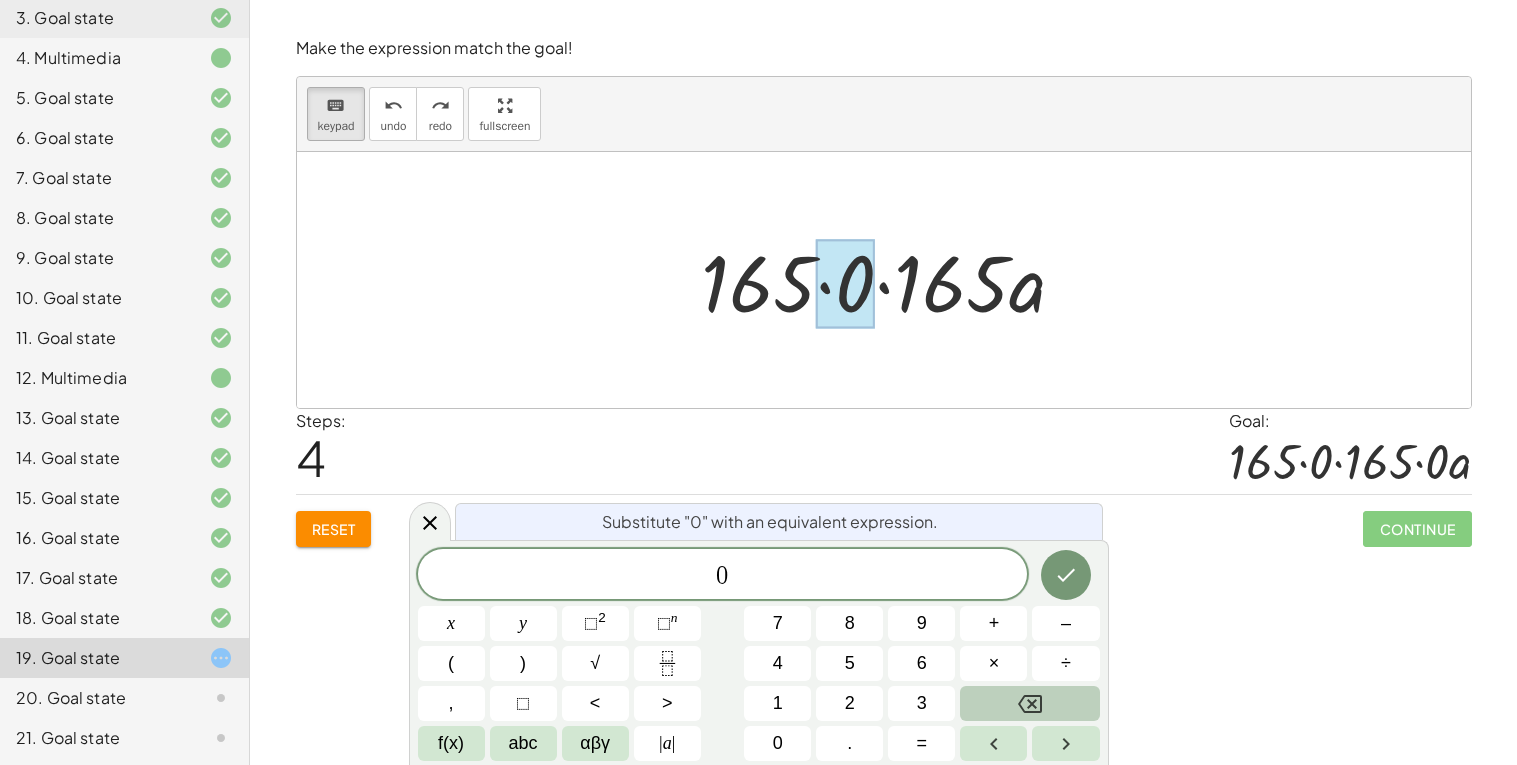 click 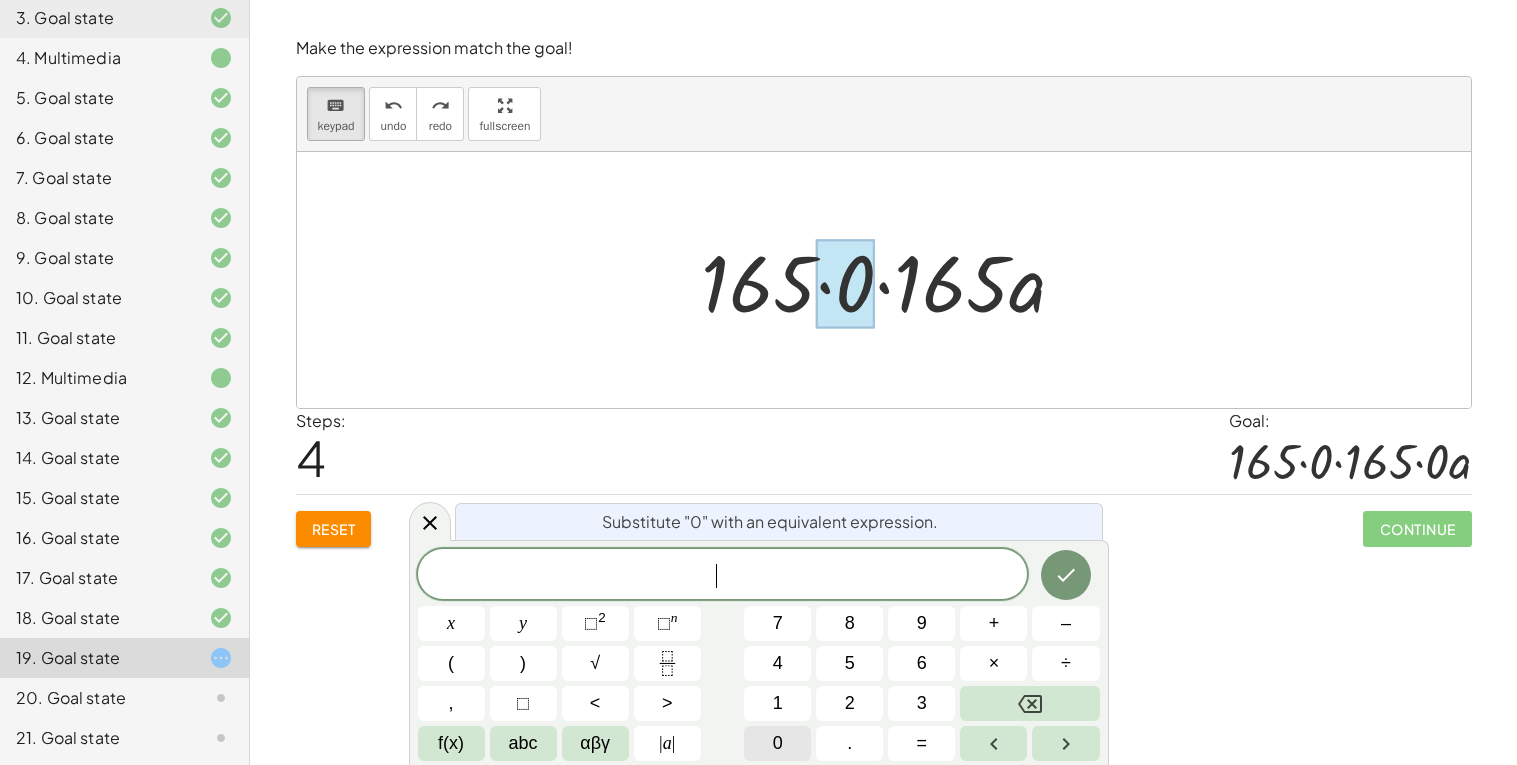 click on "0" at bounding box center (777, 743) 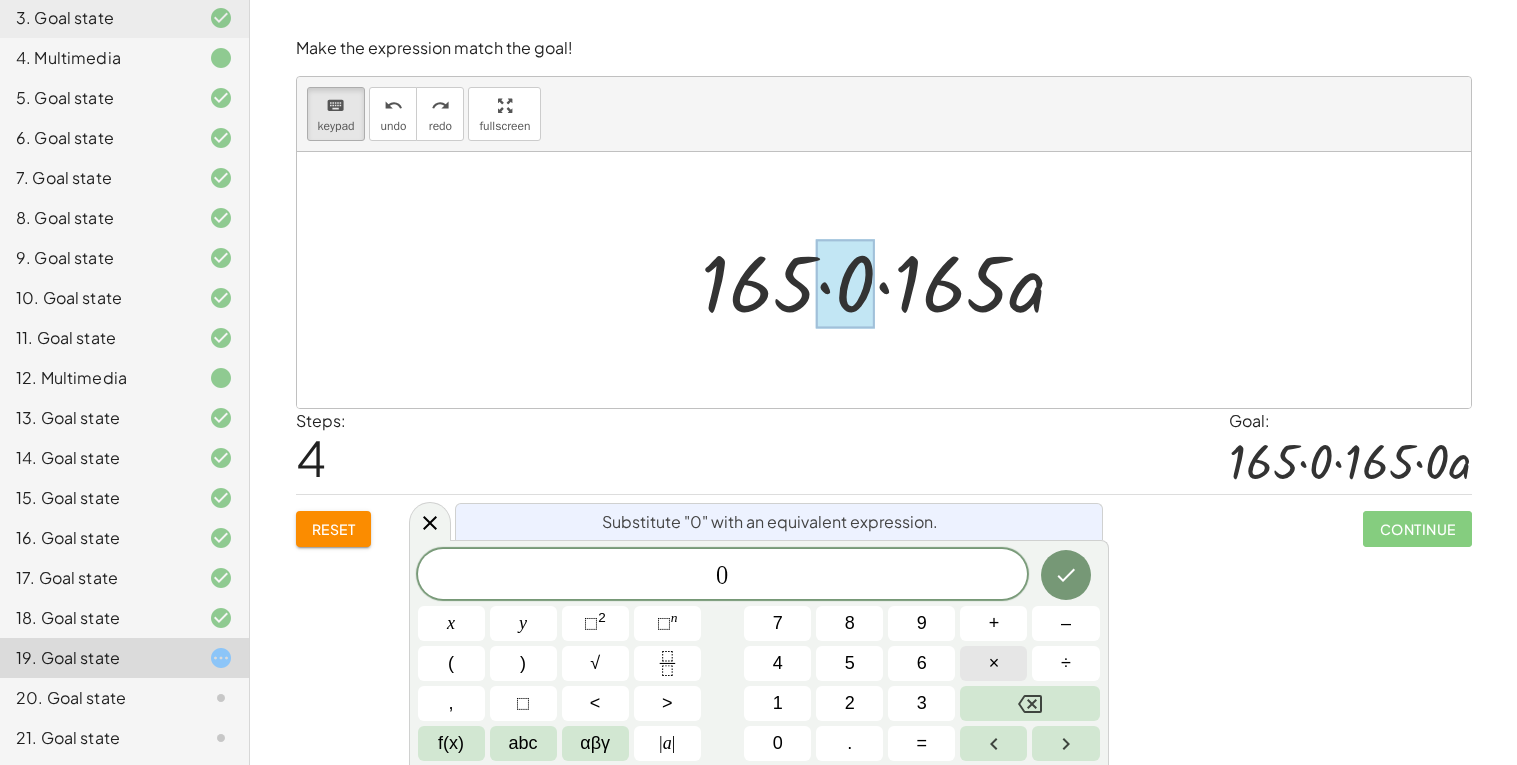 click on "×" at bounding box center [994, 663] 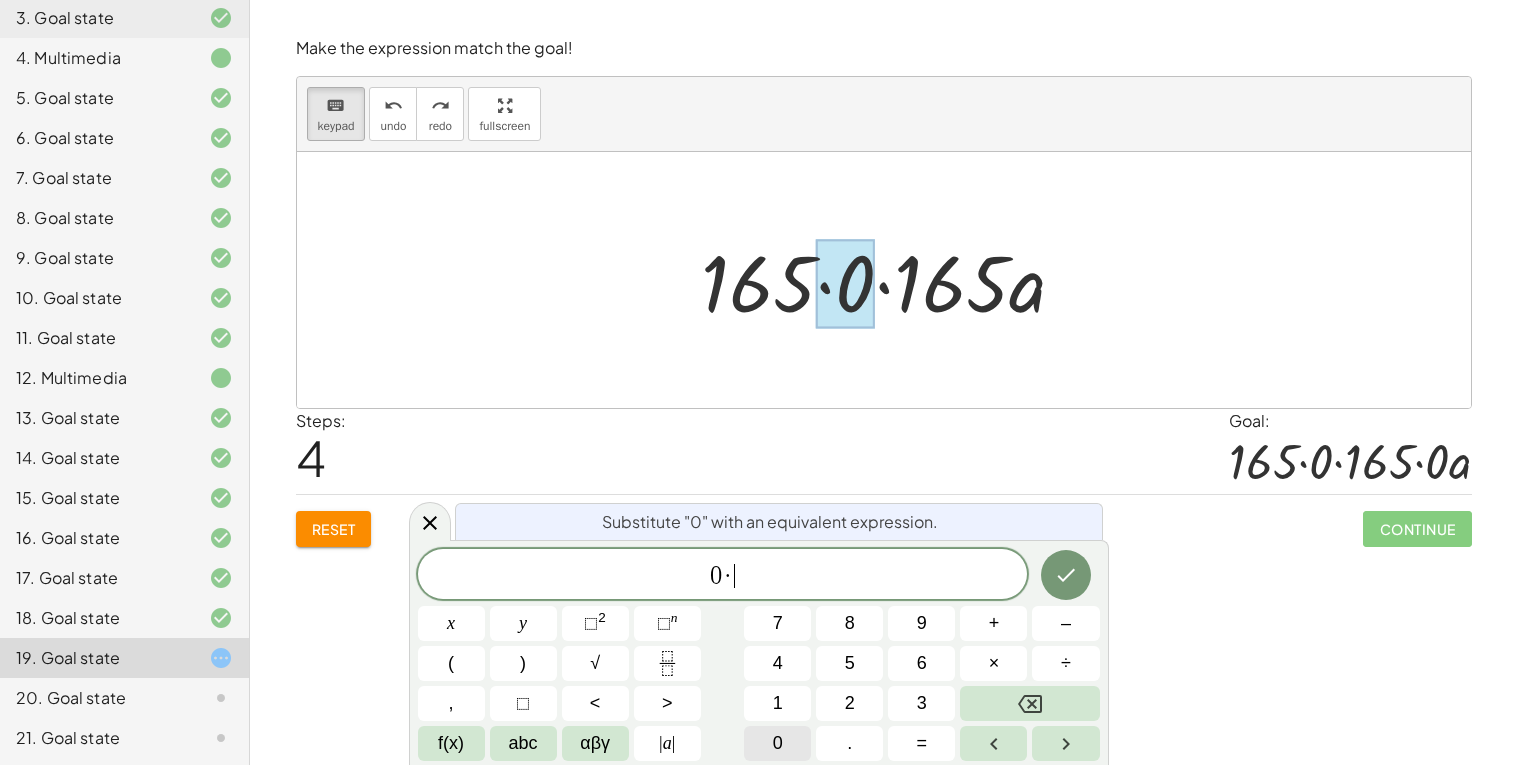 click on "0" at bounding box center (777, 743) 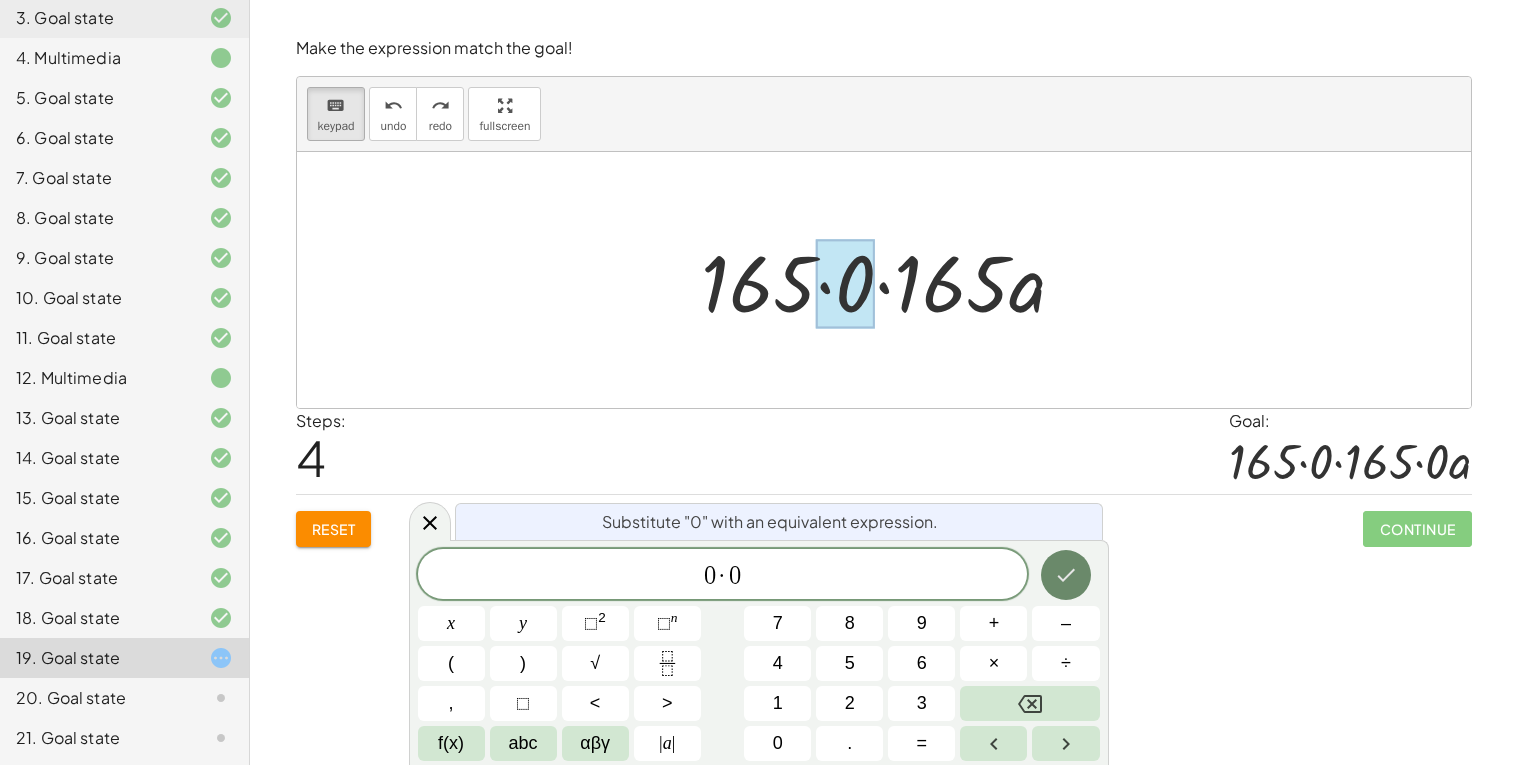 click at bounding box center [1066, 575] 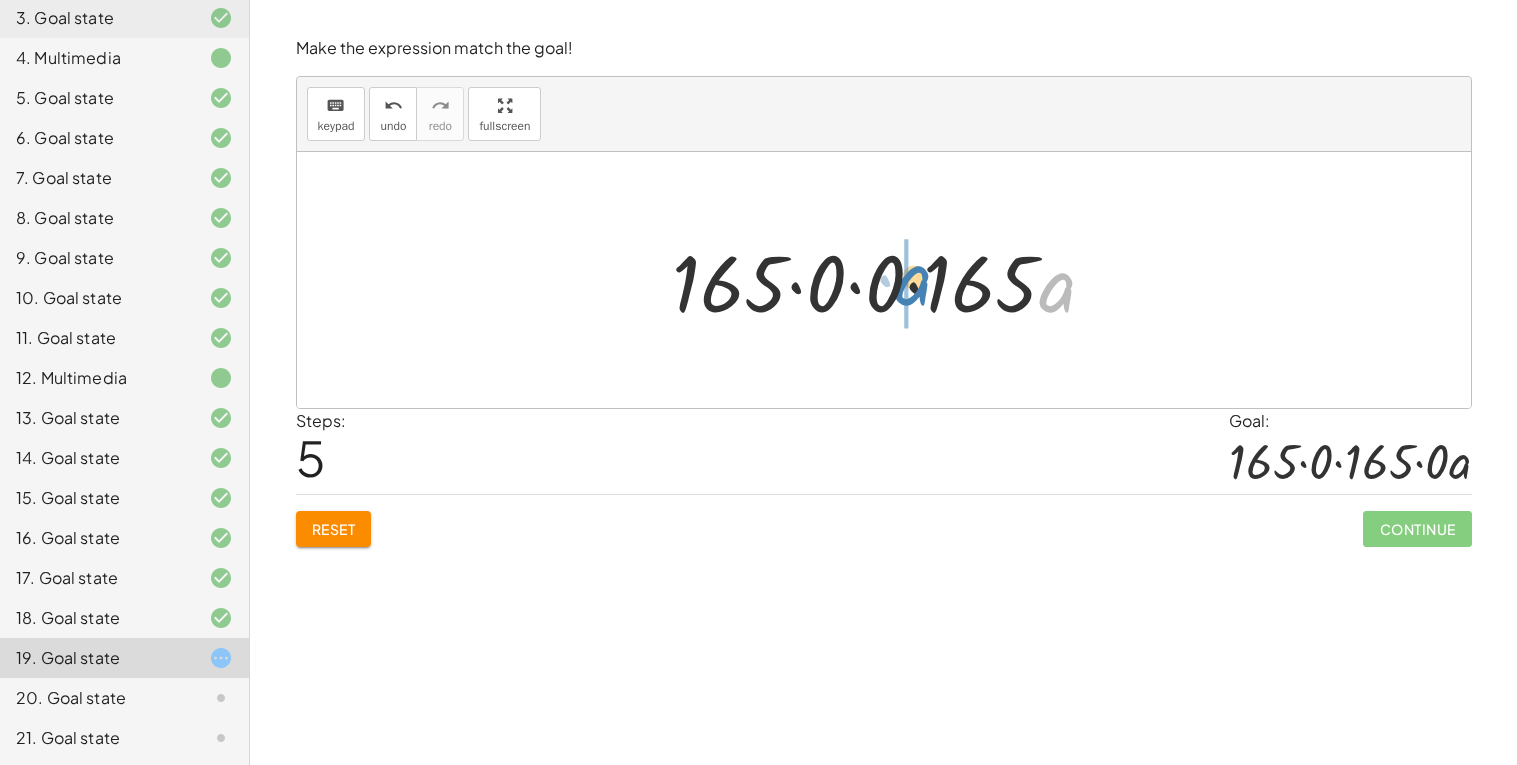 drag, startPoint x: 1064, startPoint y: 292, endPoint x: 913, endPoint y: 285, distance: 151.16217 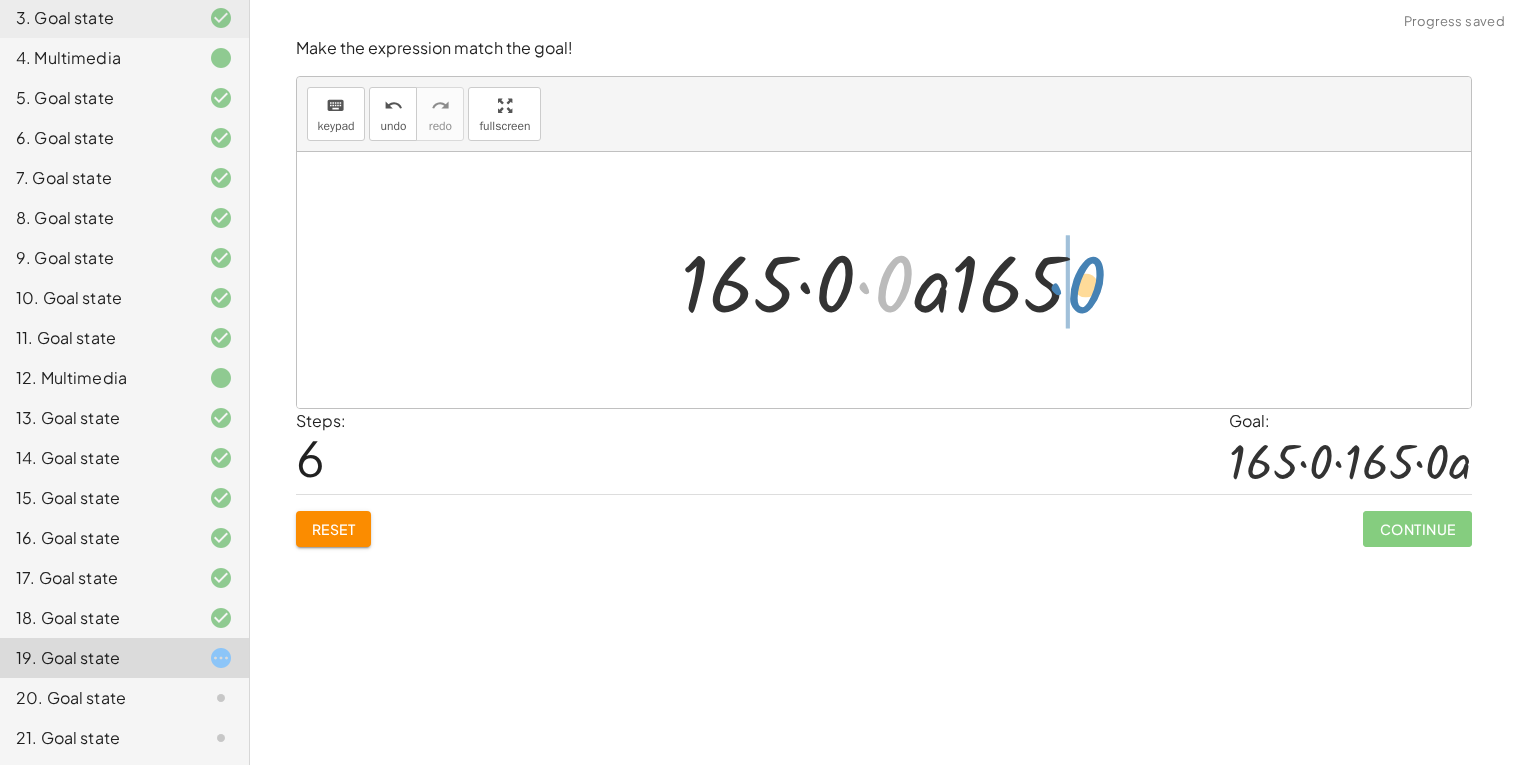 drag, startPoint x: 904, startPoint y: 287, endPoint x: 1112, endPoint y: 290, distance: 208.02164 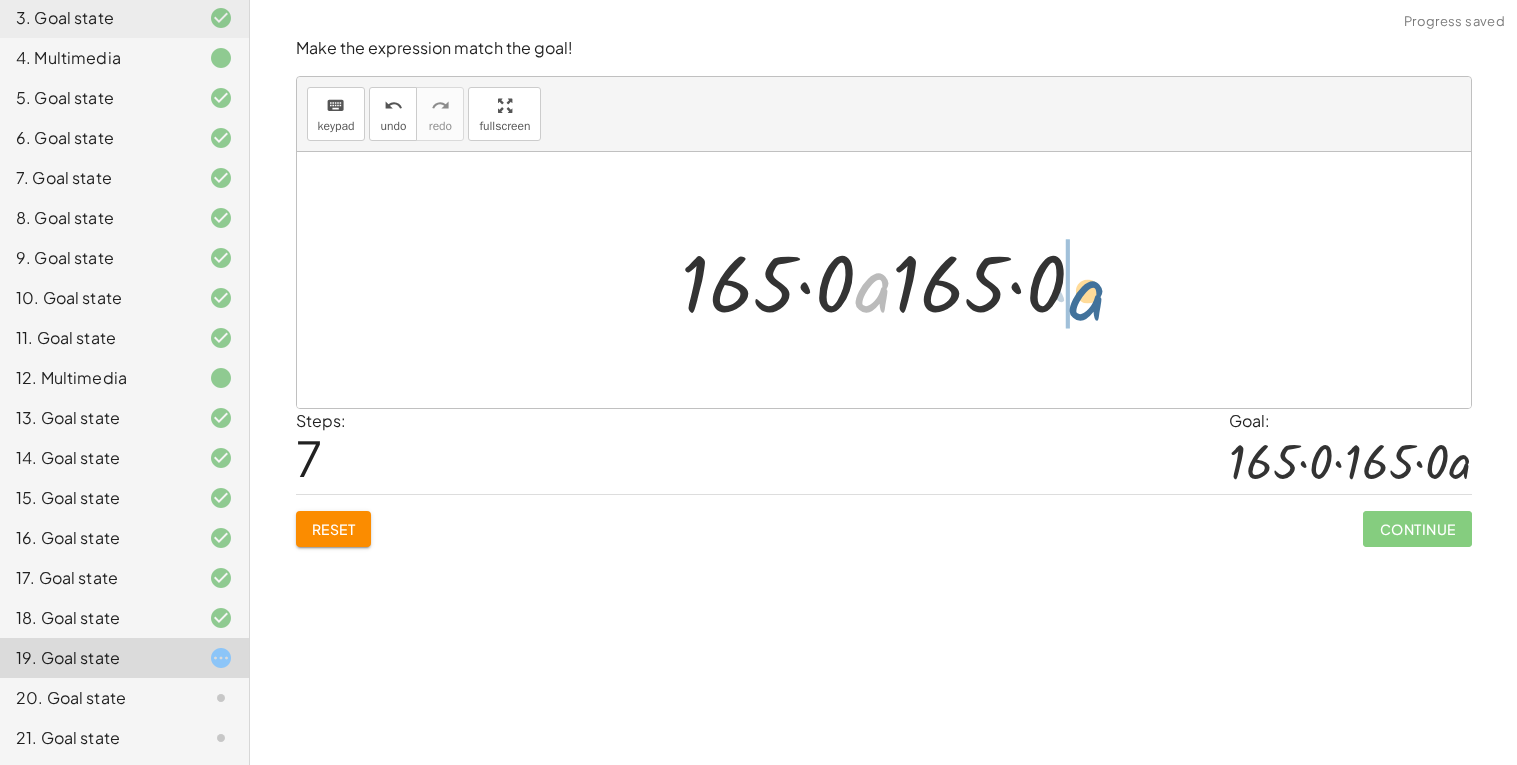drag, startPoint x: 863, startPoint y: 298, endPoint x: 1079, endPoint y: 300, distance: 216.00926 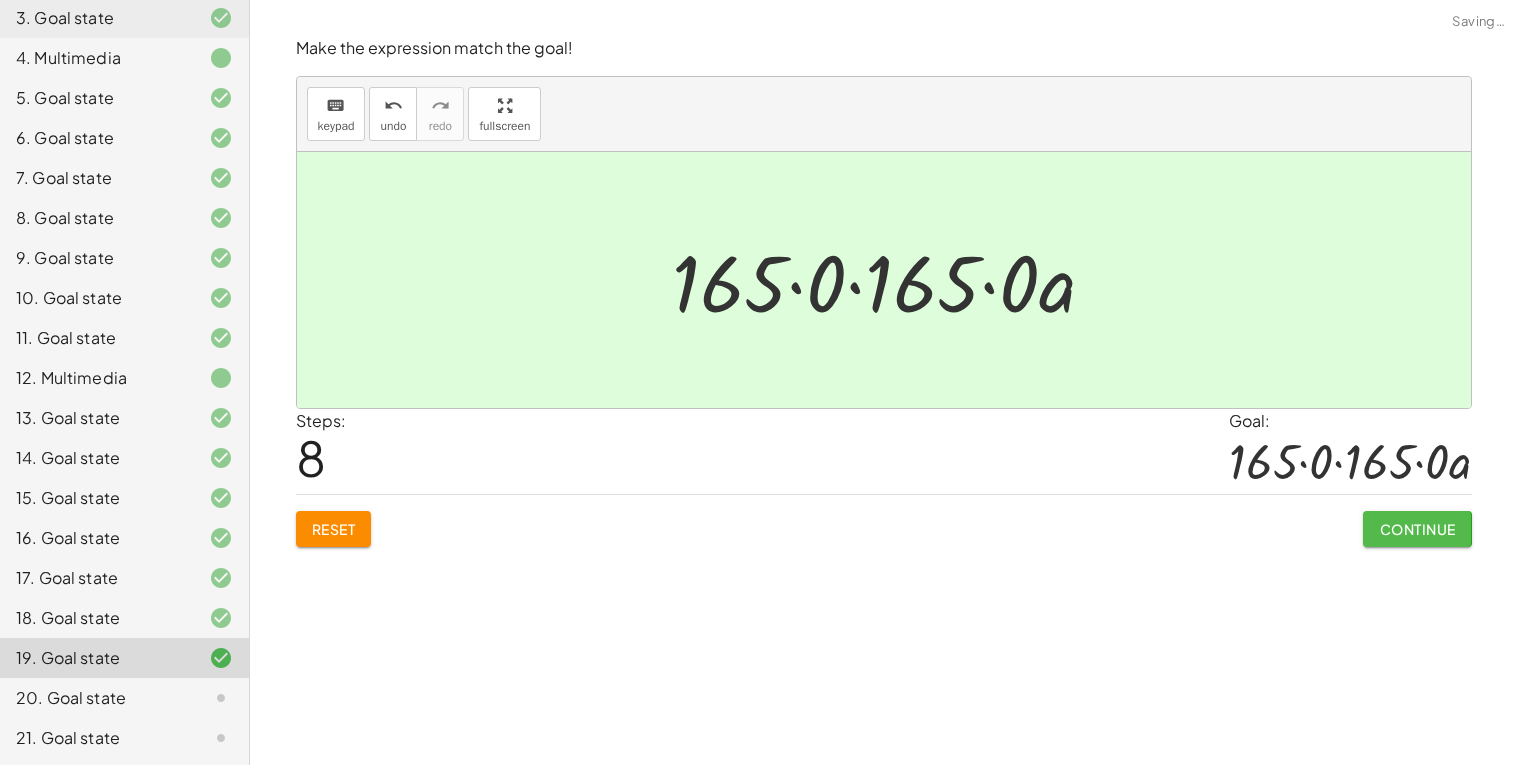 click on "Continue" 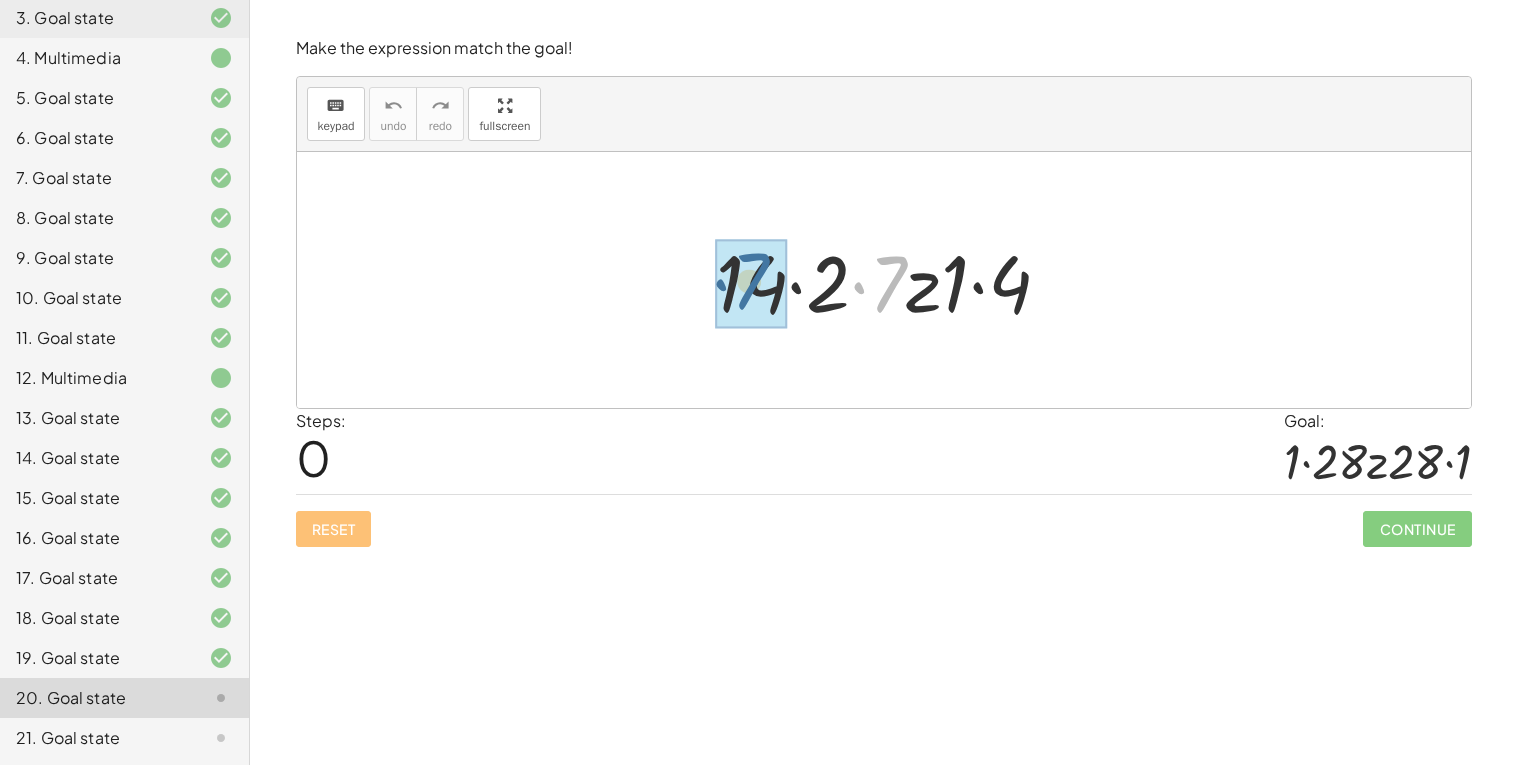 drag, startPoint x: 899, startPoint y: 278, endPoint x: 759, endPoint y: 275, distance: 140.03214 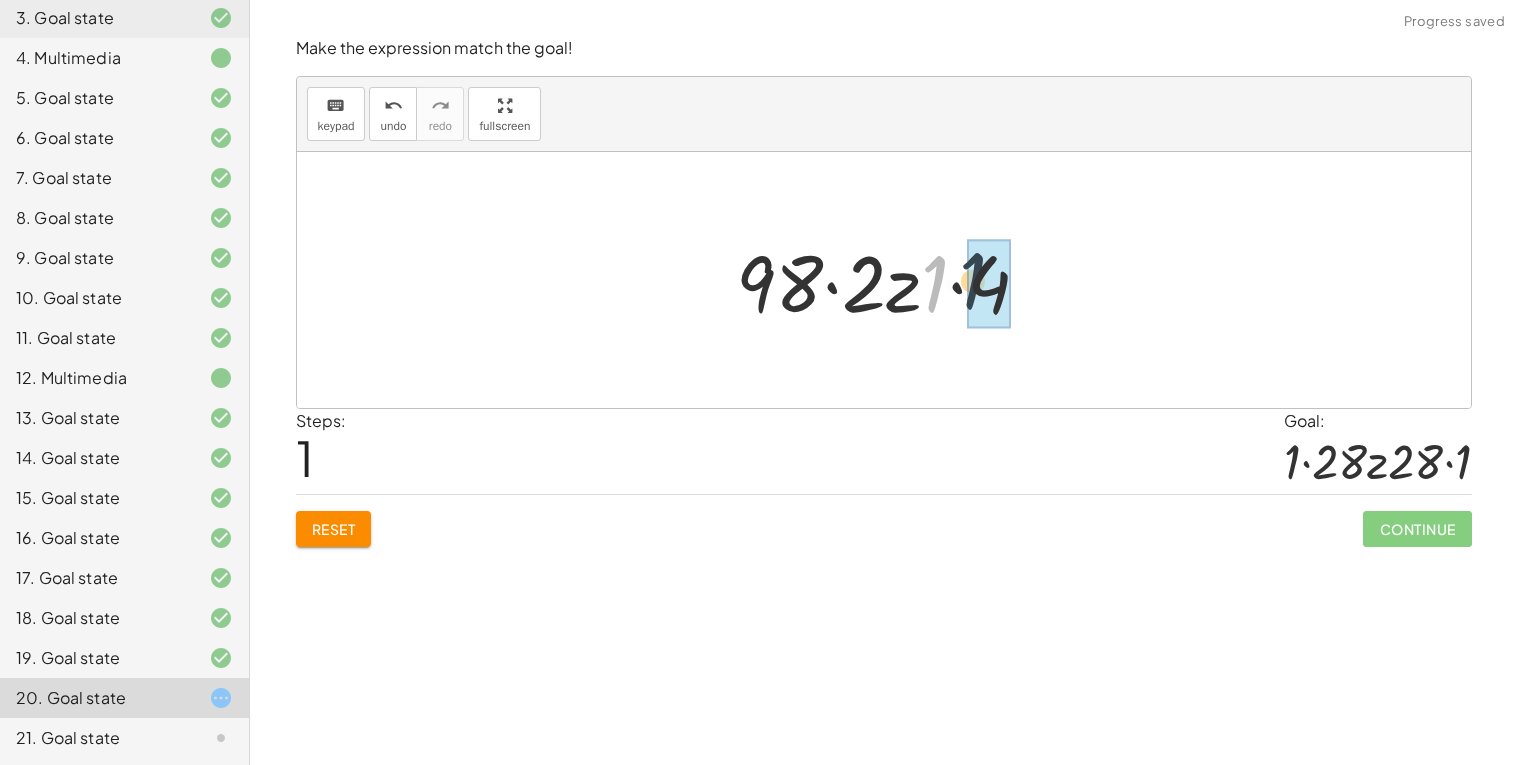 drag, startPoint x: 927, startPoint y: 289, endPoint x: 974, endPoint y: 290, distance: 47.010635 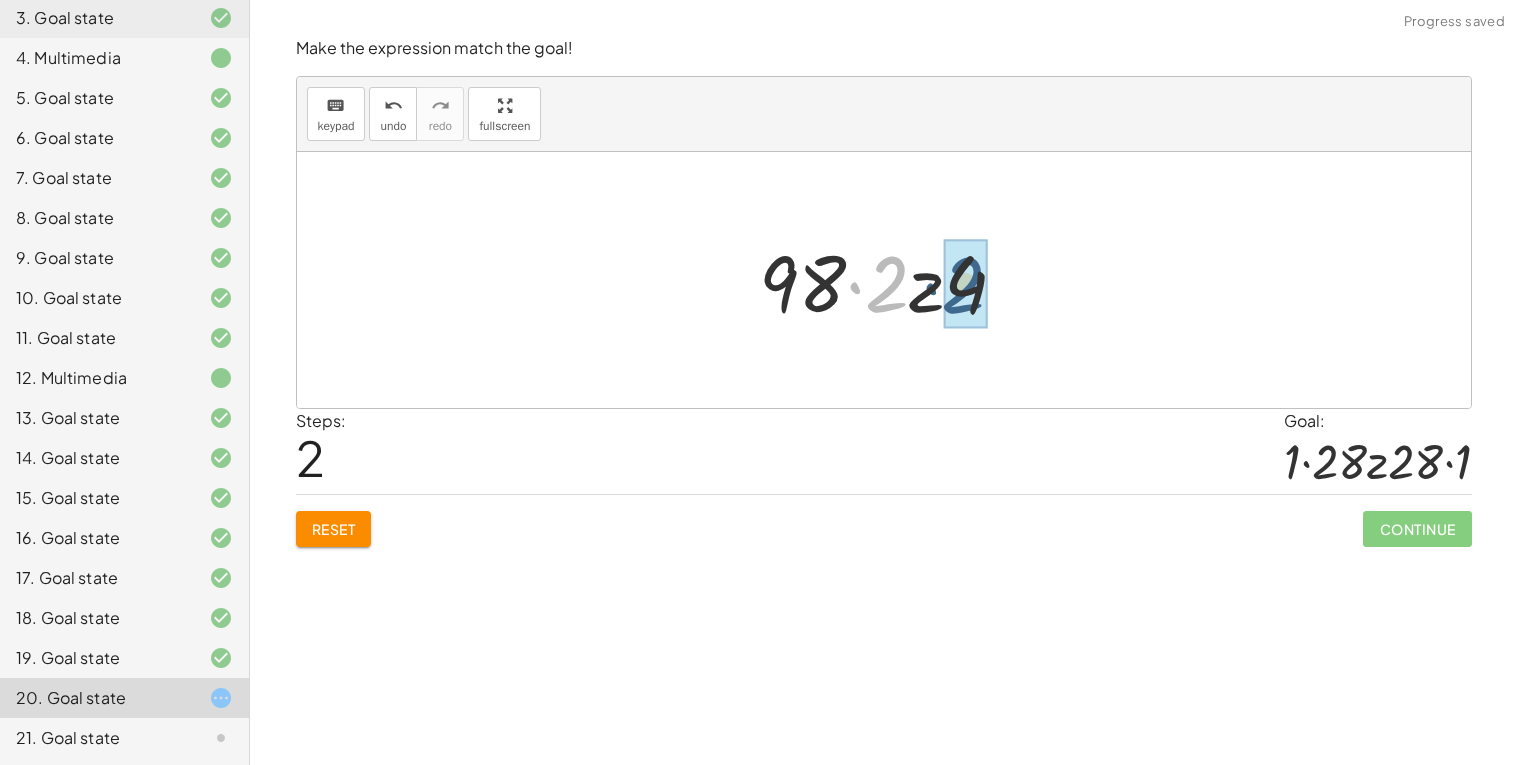 drag, startPoint x: 876, startPoint y: 302, endPoint x: 958, endPoint y: 305, distance: 82.05486 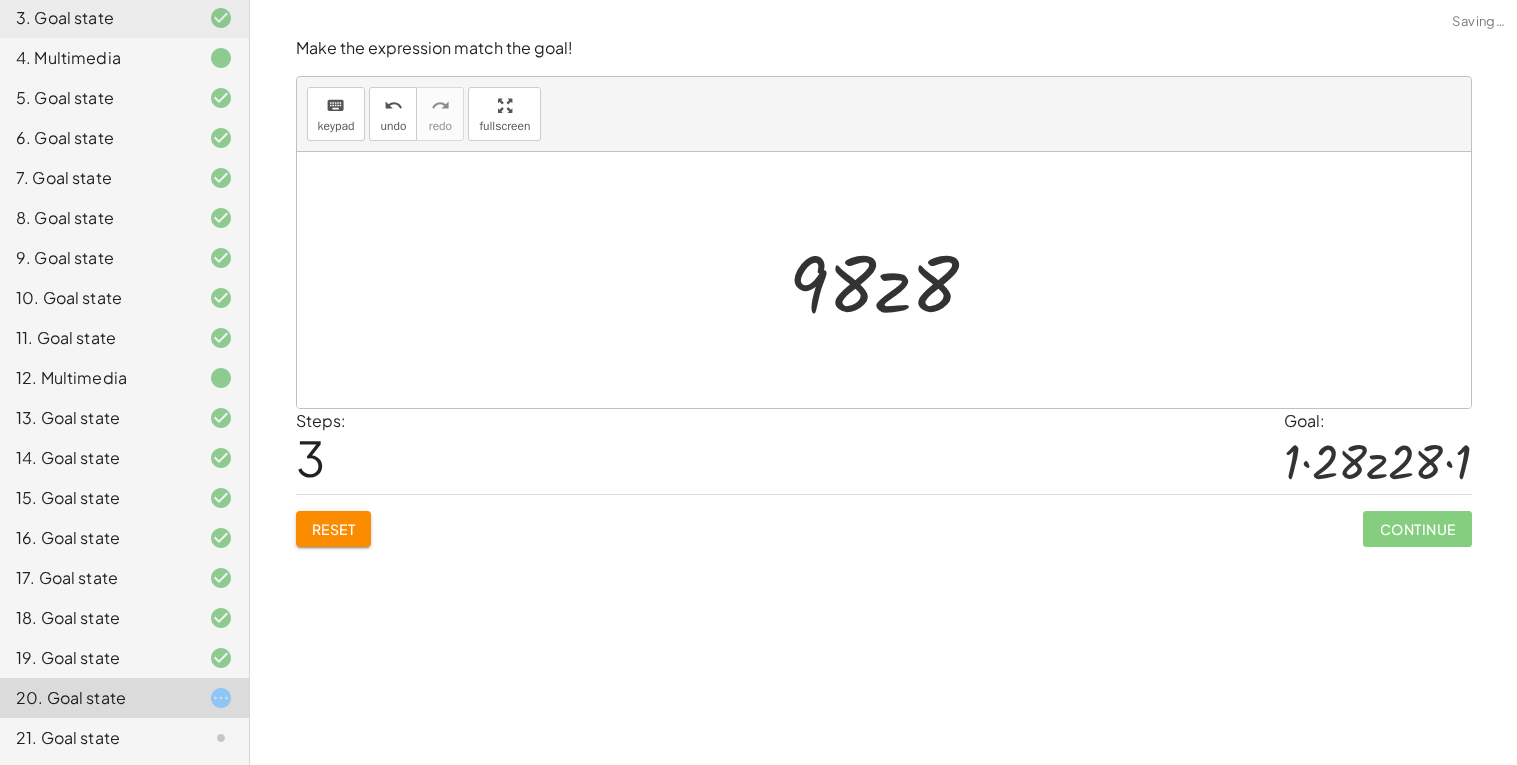 click on "Reset" 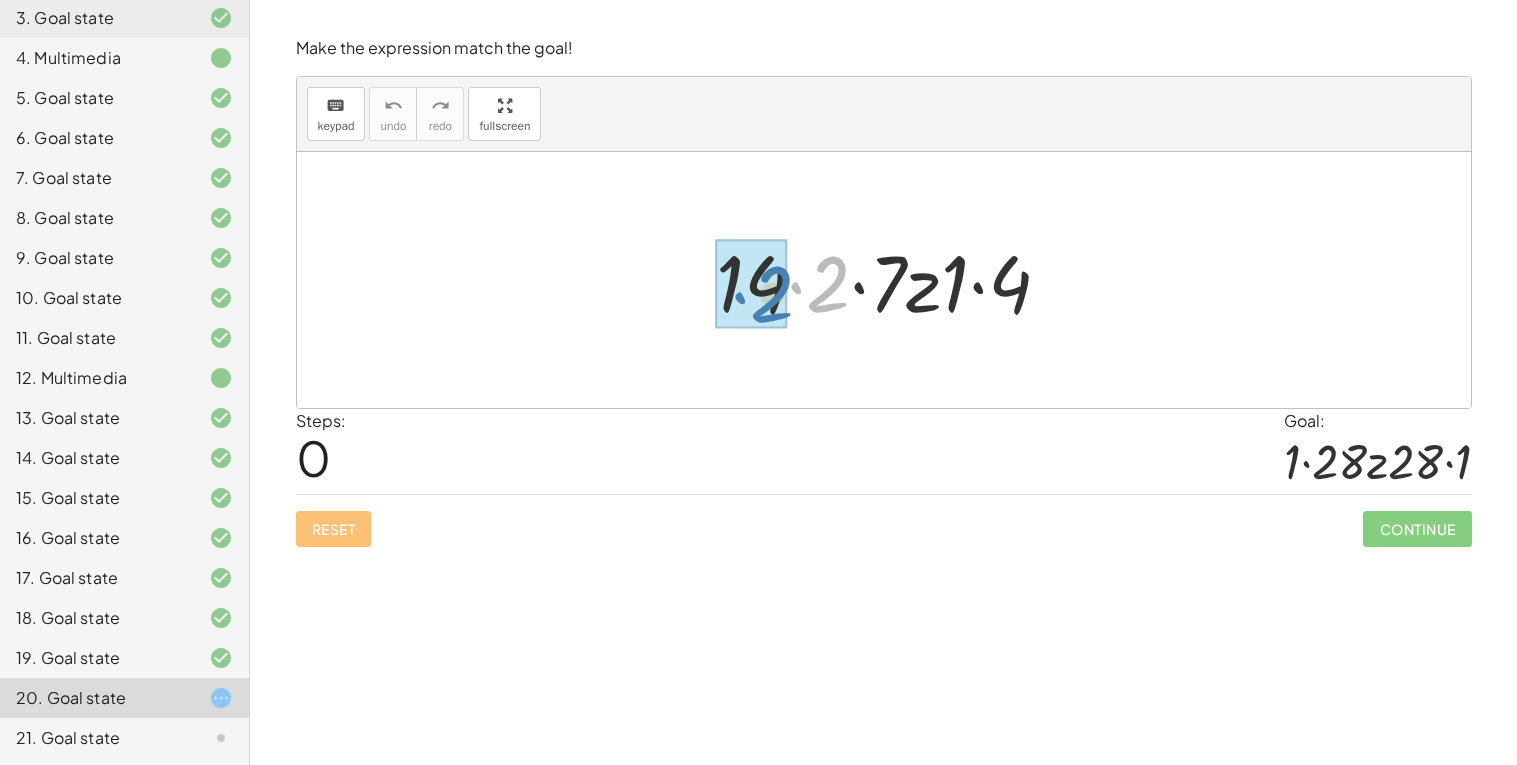 drag, startPoint x: 822, startPoint y: 305, endPoint x: 768, endPoint y: 315, distance: 54.91812 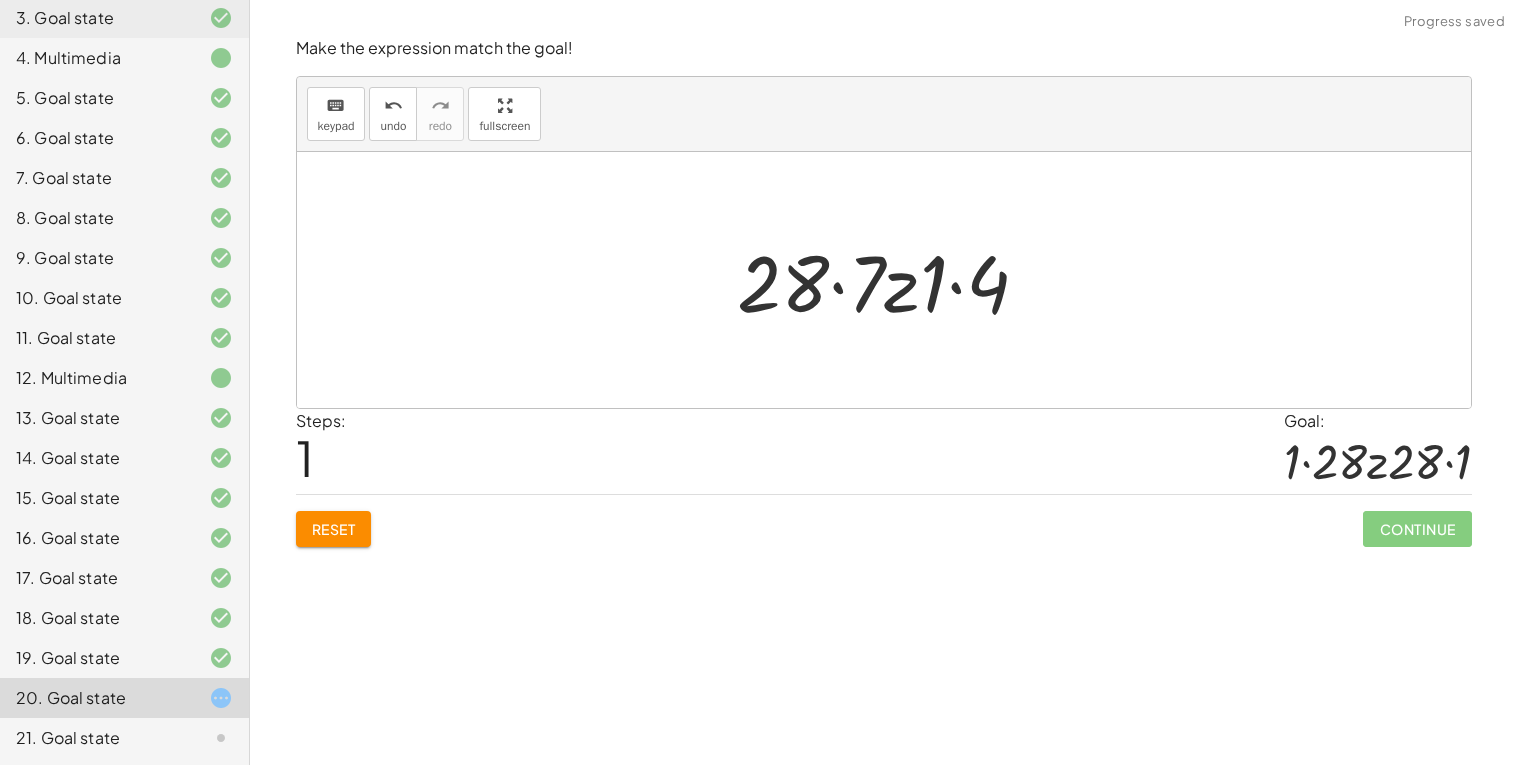 click at bounding box center [891, 280] 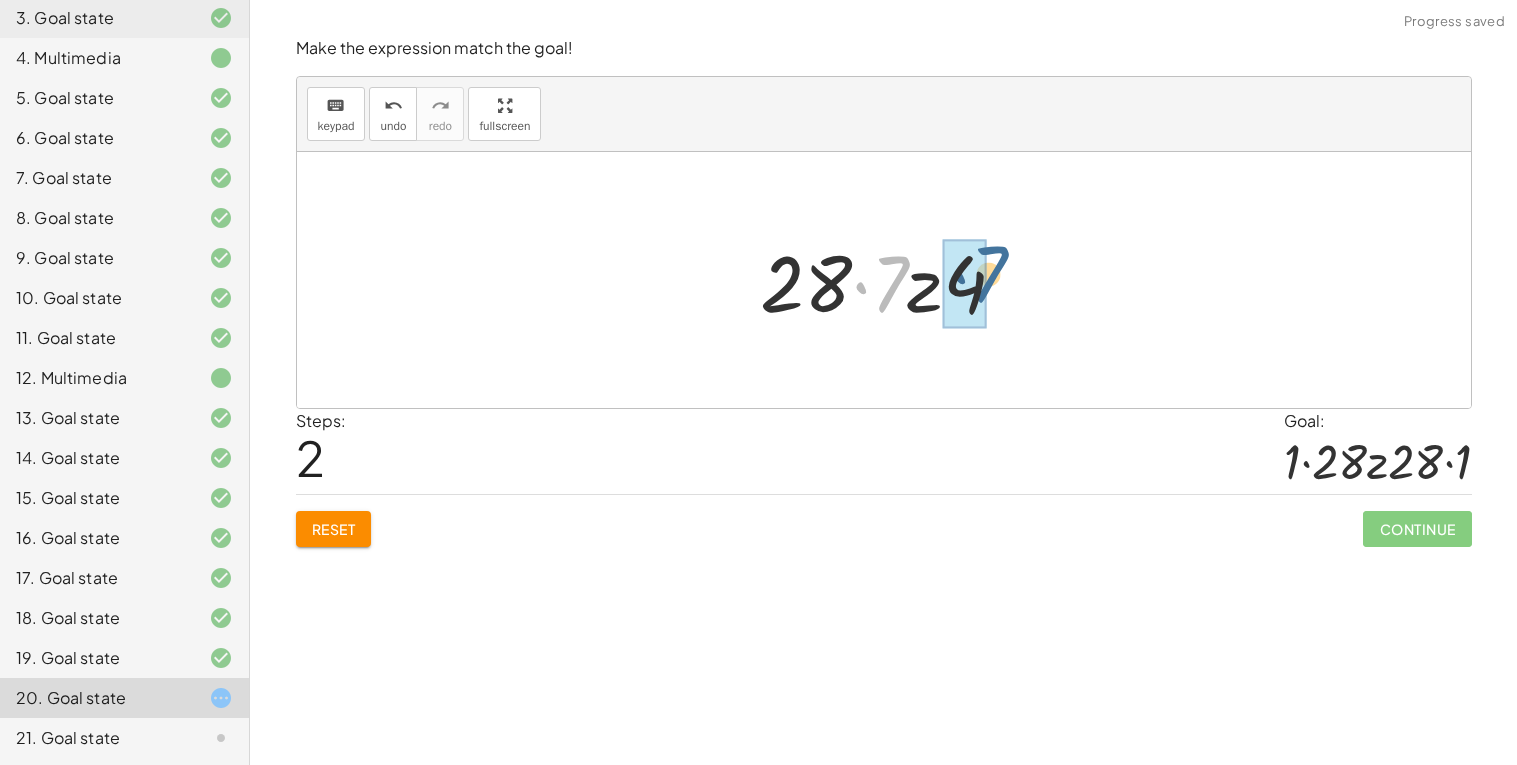 drag, startPoint x: 885, startPoint y: 295, endPoint x: 989, endPoint y: 285, distance: 104.47966 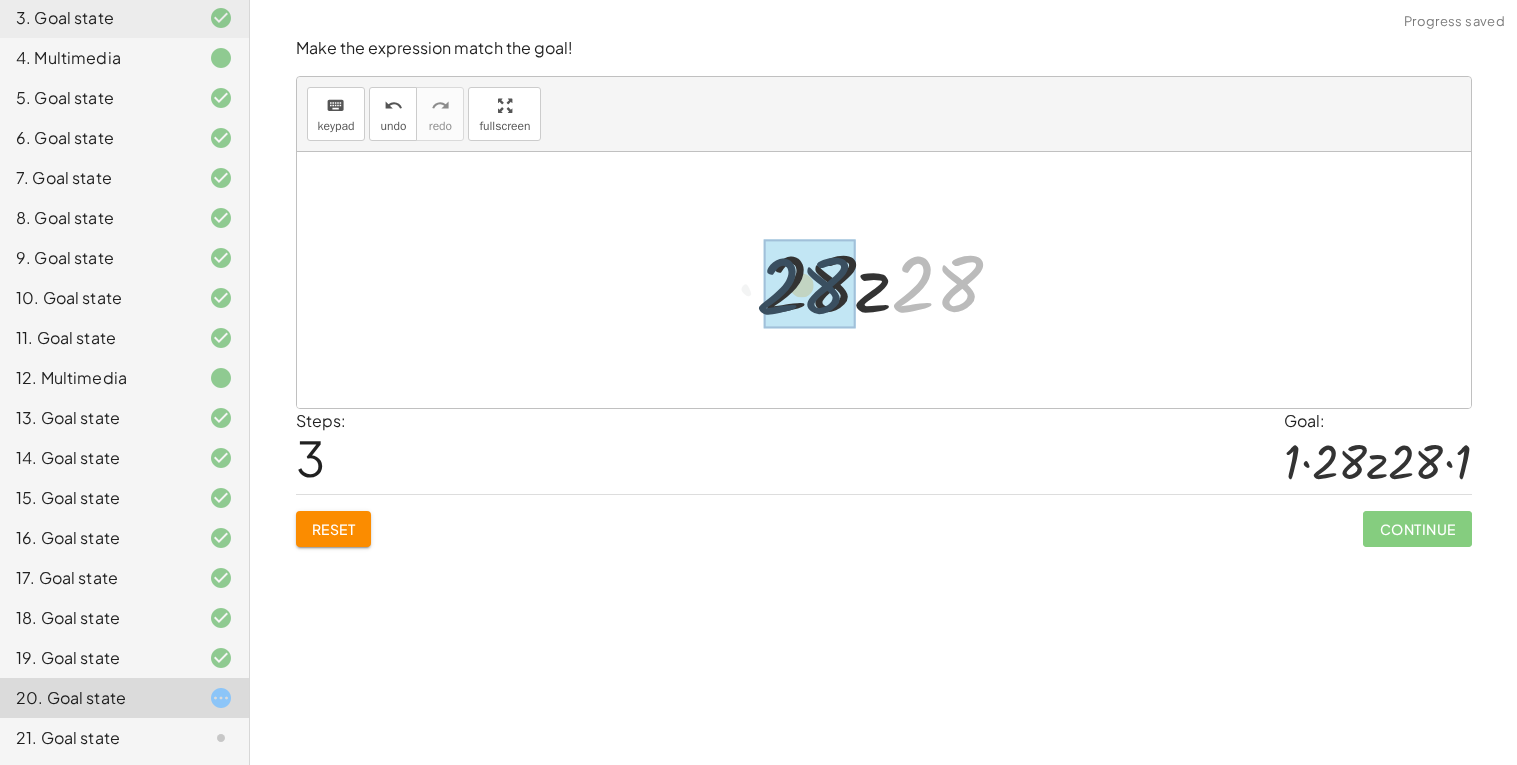 drag, startPoint x: 965, startPoint y: 288, endPoint x: 818, endPoint y: 290, distance: 147.01361 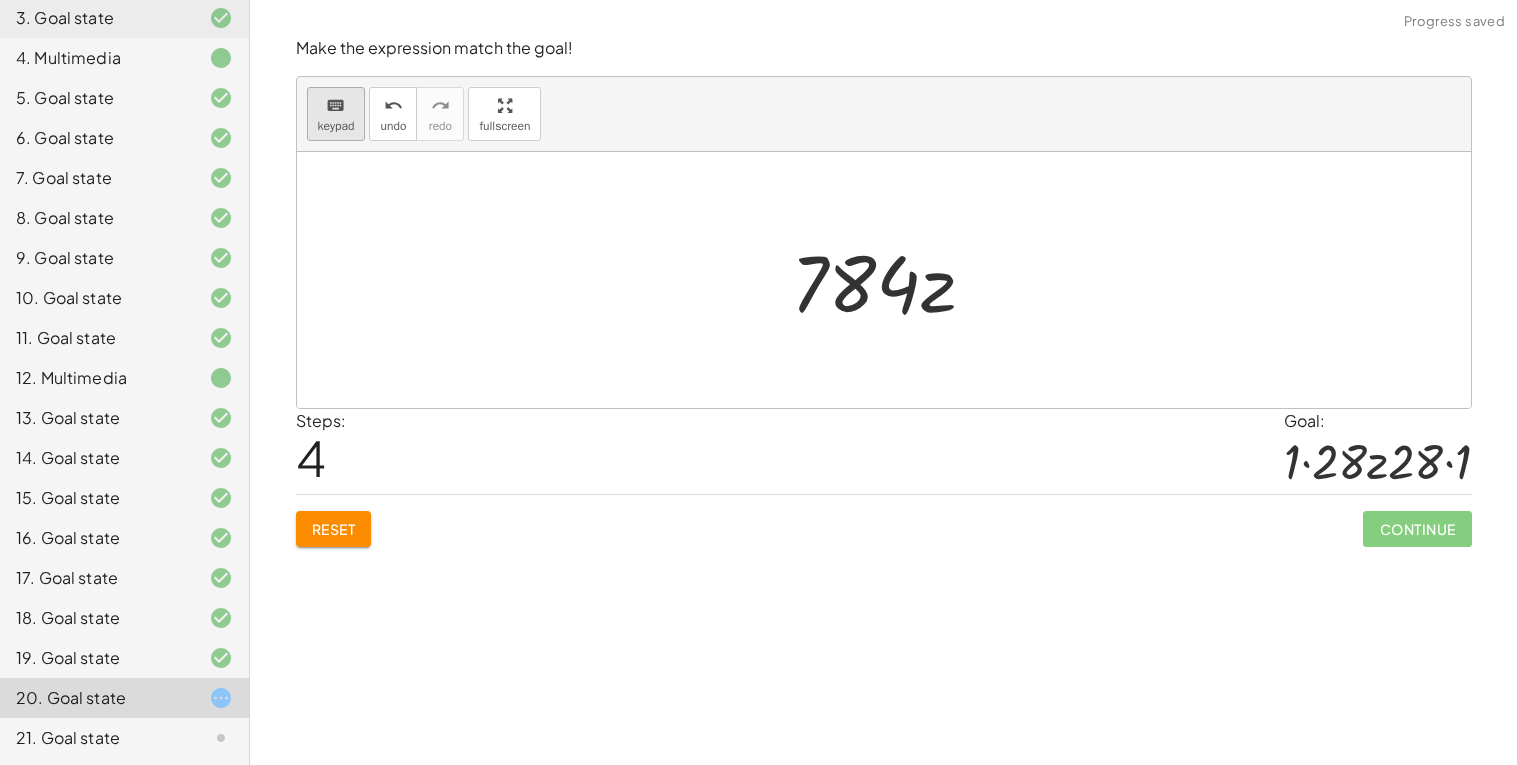 click on "keypad" at bounding box center (336, 126) 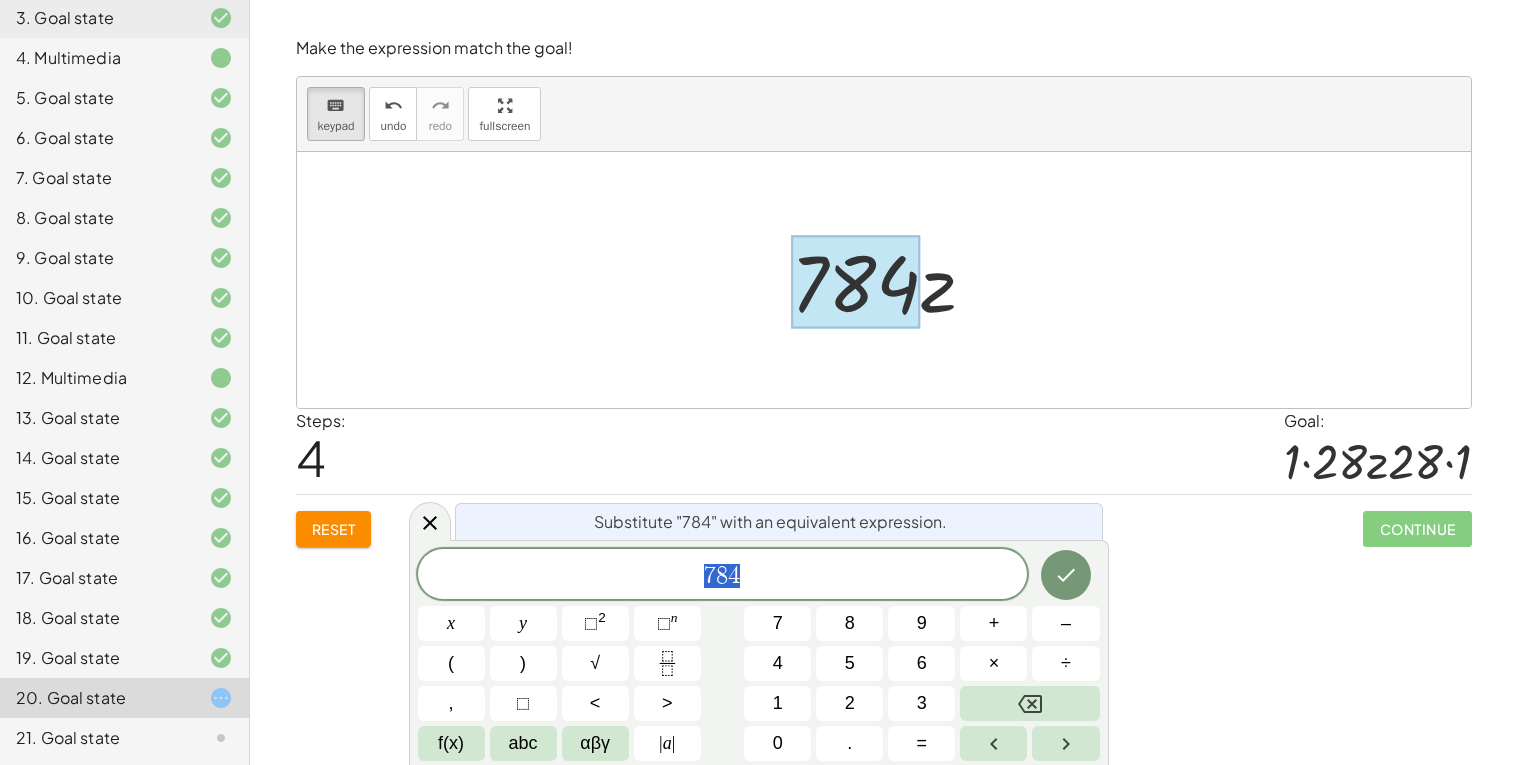 click at bounding box center (891, 280) 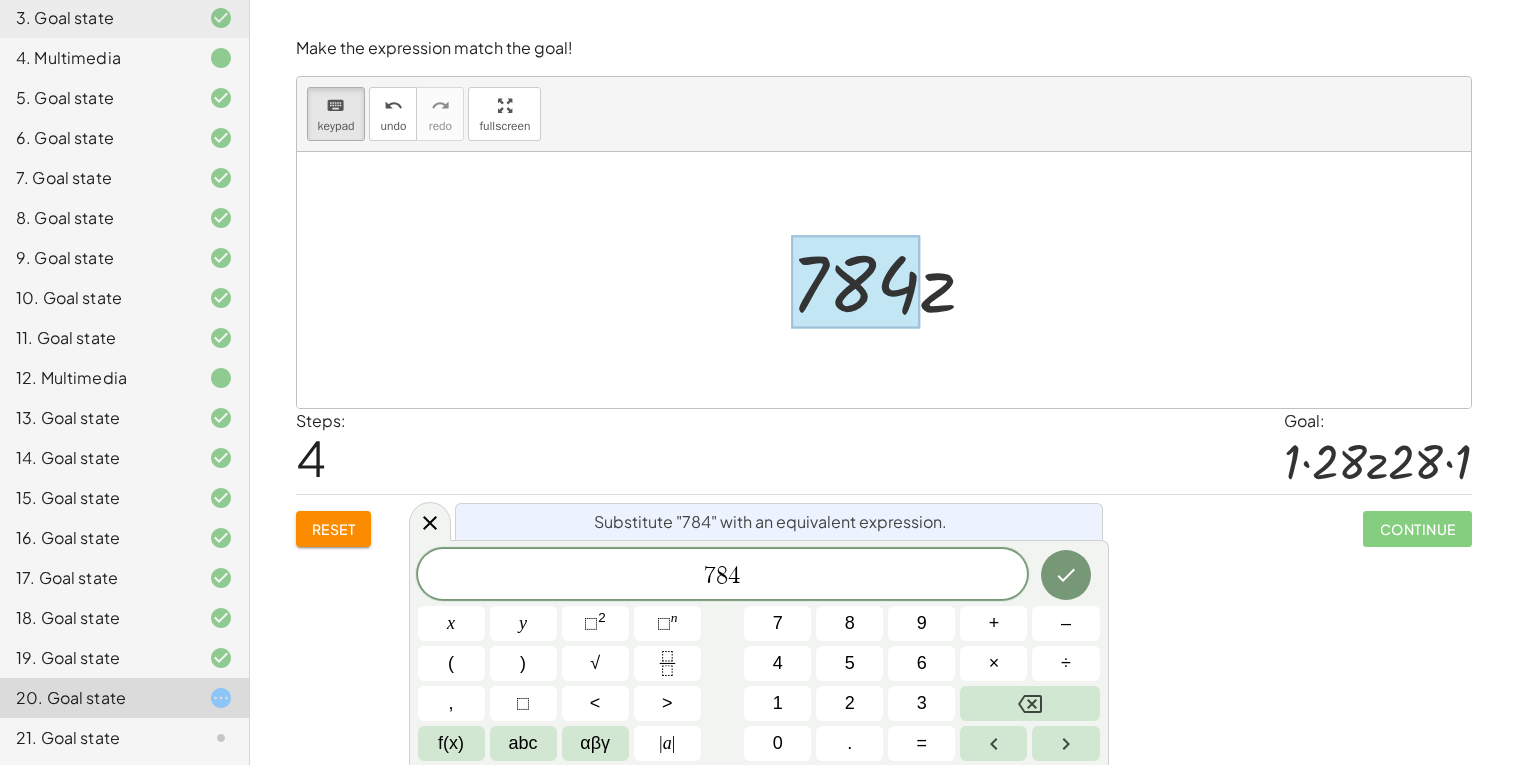 click at bounding box center [891, 280] 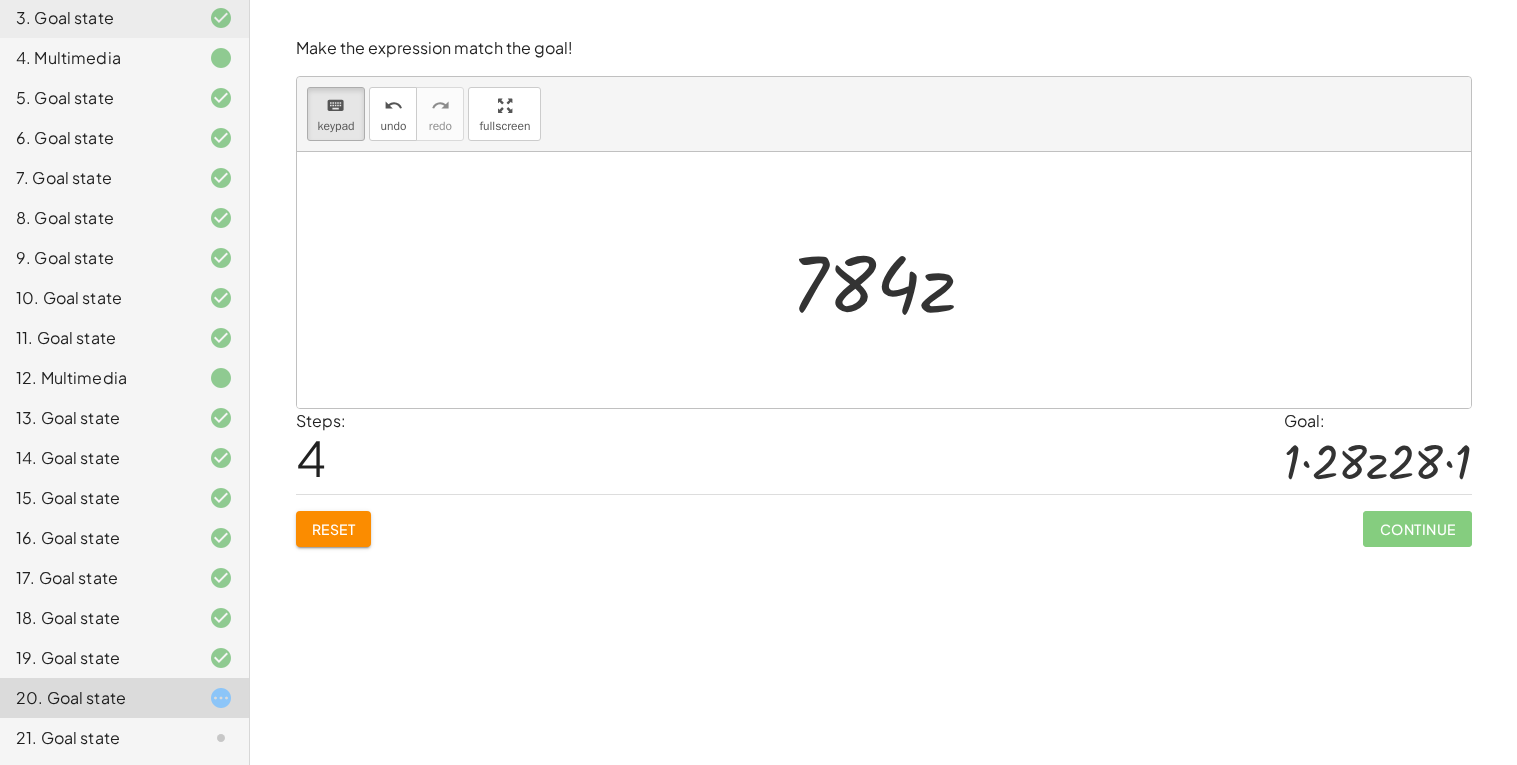 drag, startPoint x: 797, startPoint y: 276, endPoint x: 968, endPoint y: 284, distance: 171.18703 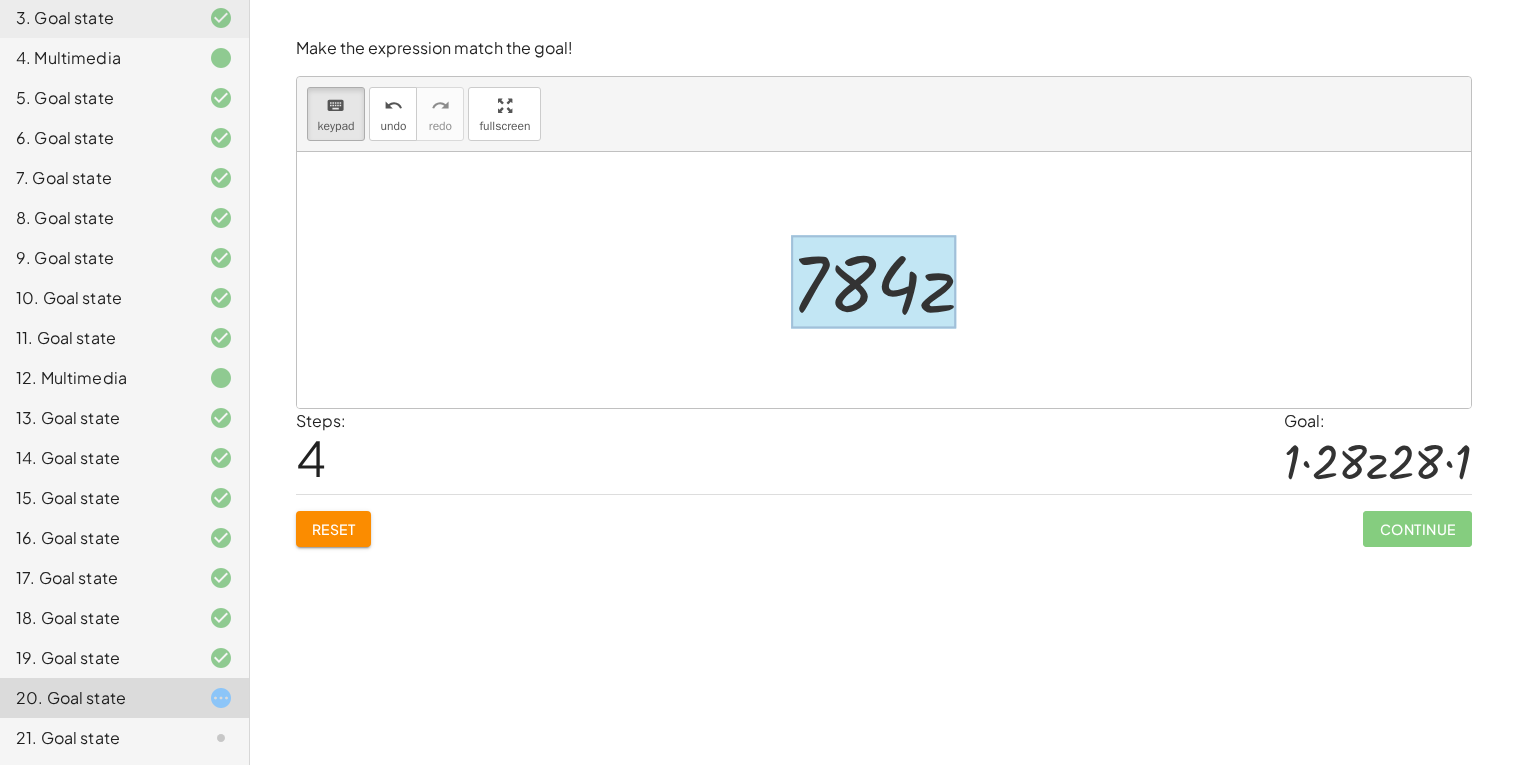 click at bounding box center [874, 282] 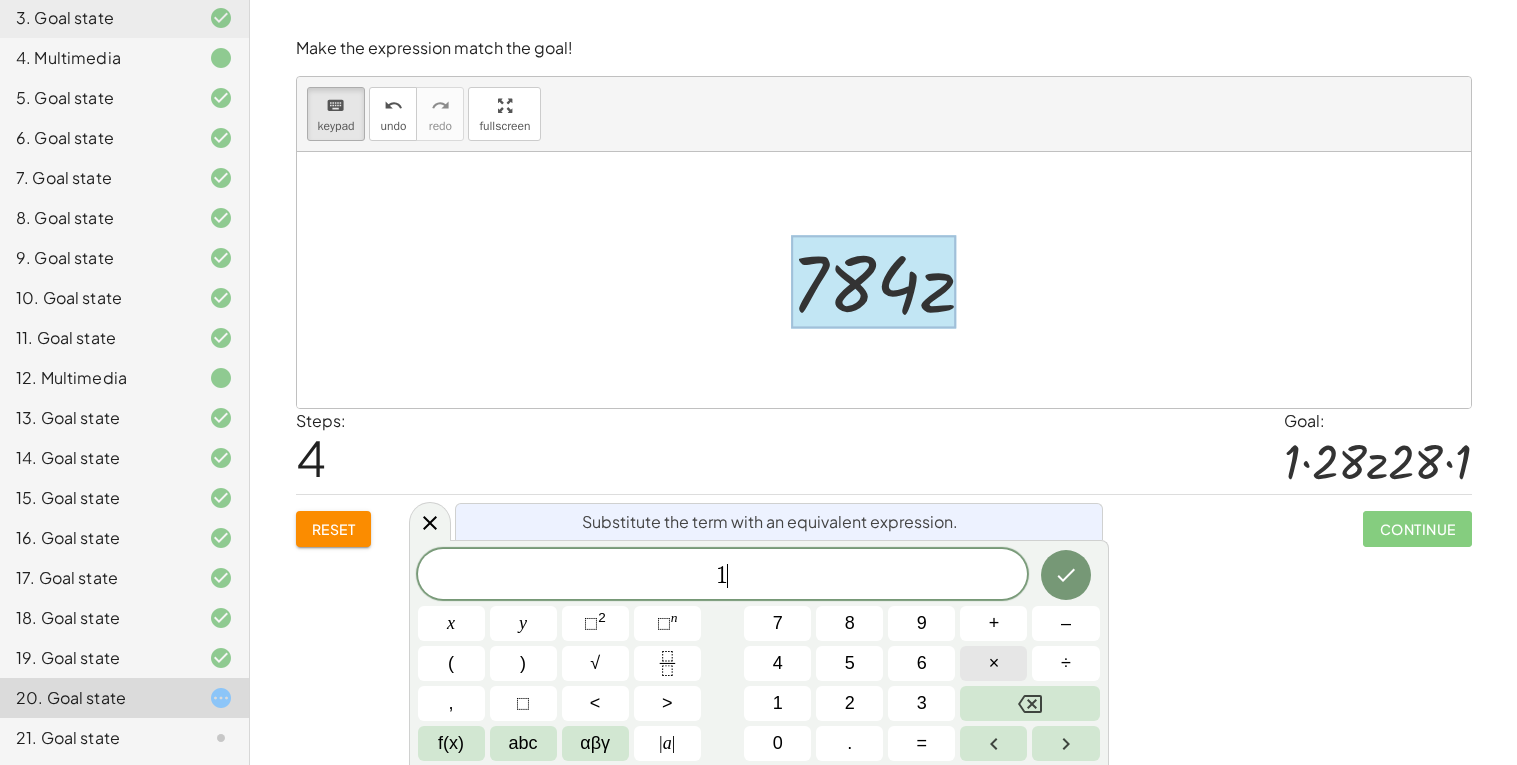 click on "×" at bounding box center (993, 663) 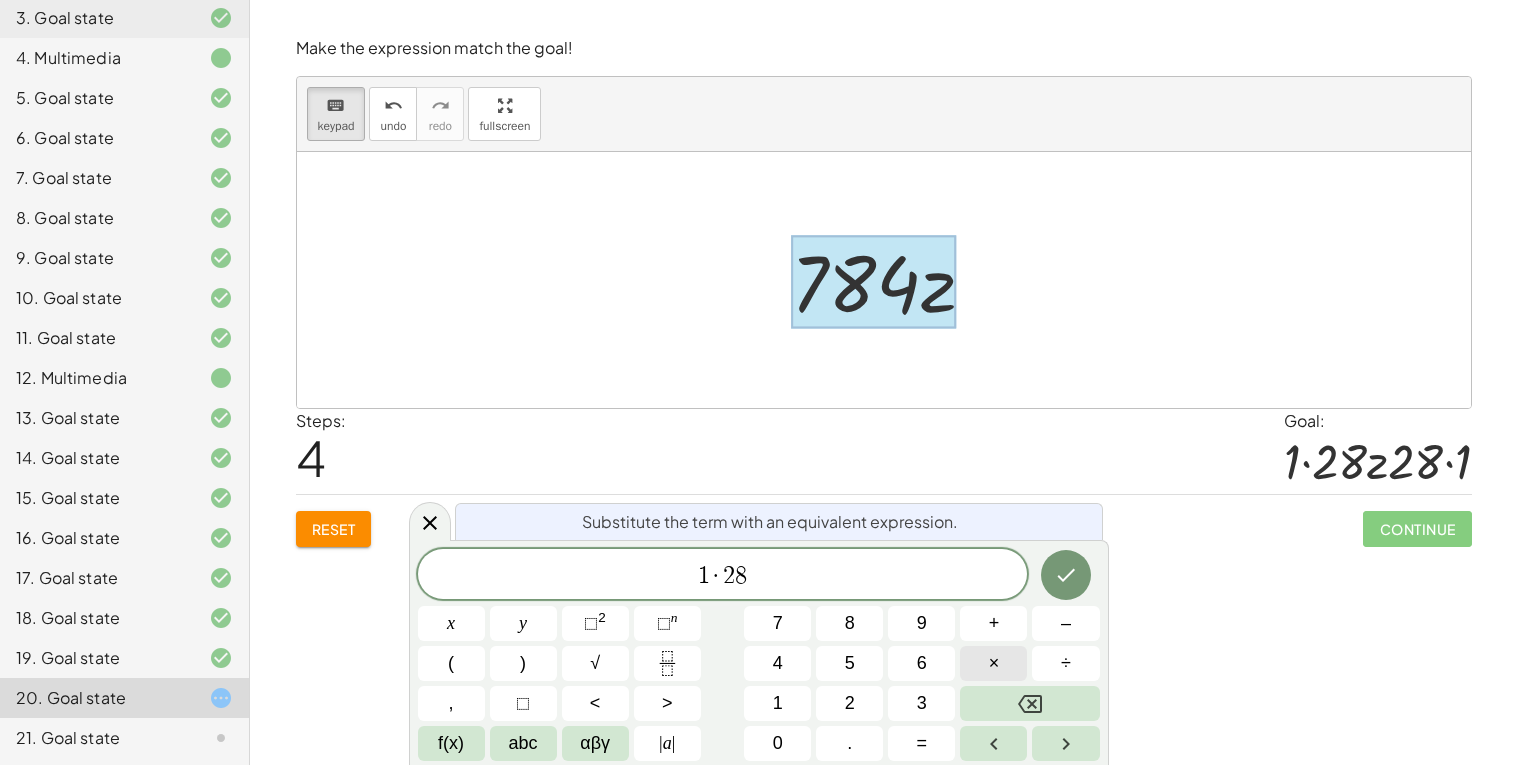click on "×" at bounding box center [994, 663] 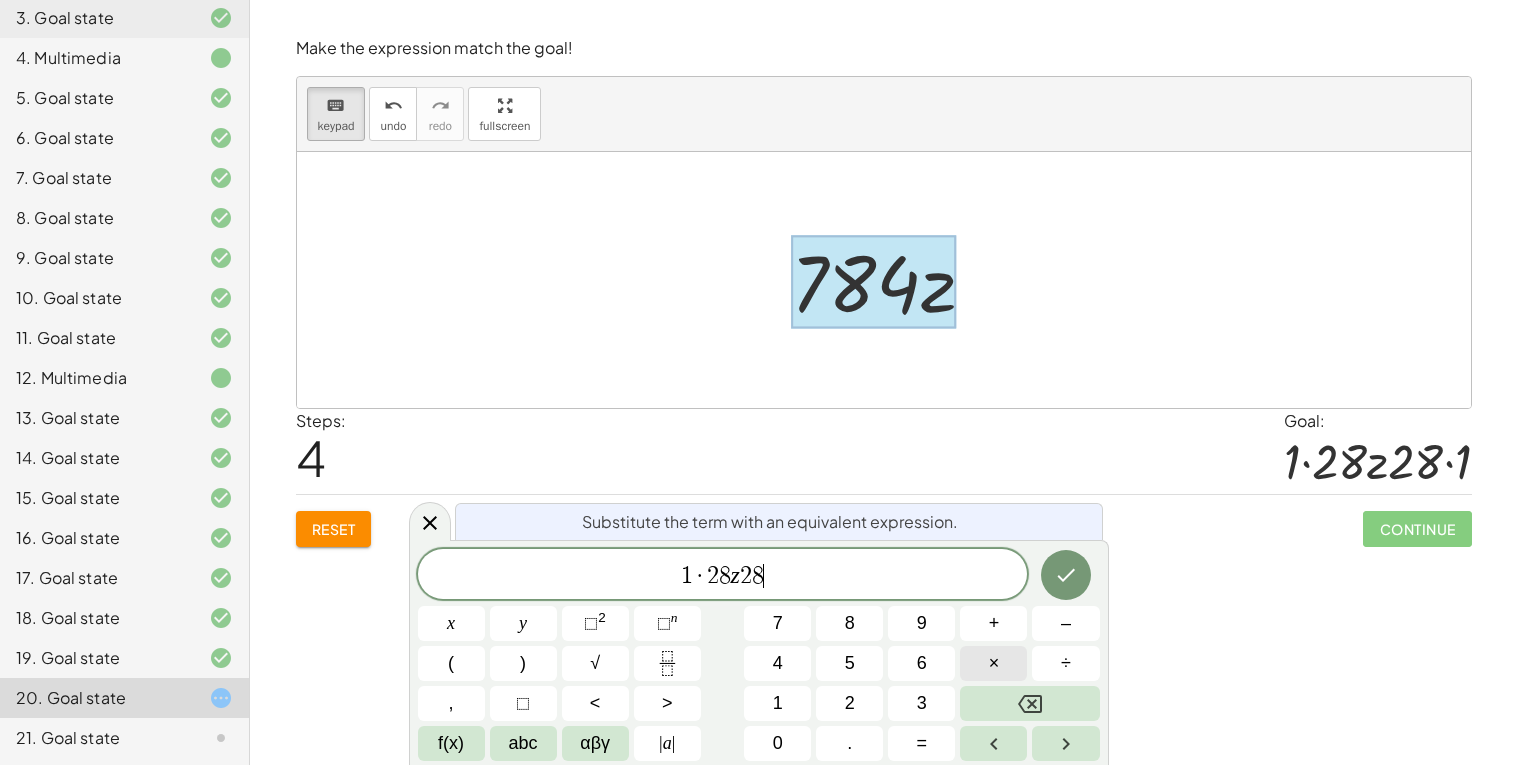 click on "×" at bounding box center [994, 663] 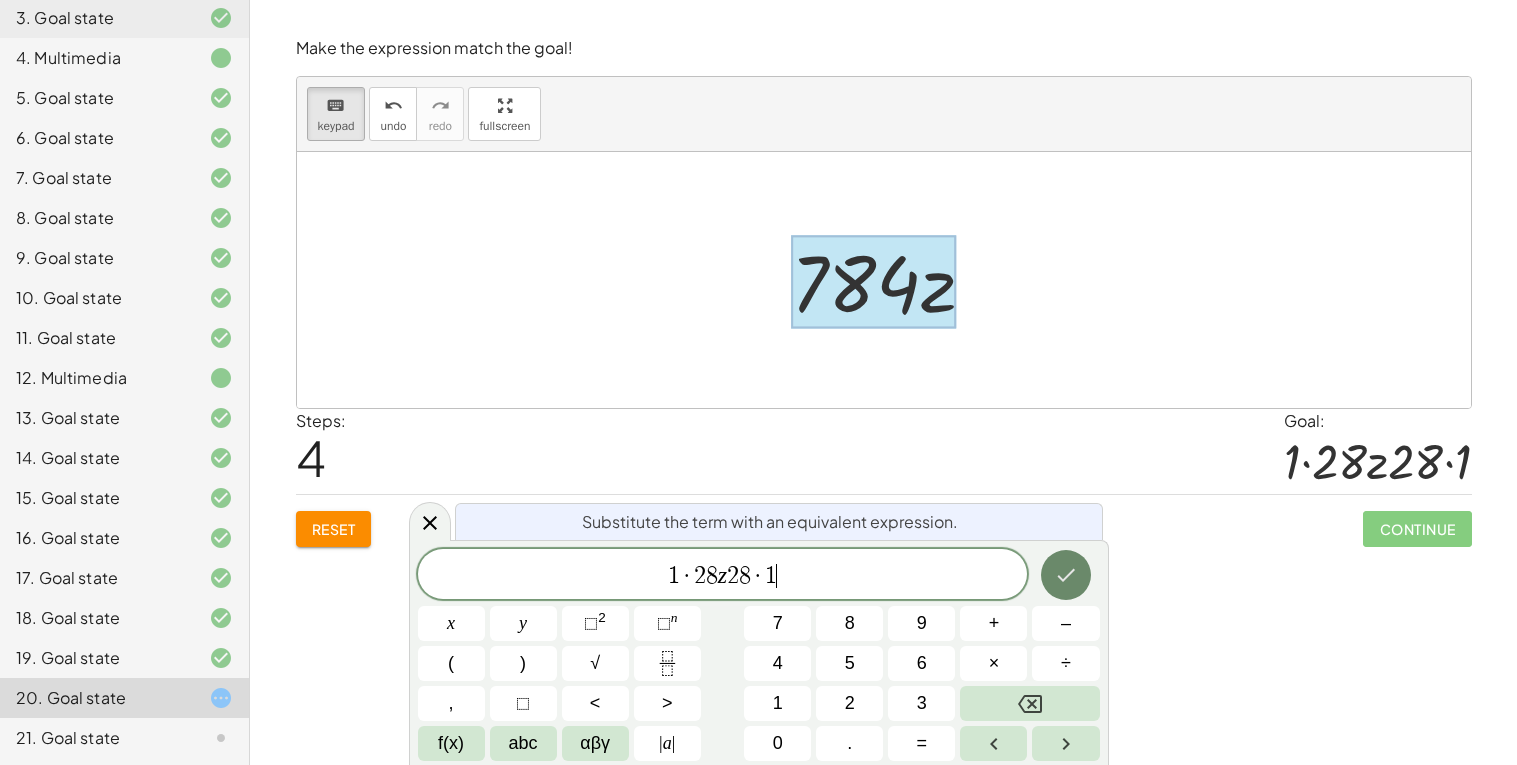 click at bounding box center (1066, 575) 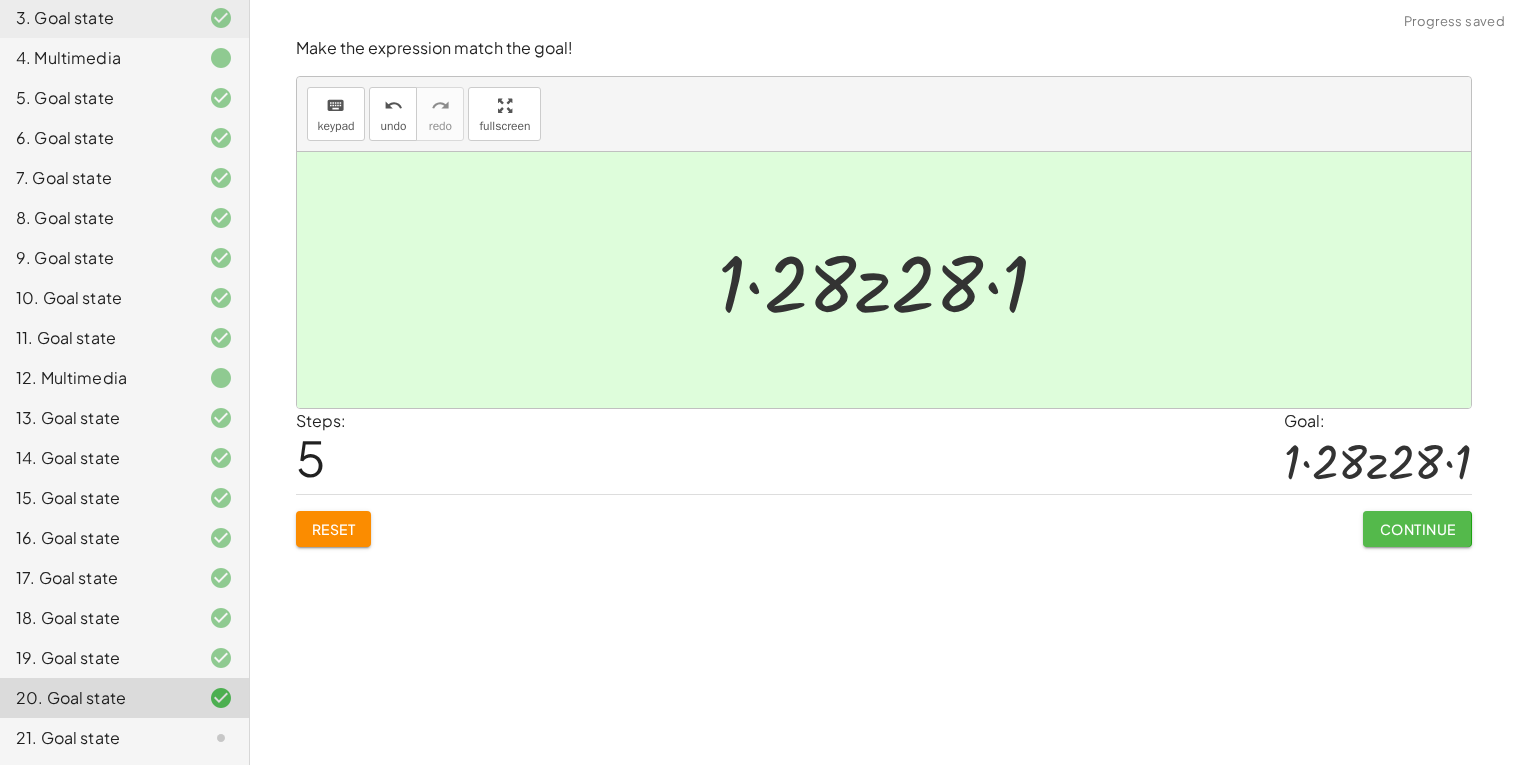 click on "Continue" 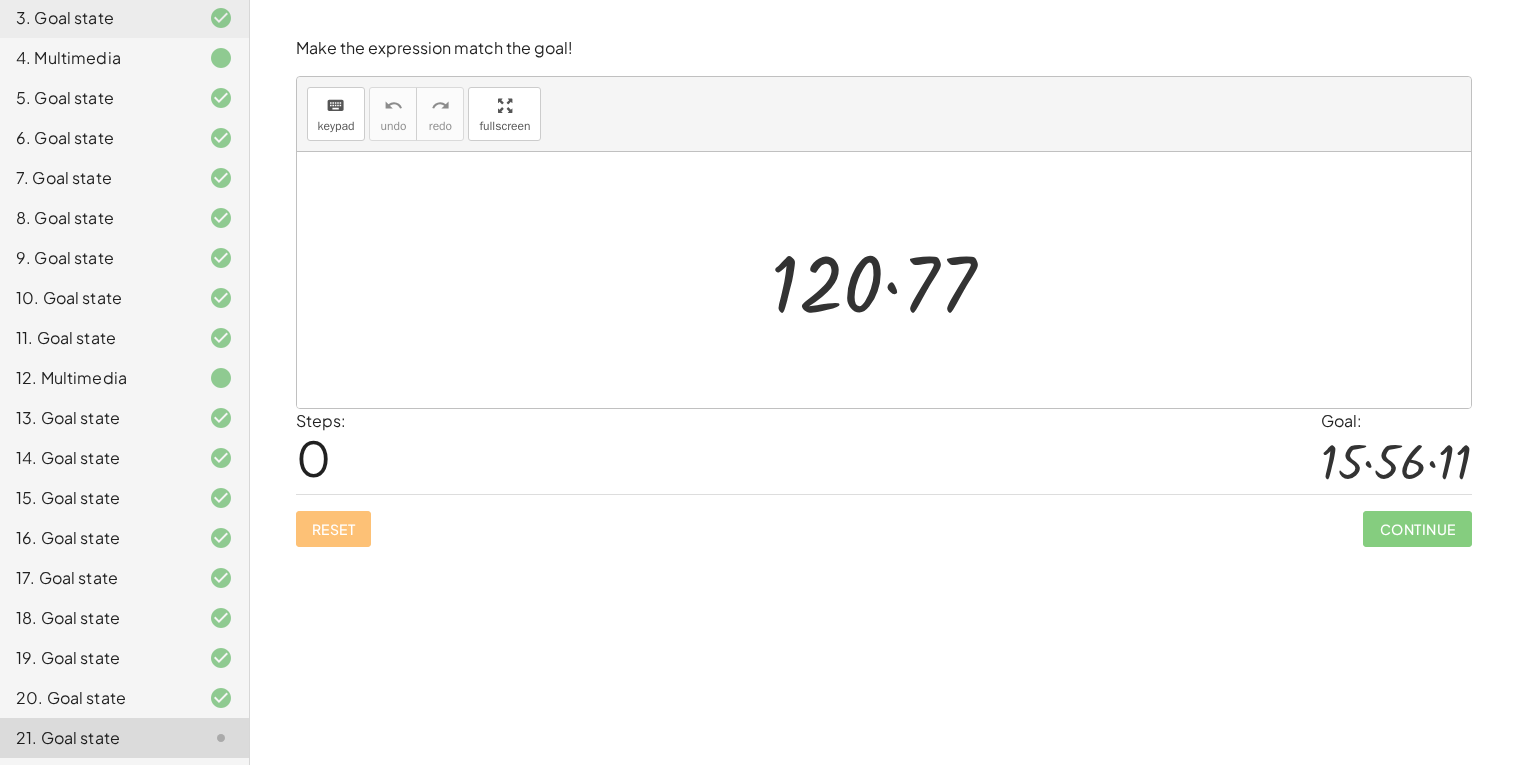 click at bounding box center (891, 280) 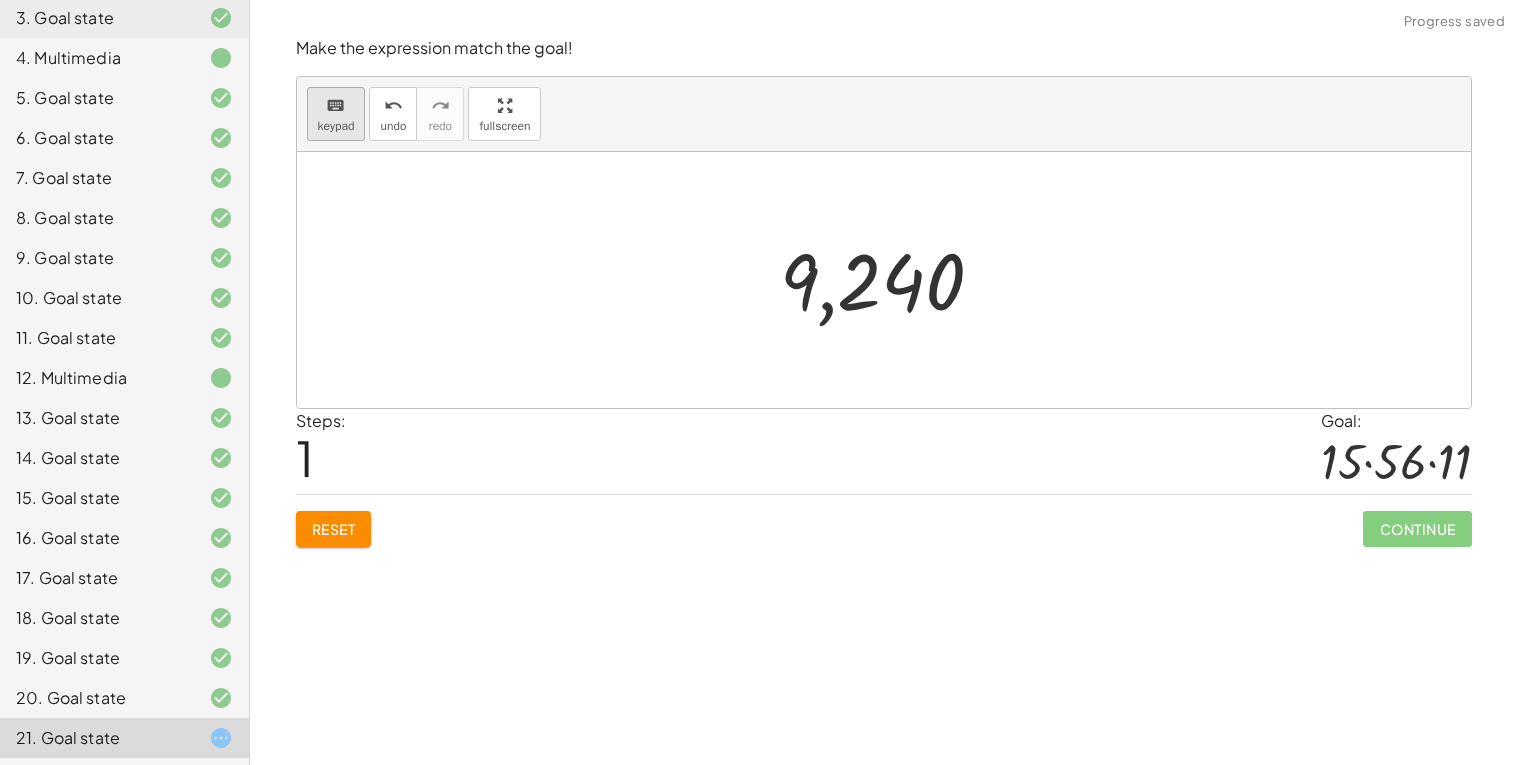 click on "keyboard" at bounding box center [335, 106] 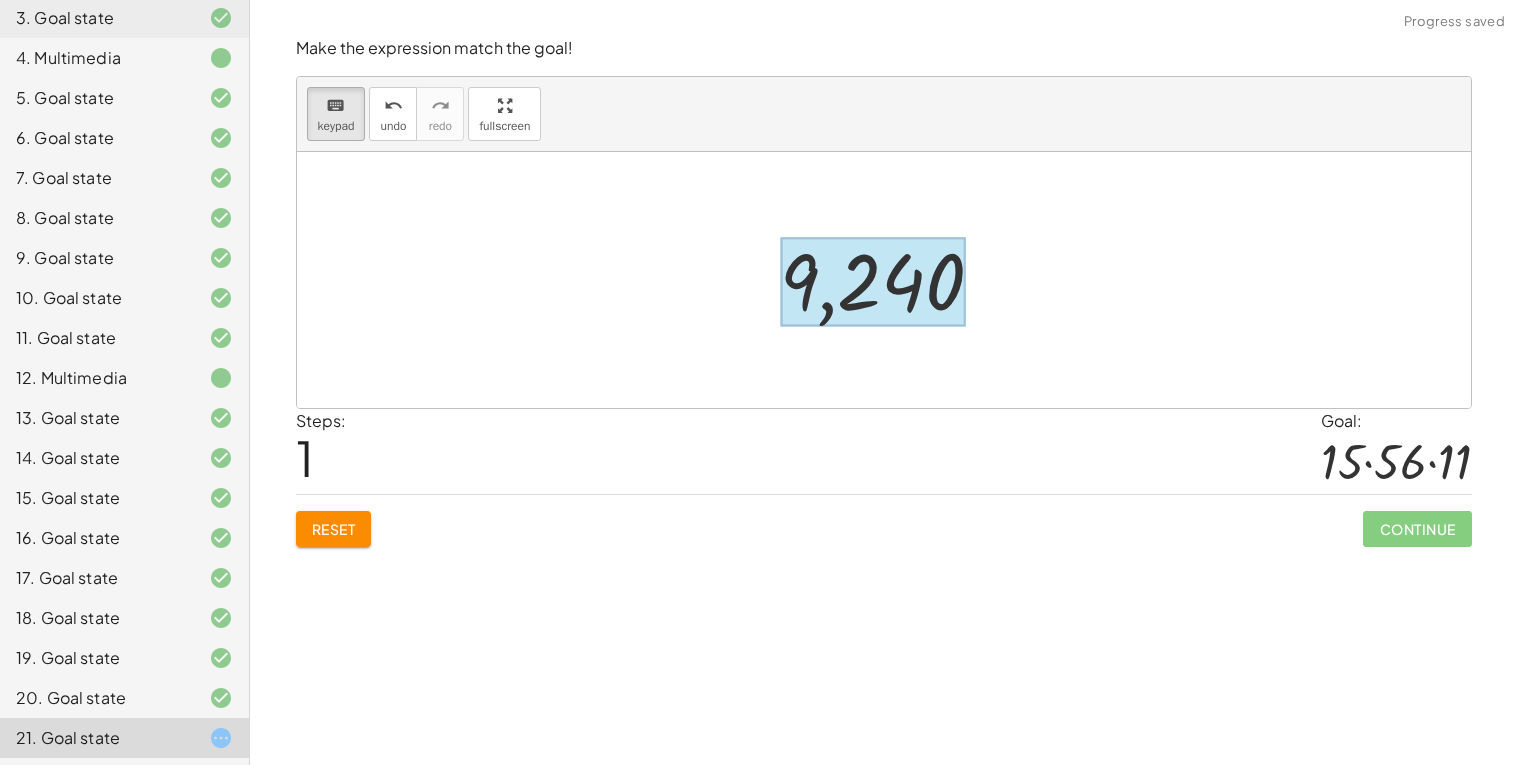 click at bounding box center [873, 282] 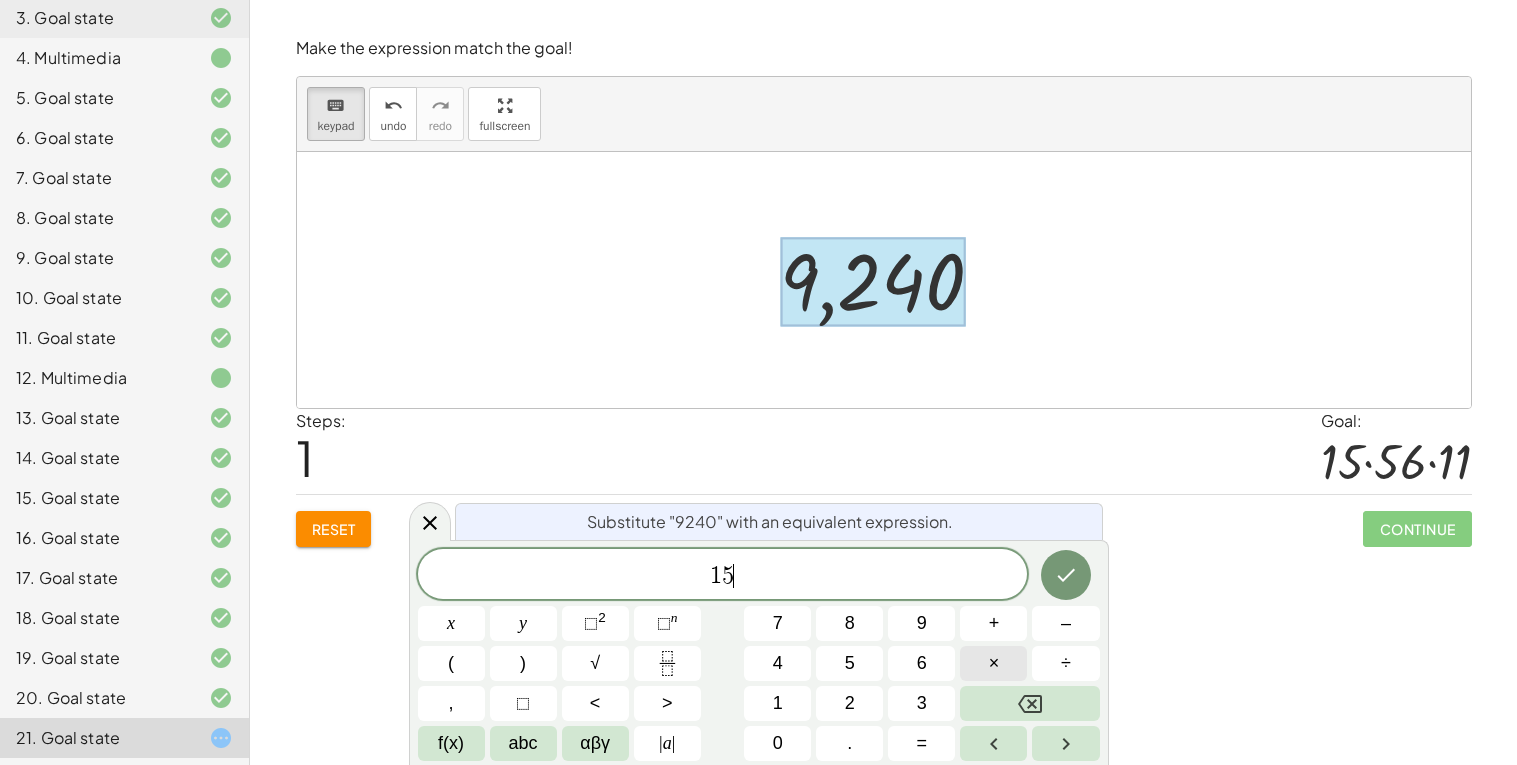 click on "×" at bounding box center (993, 663) 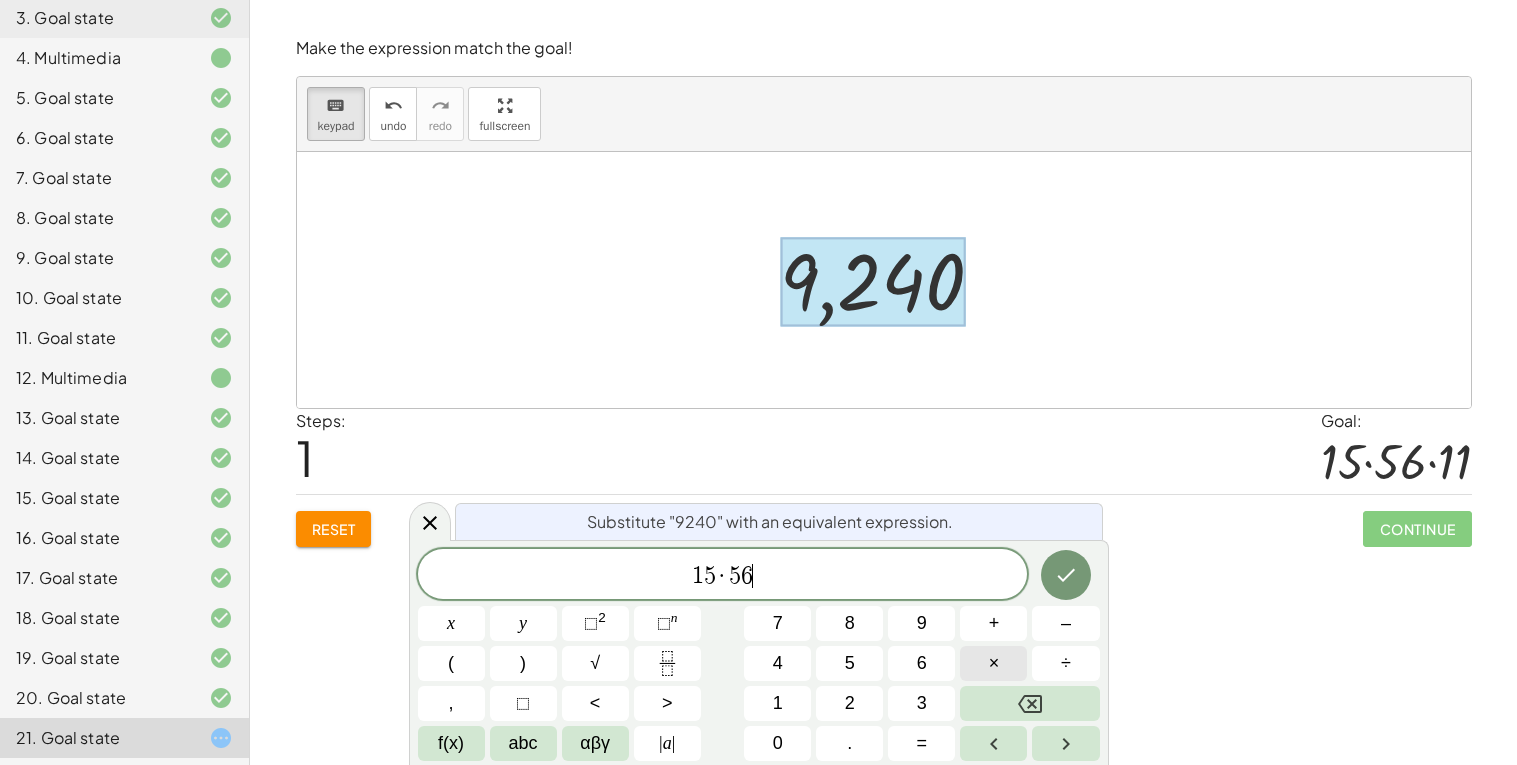 click on "×" at bounding box center (993, 663) 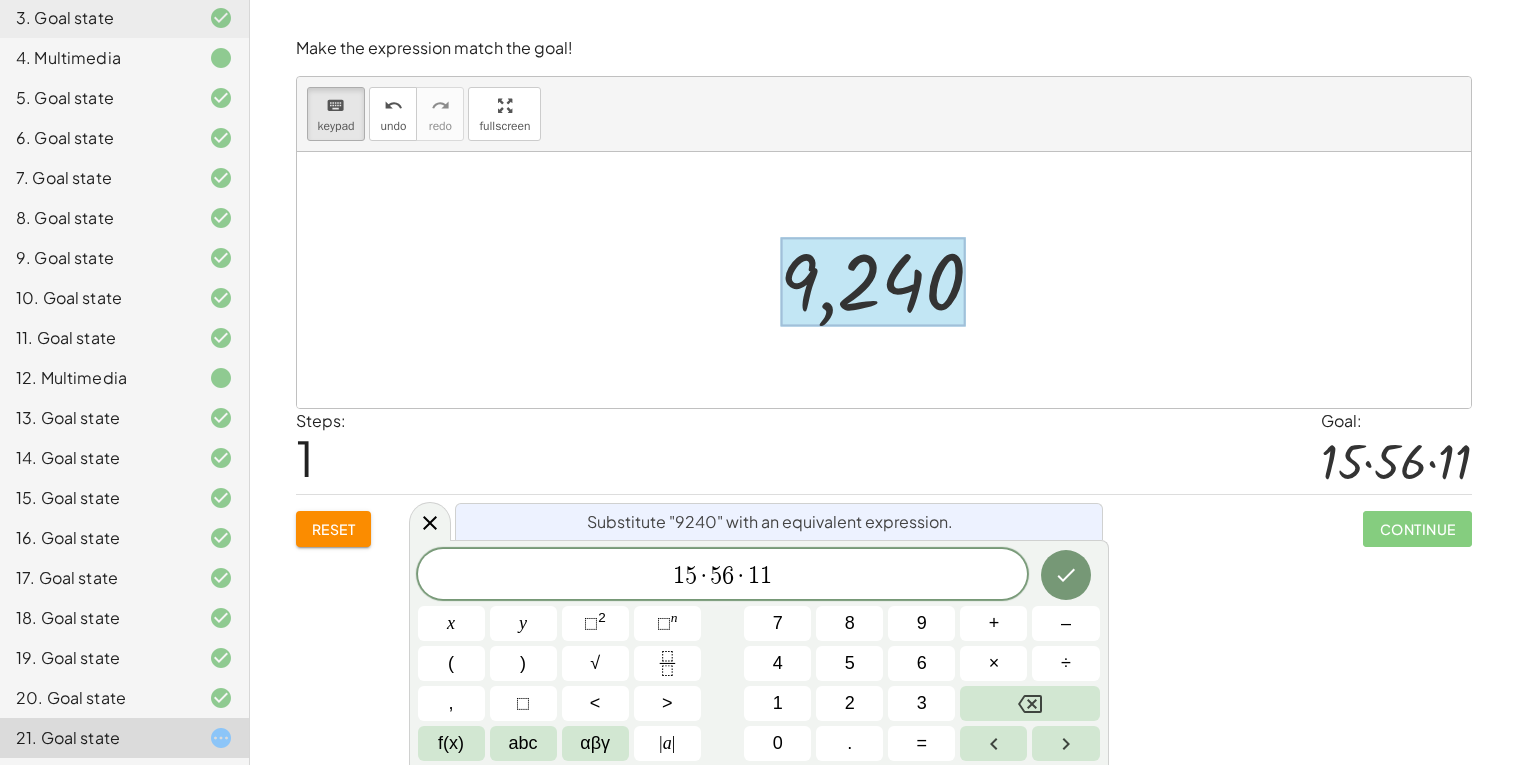 click on "Substitute "9240" with an equivalent expression. 1 5 · 5 6 · 1 1 x y ⬚ 2 ⬚ n 7 8 9 + – ( ) √ 4 5 6 × ÷ , ⬚ < > 1 2 3 f(x) abc αβγ | a | 0 . =" at bounding box center (759, 652) 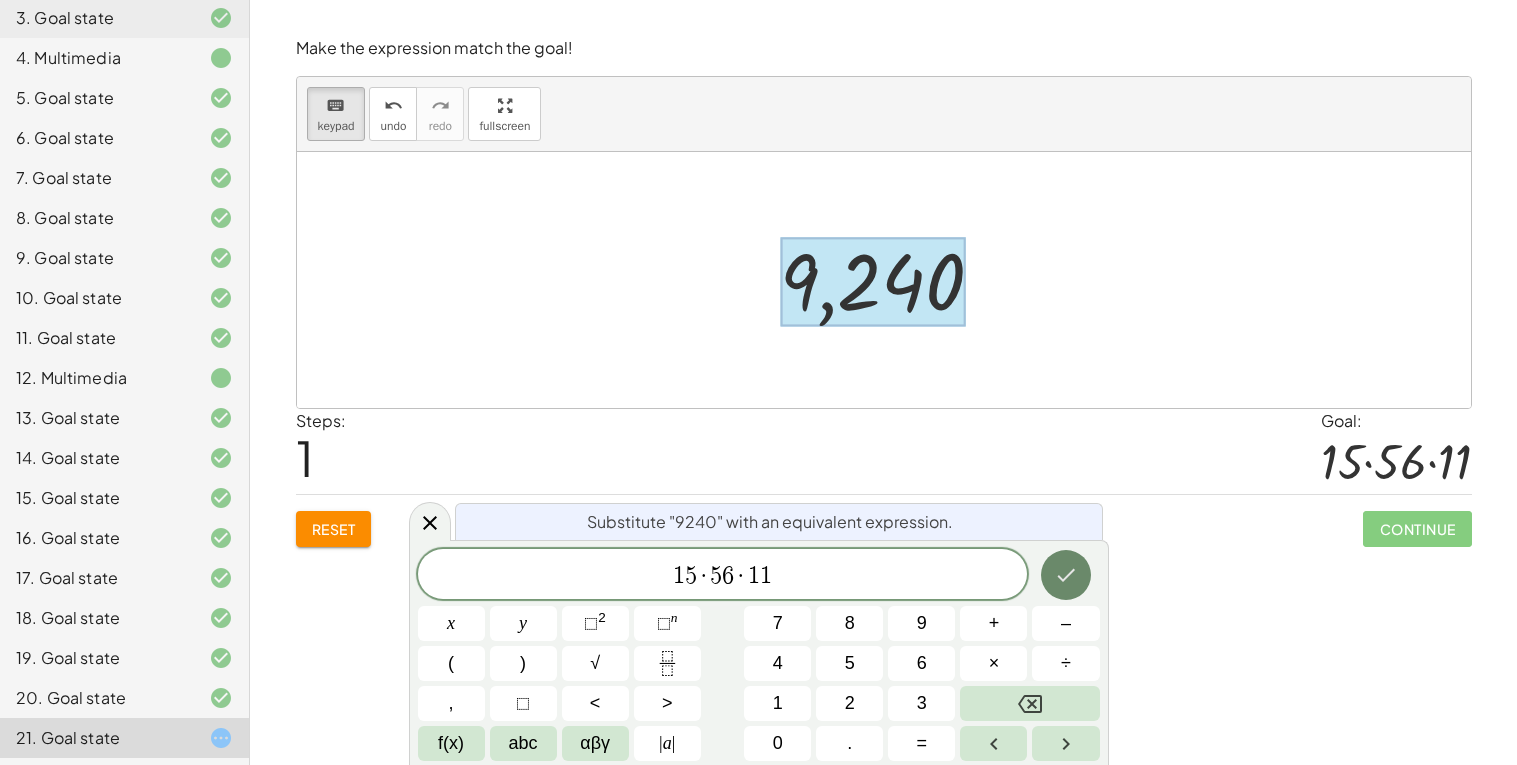 click 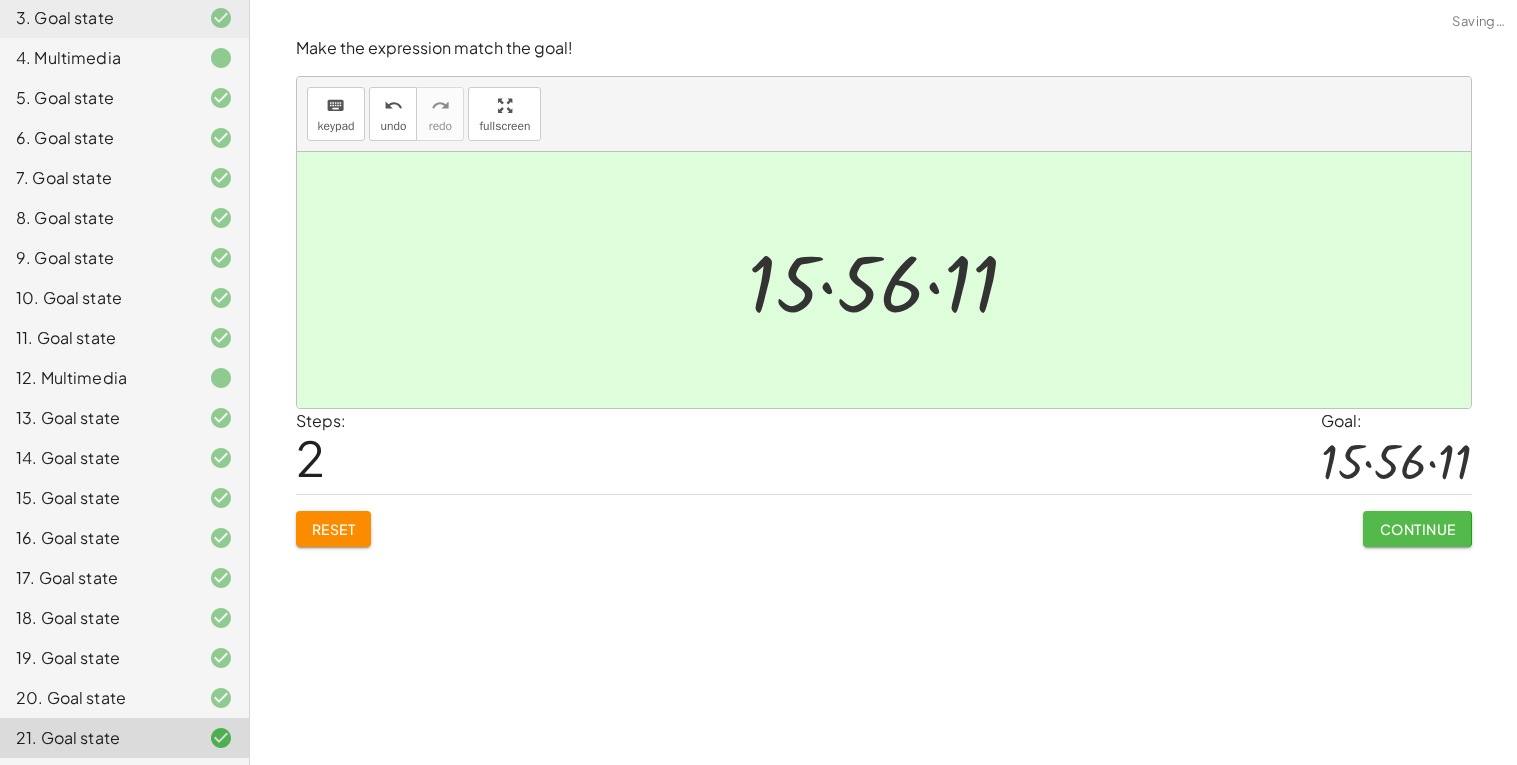 click on "Continue" 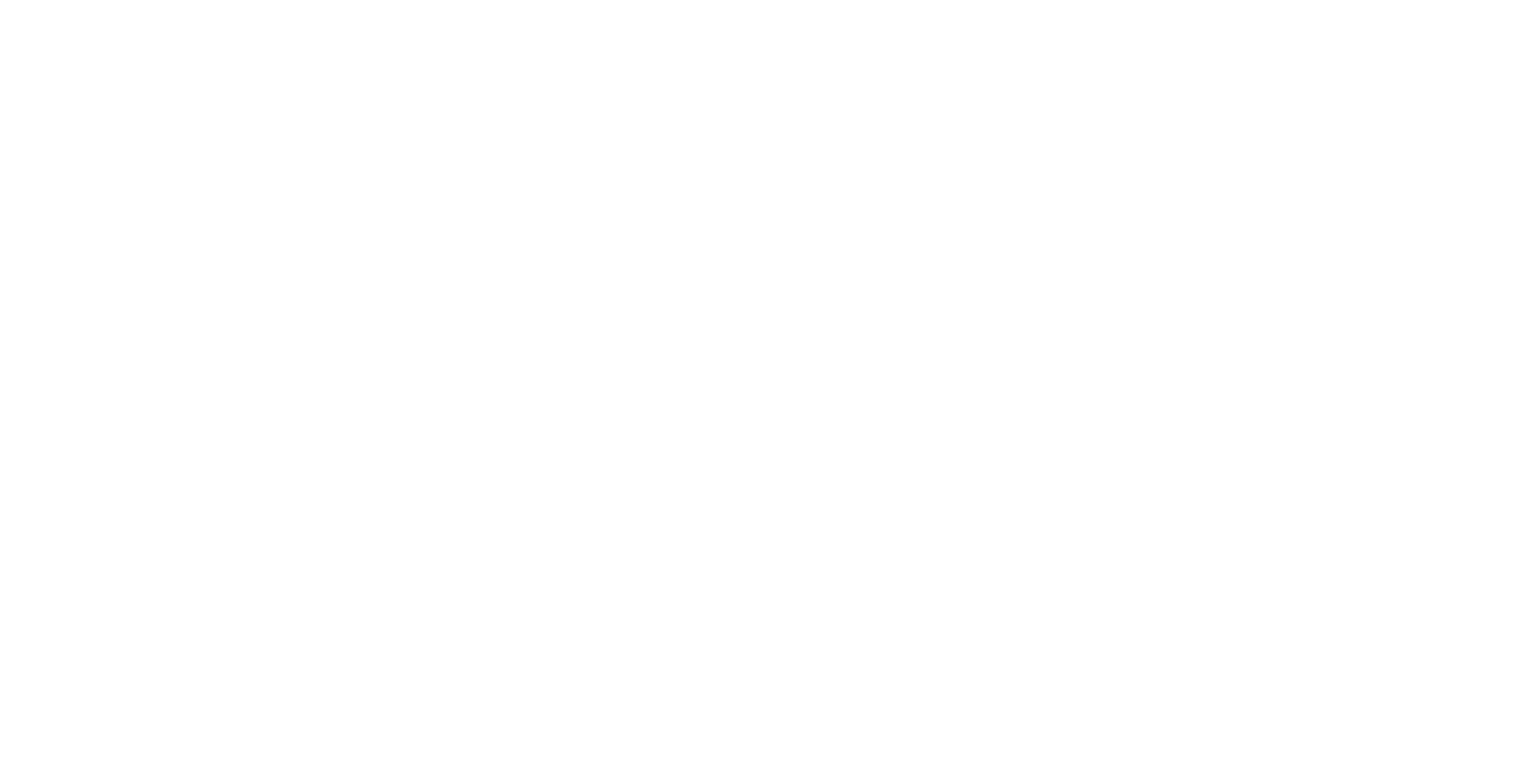 scroll, scrollTop: 0, scrollLeft: 0, axis: both 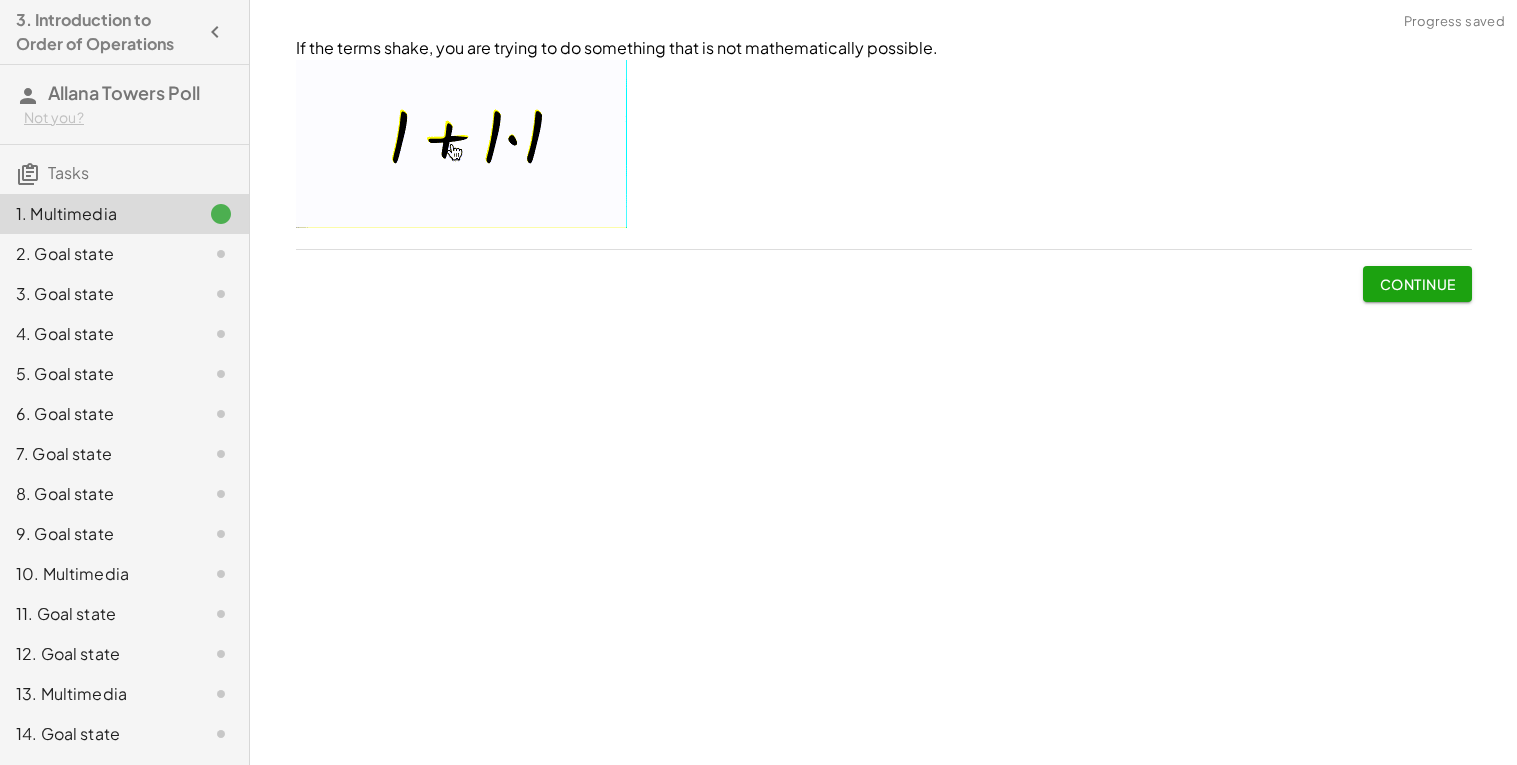 click on "Continue" 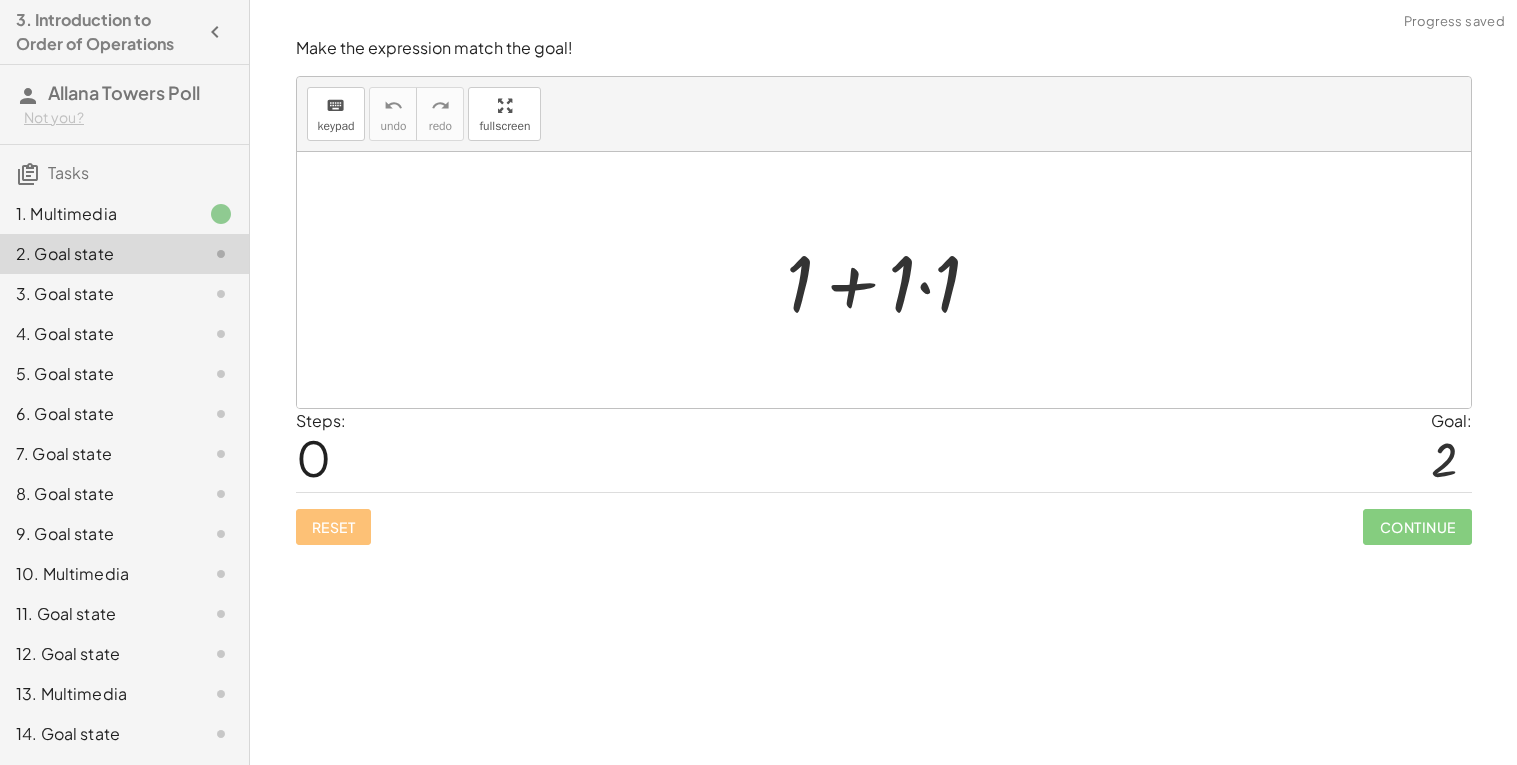 click at bounding box center [892, 280] 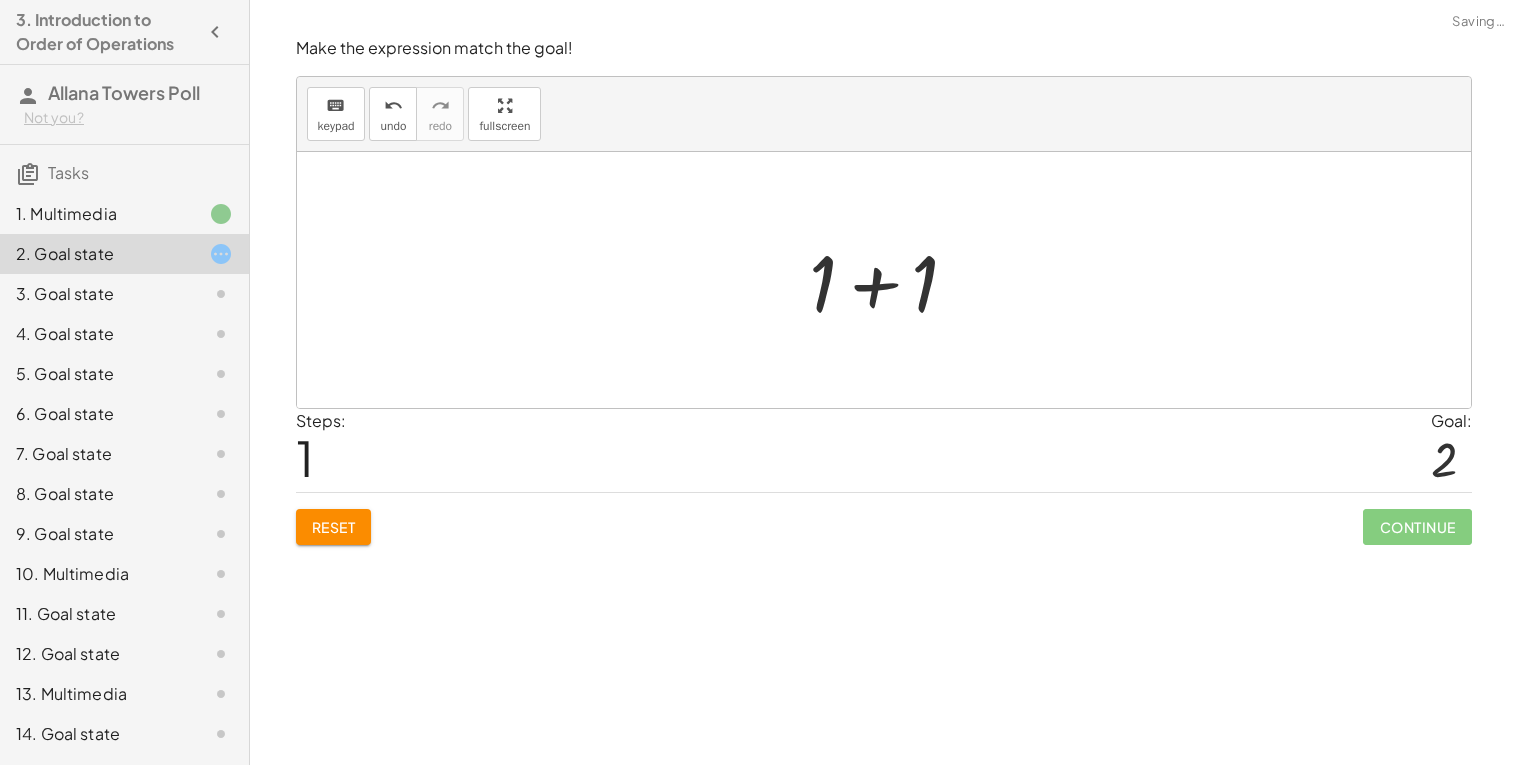 click at bounding box center [891, 280] 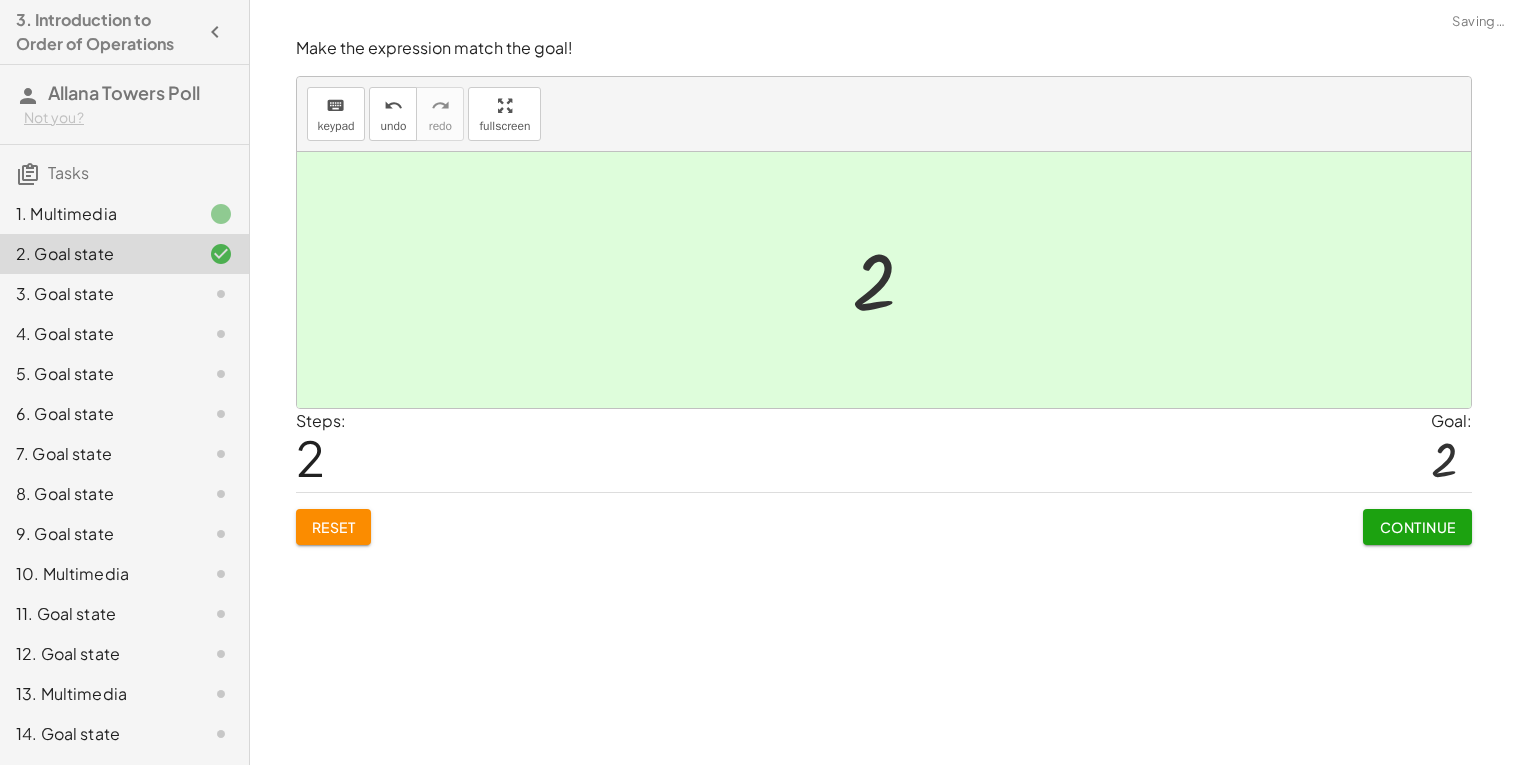 click on "Continue" at bounding box center [1417, 527] 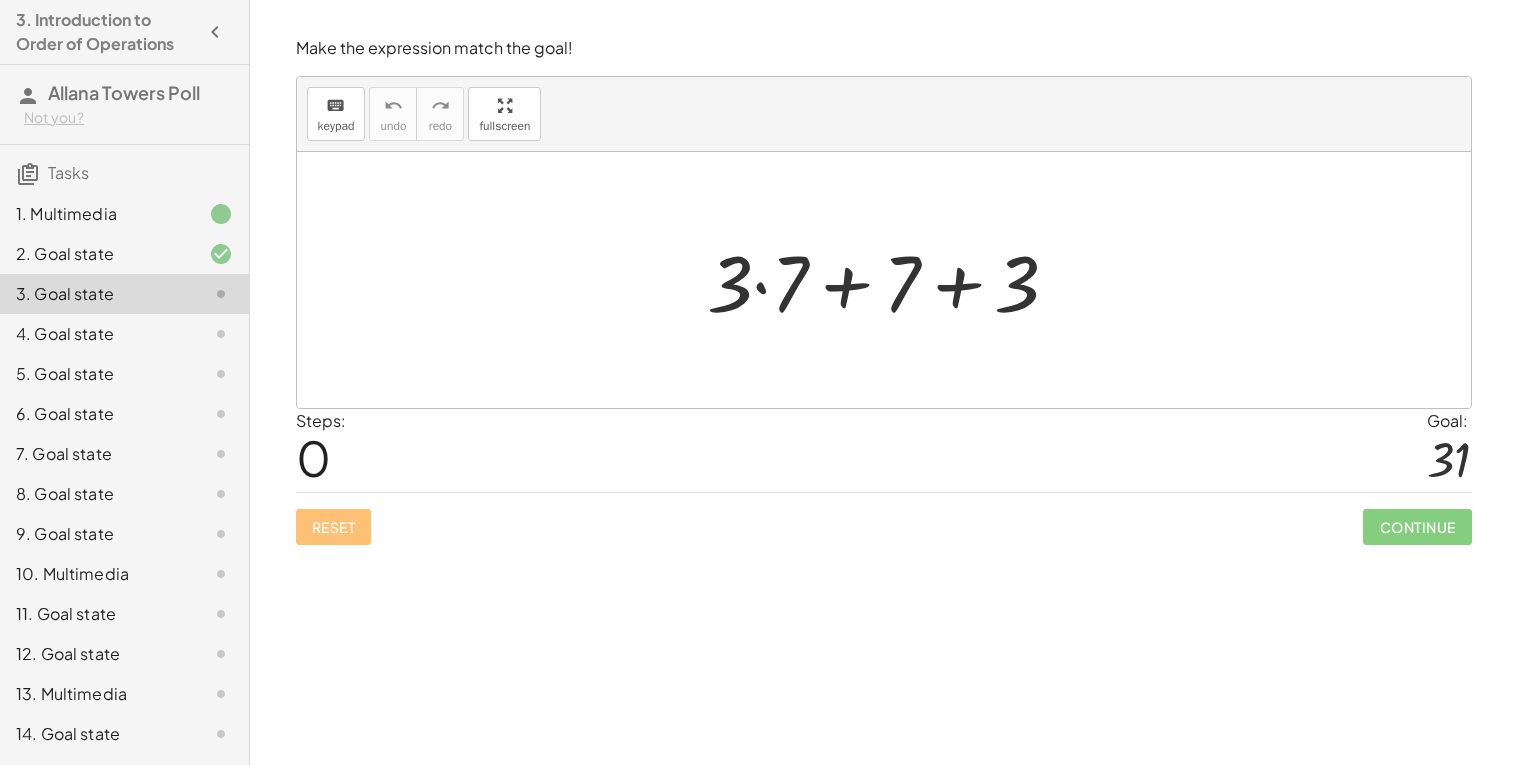 click at bounding box center (891, 280) 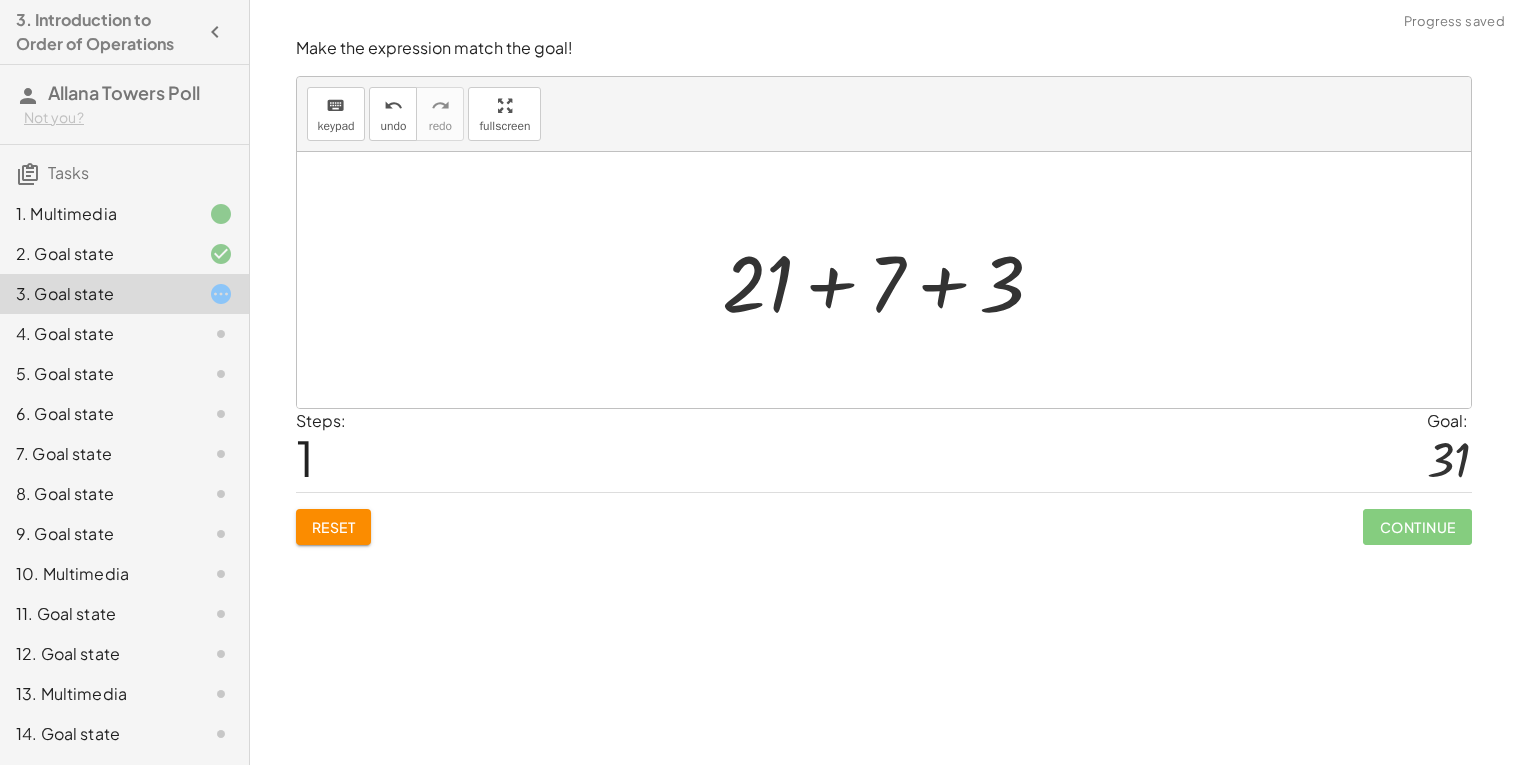 click at bounding box center [891, 280] 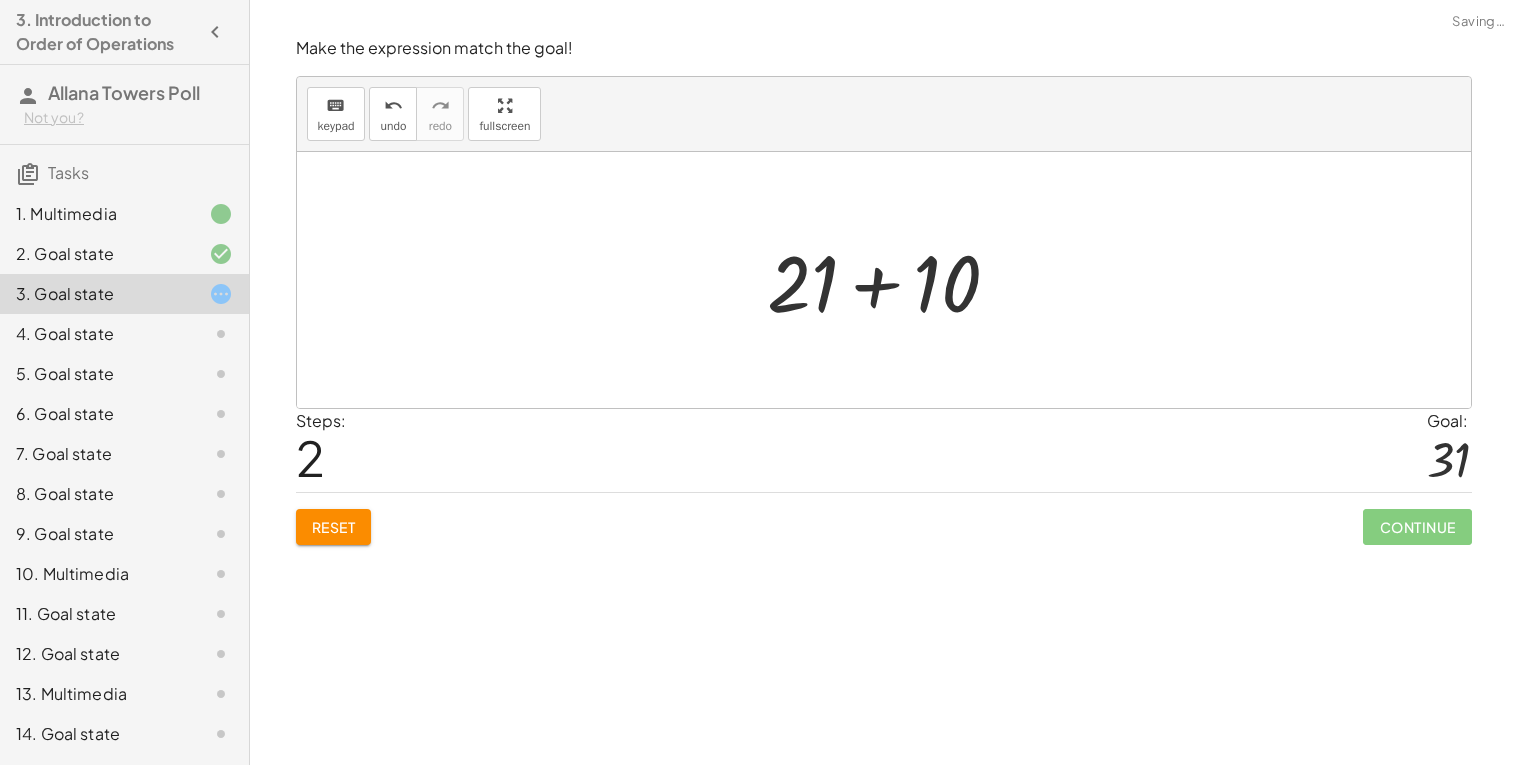 click at bounding box center [891, 280] 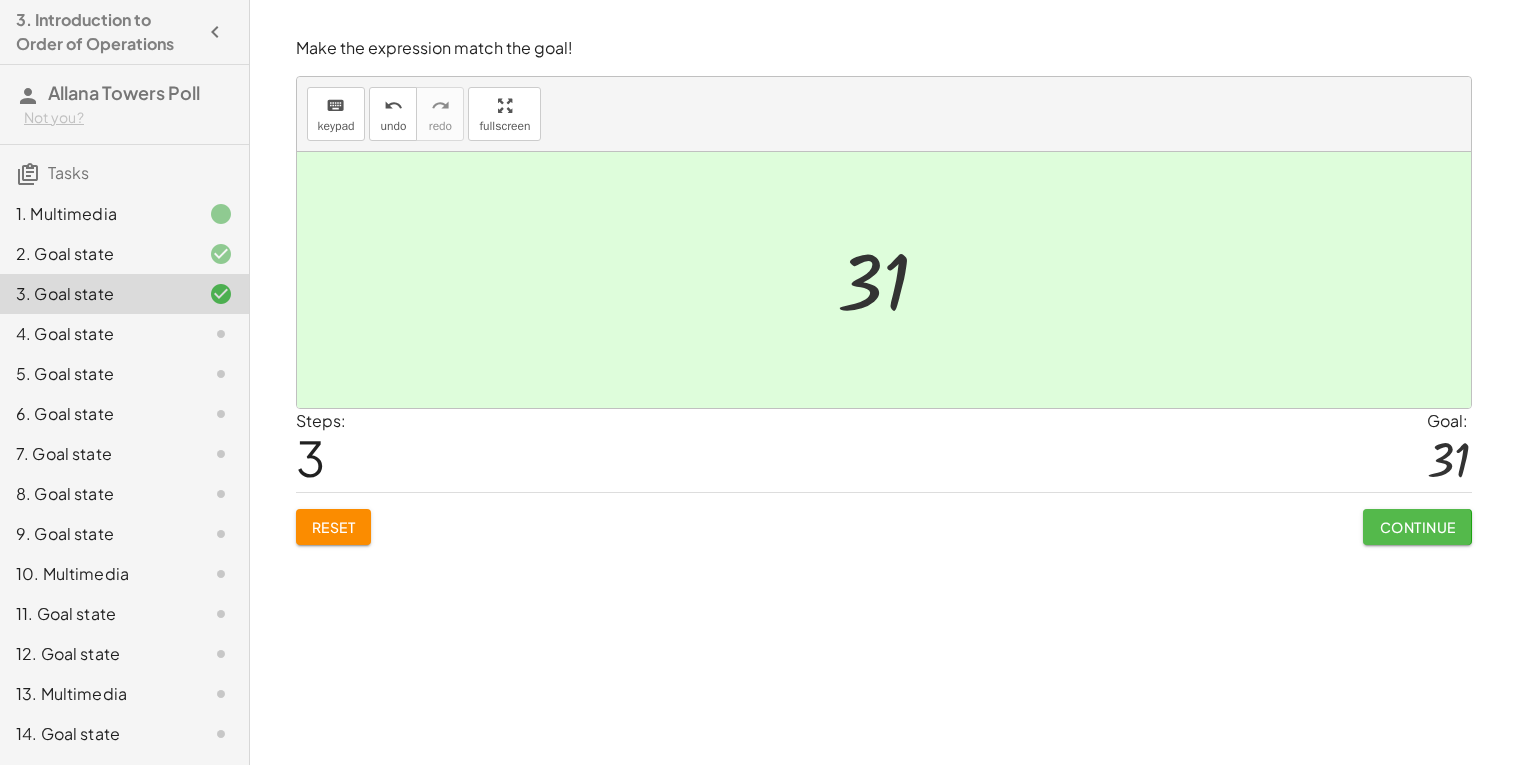 click on "Continue" 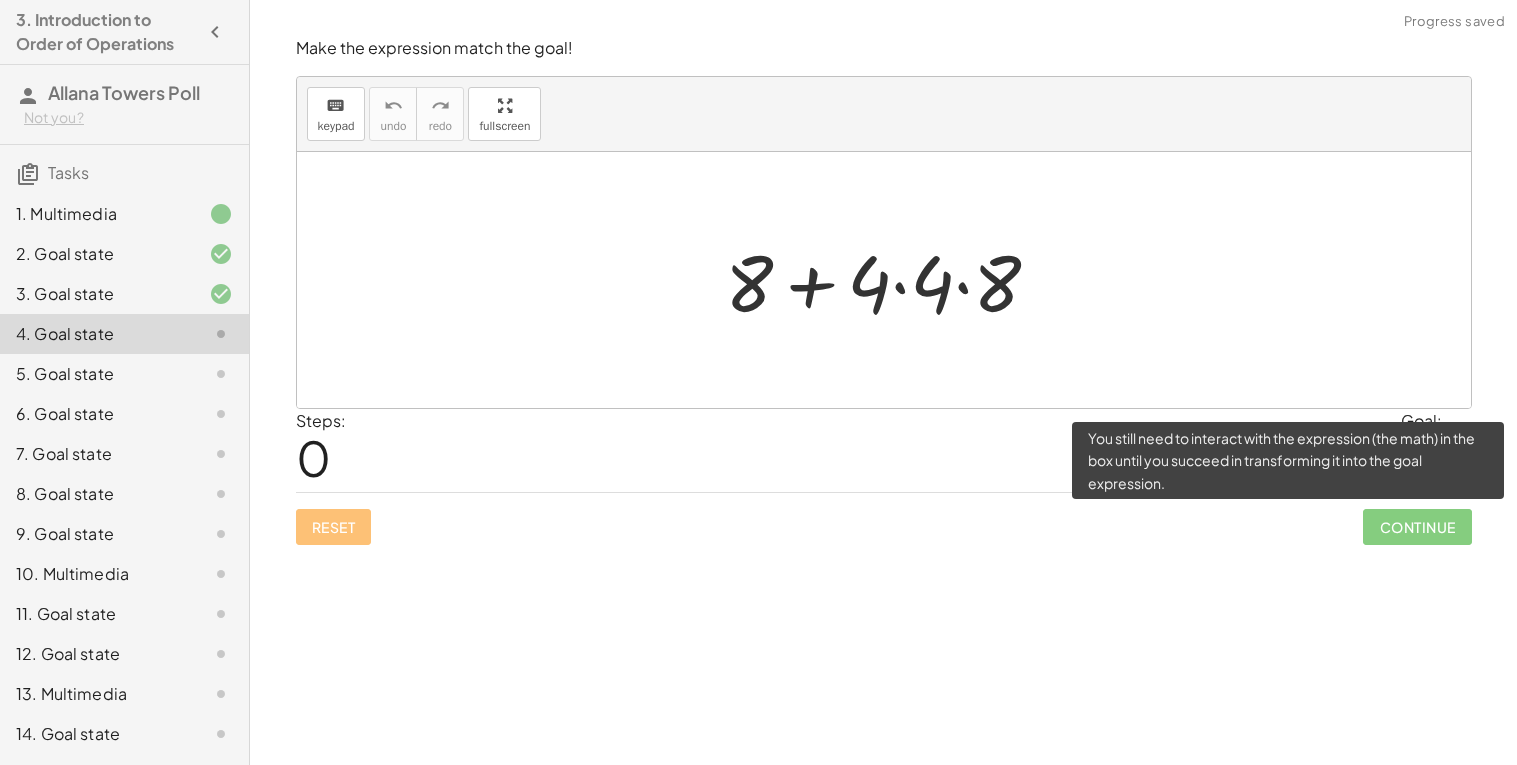 click on "Continue" 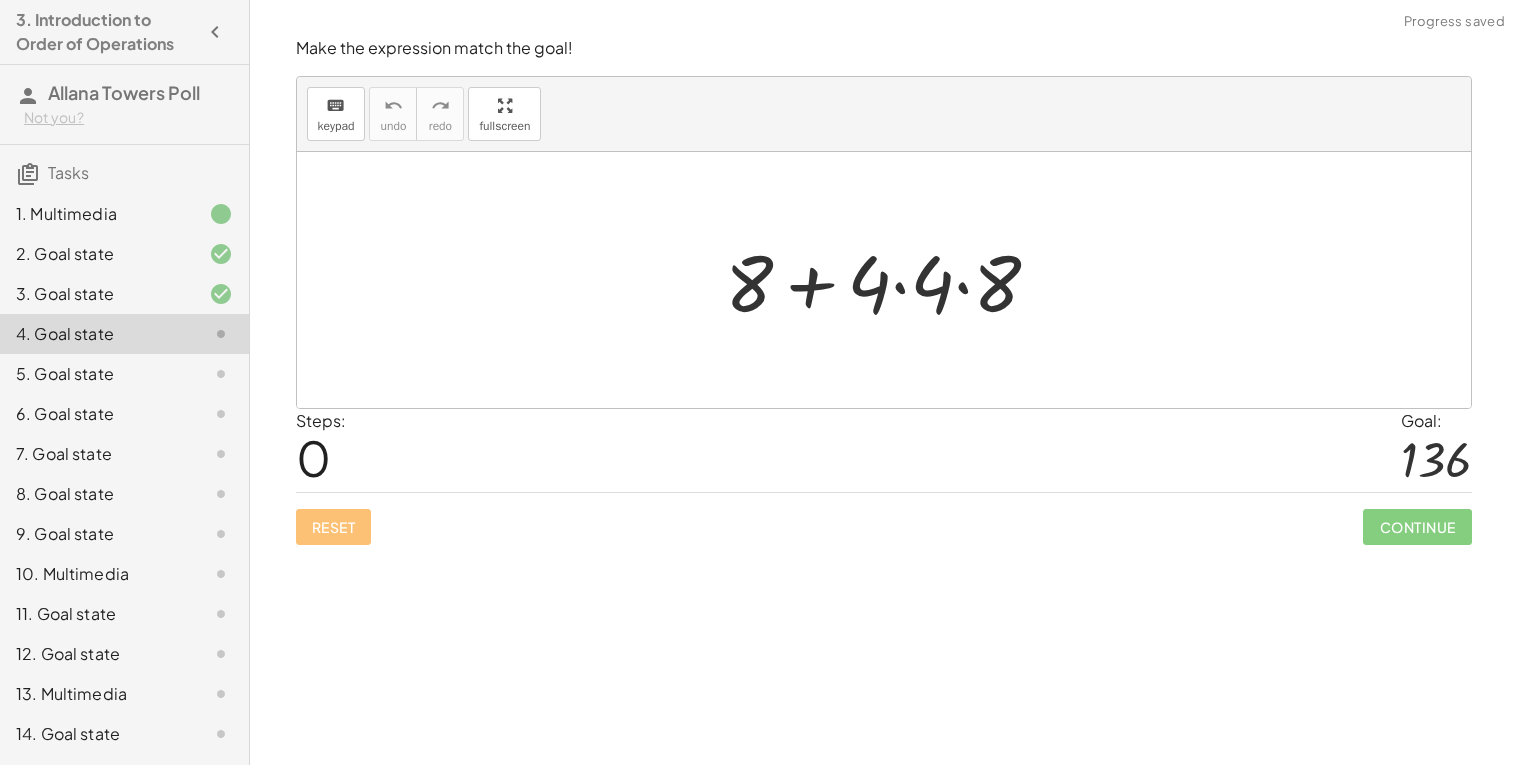 click at bounding box center (891, 280) 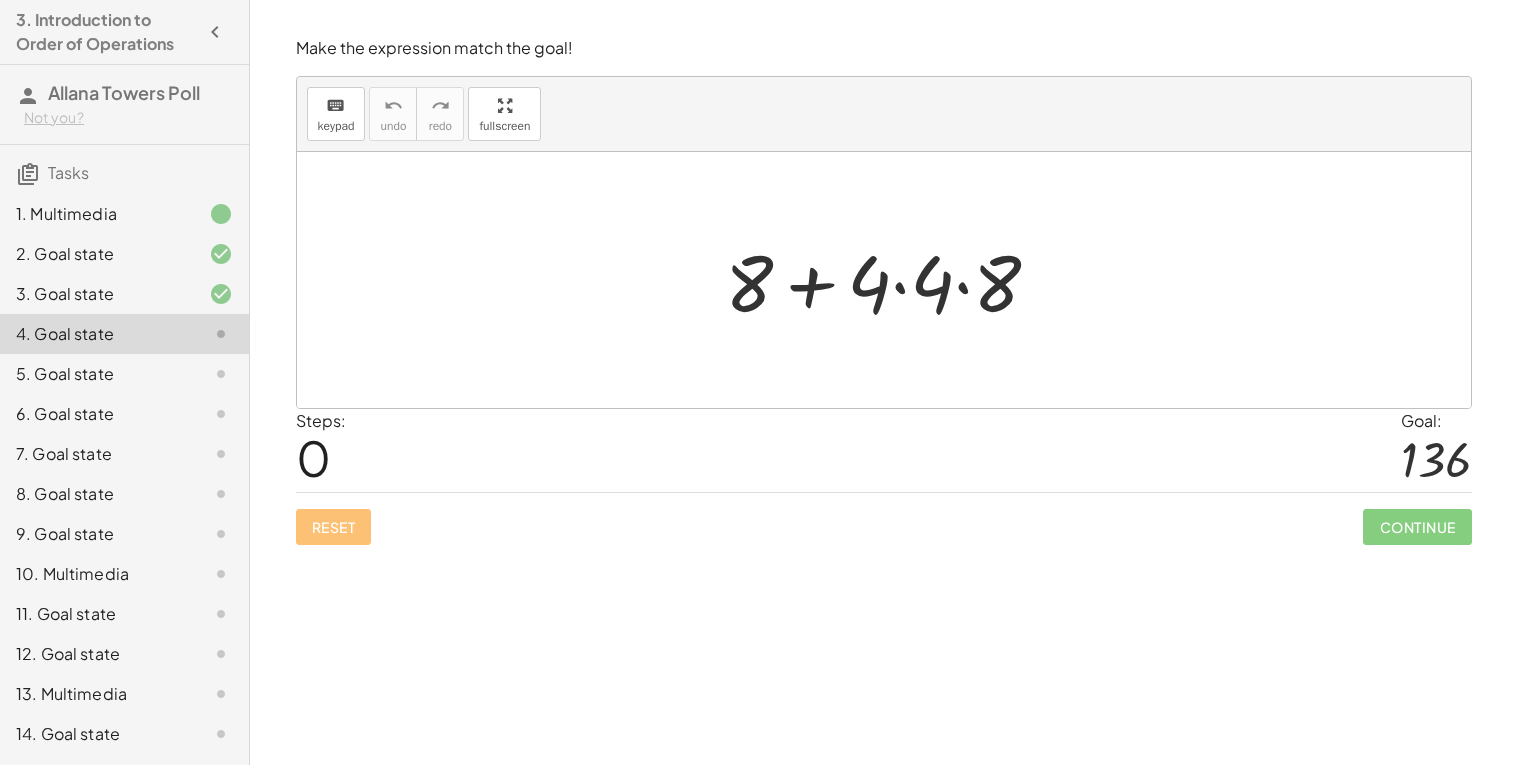 click at bounding box center (891, 280) 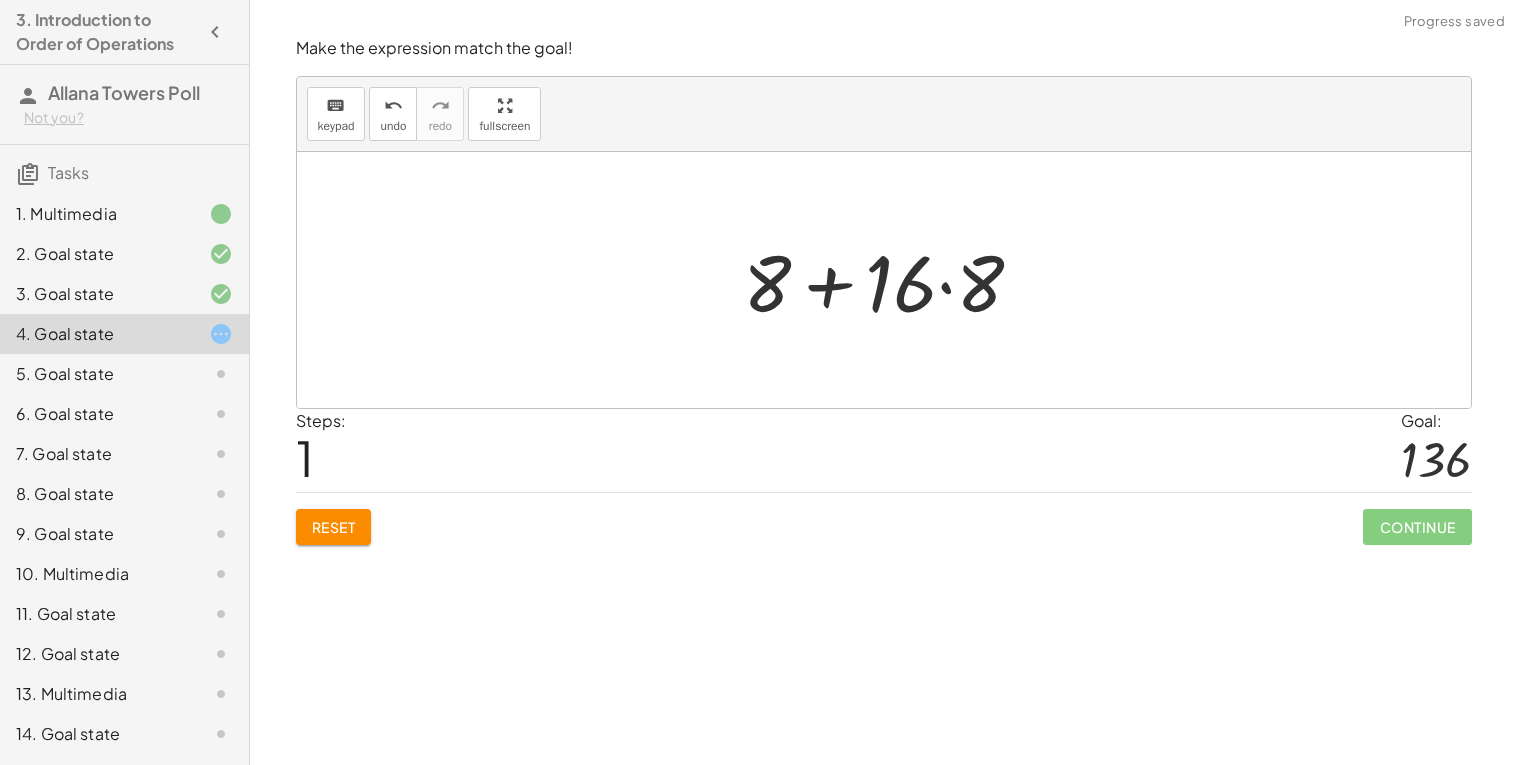 click at bounding box center (891, 280) 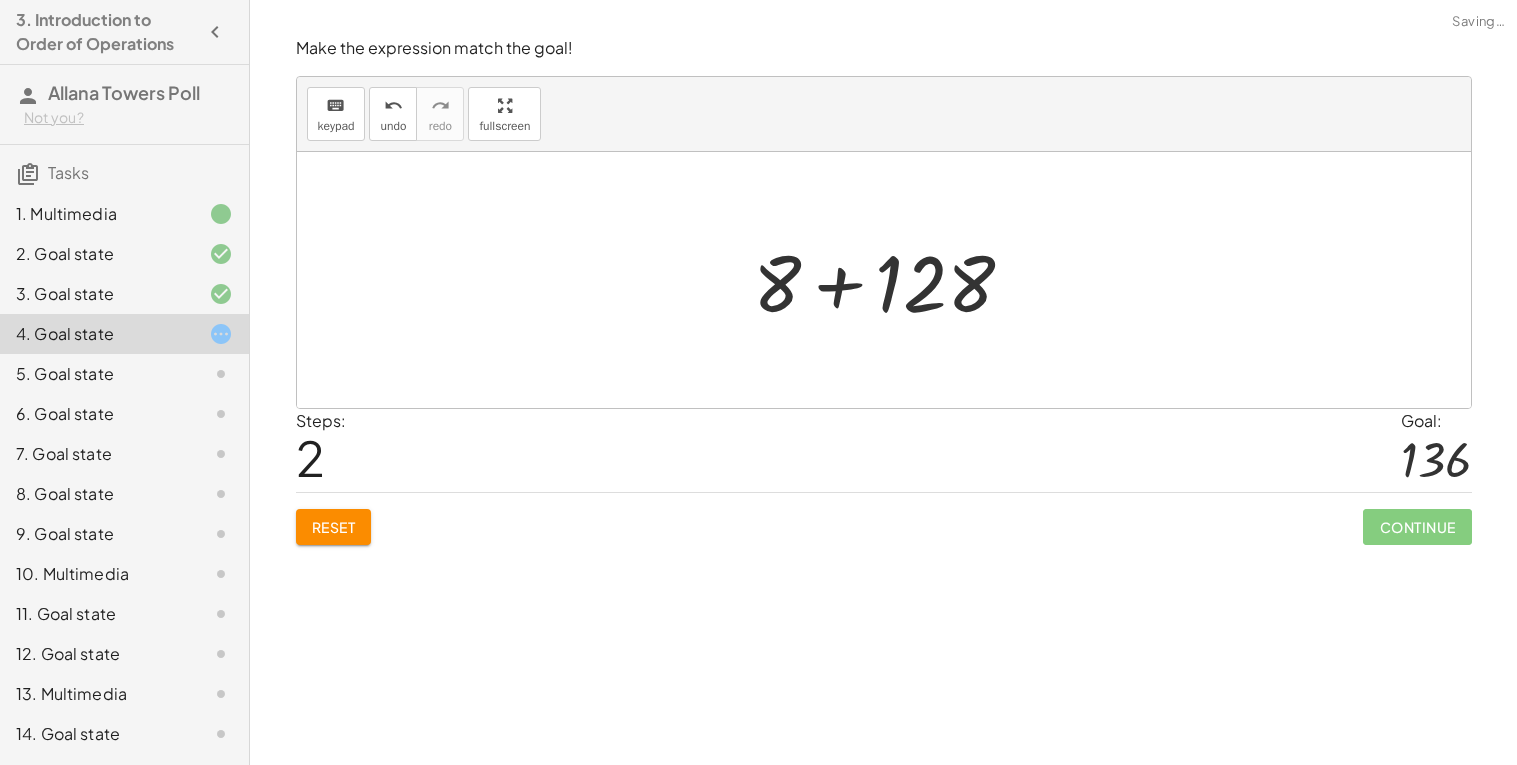 click at bounding box center [892, 280] 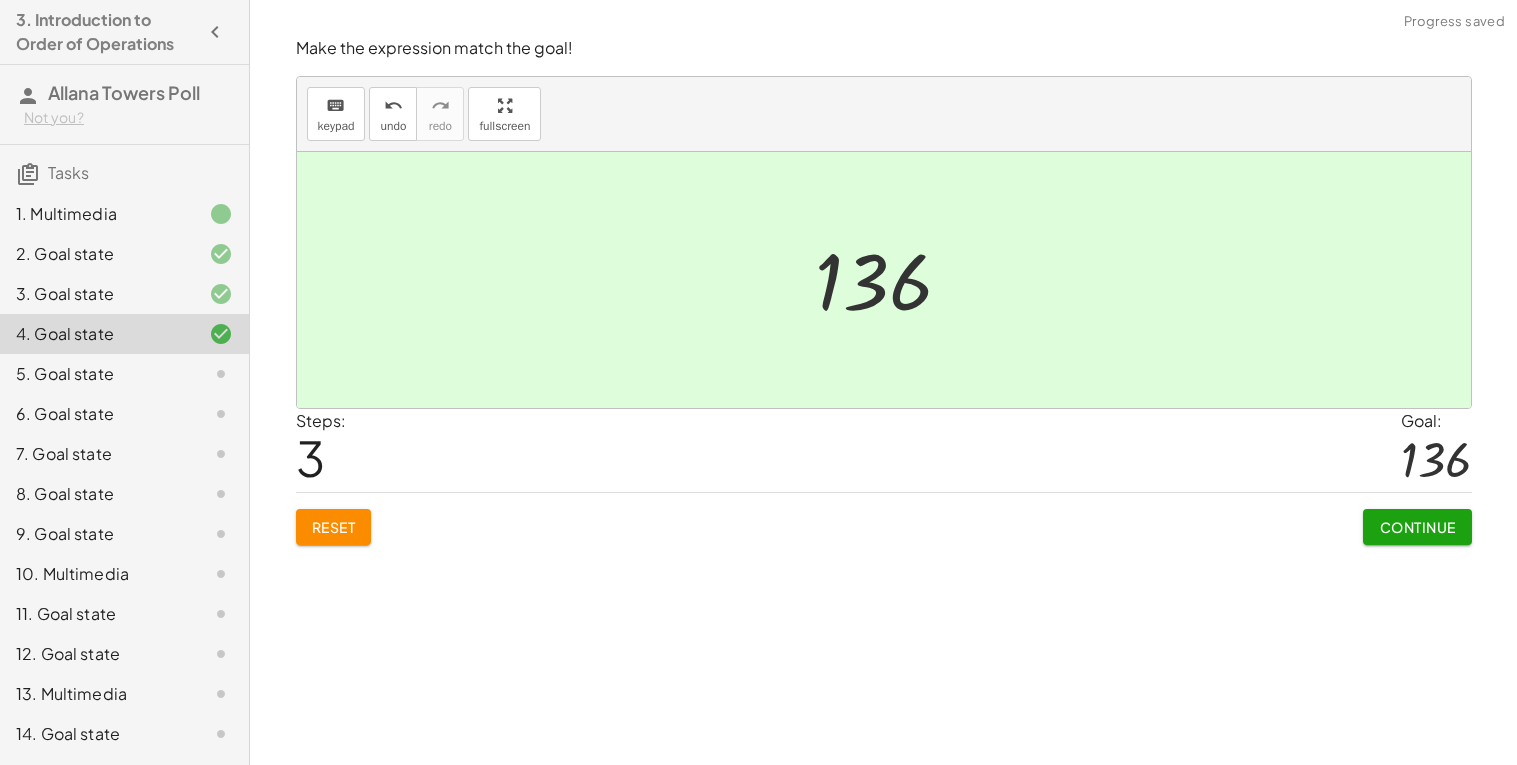 click on "Continue" 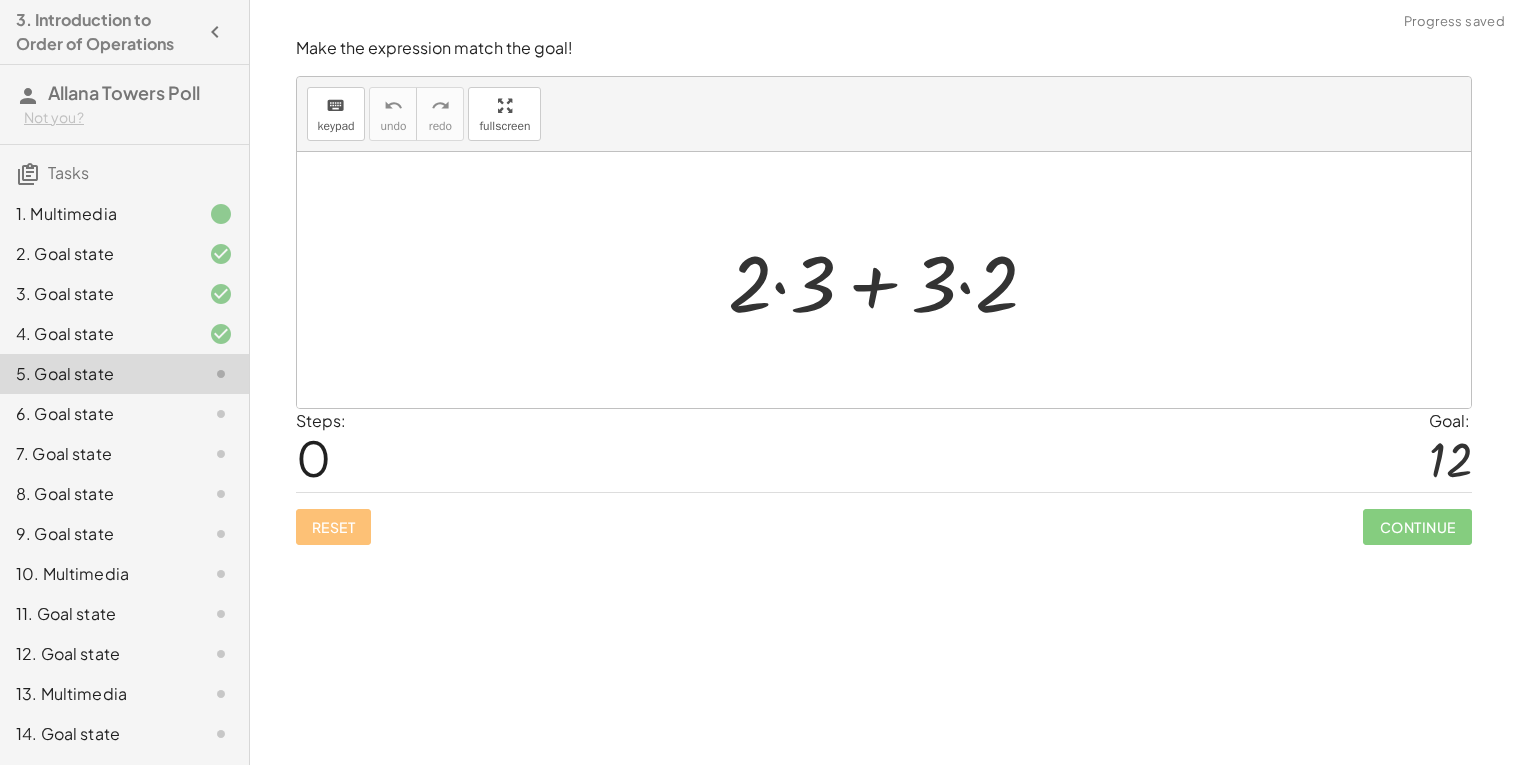 click at bounding box center [891, 280] 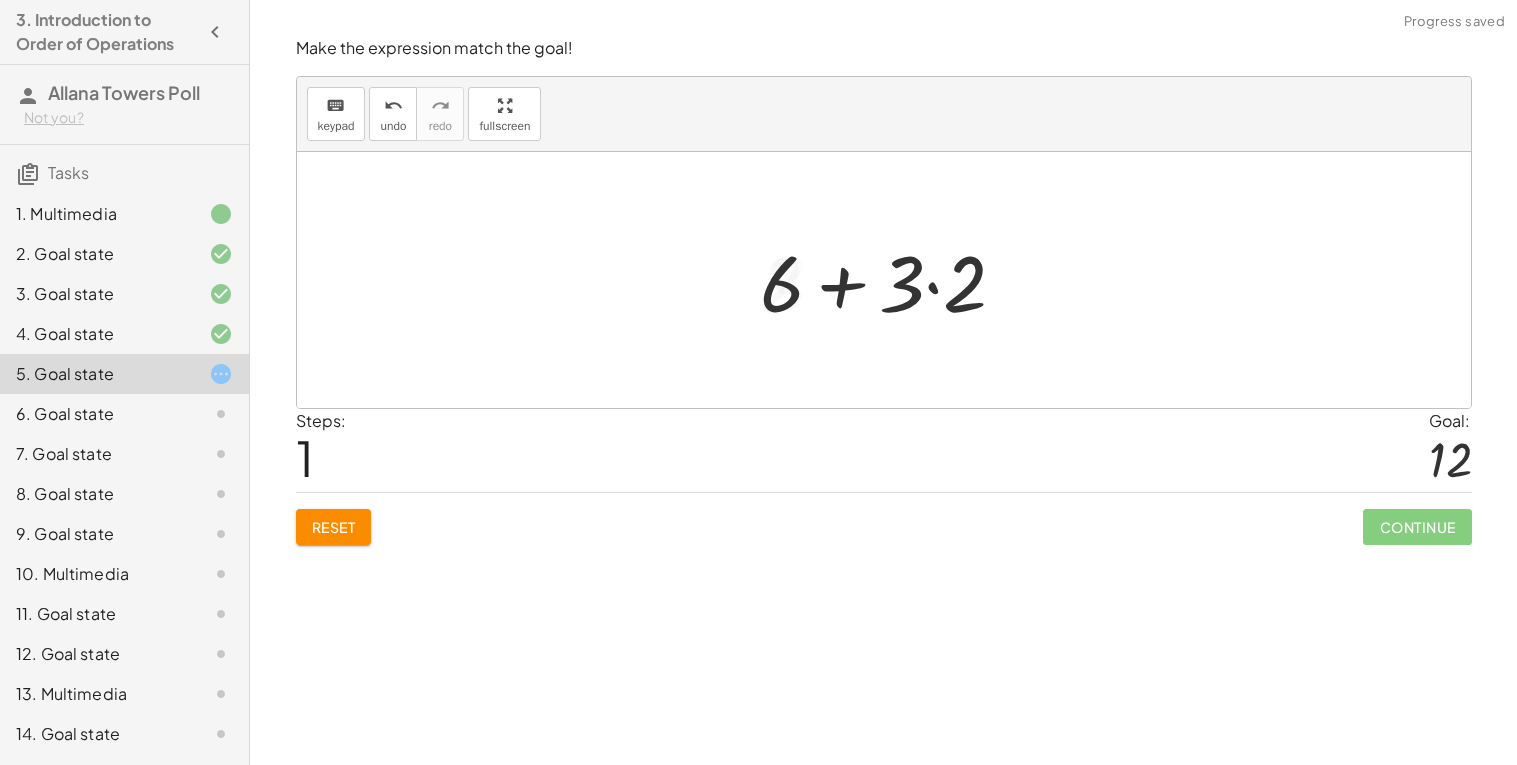 click at bounding box center (891, 280) 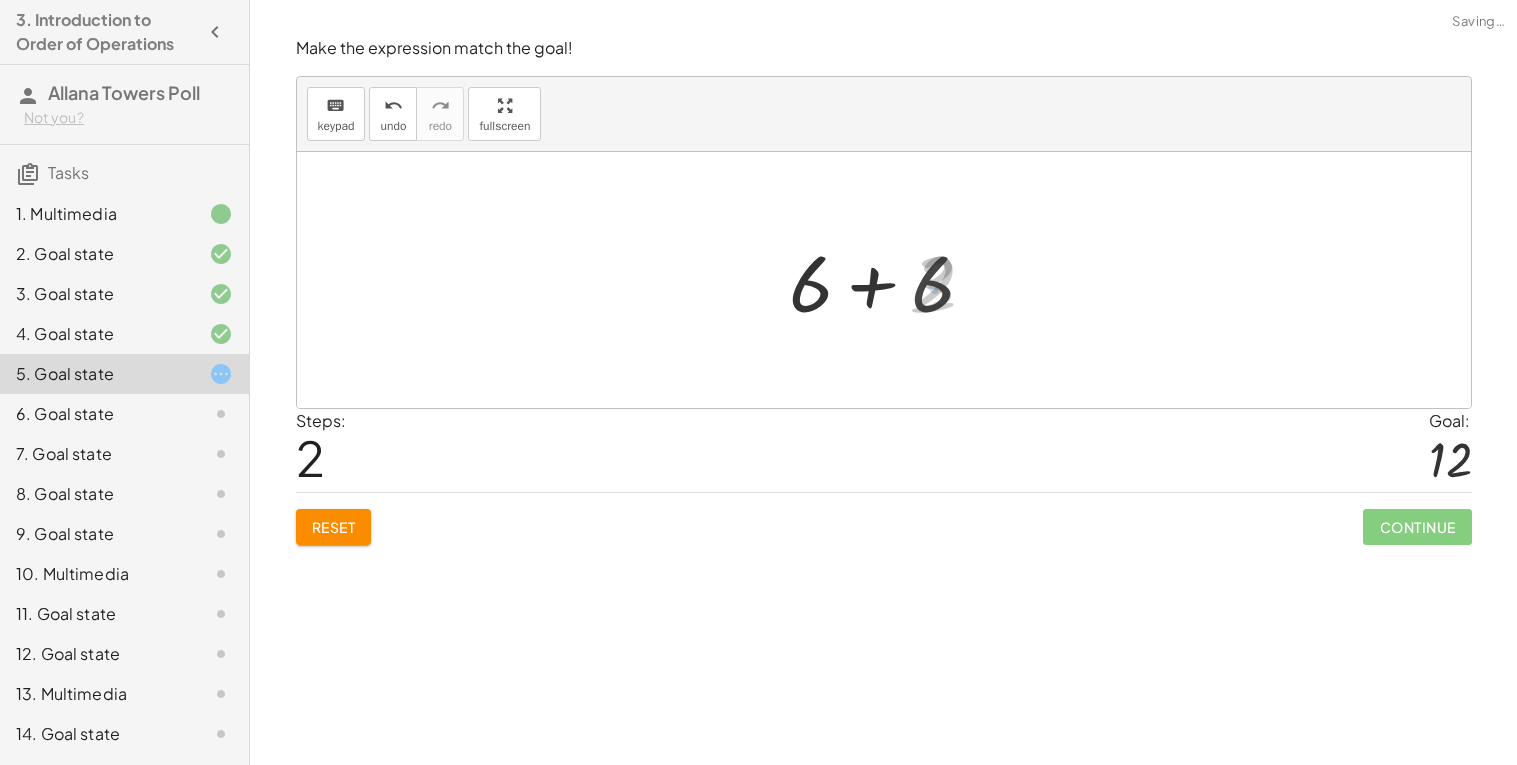 click at bounding box center (891, 280) 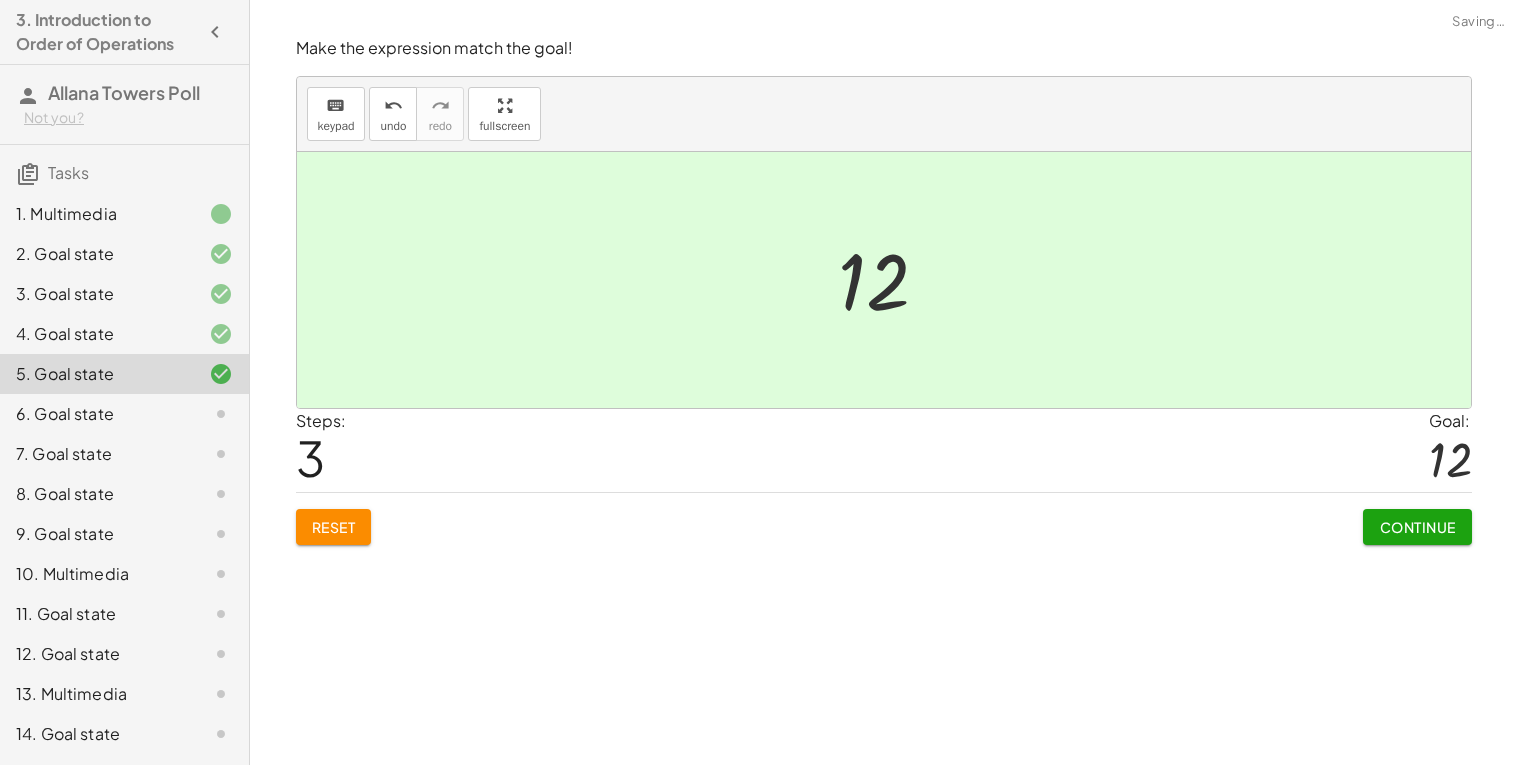 click on "Continue" at bounding box center [1417, 527] 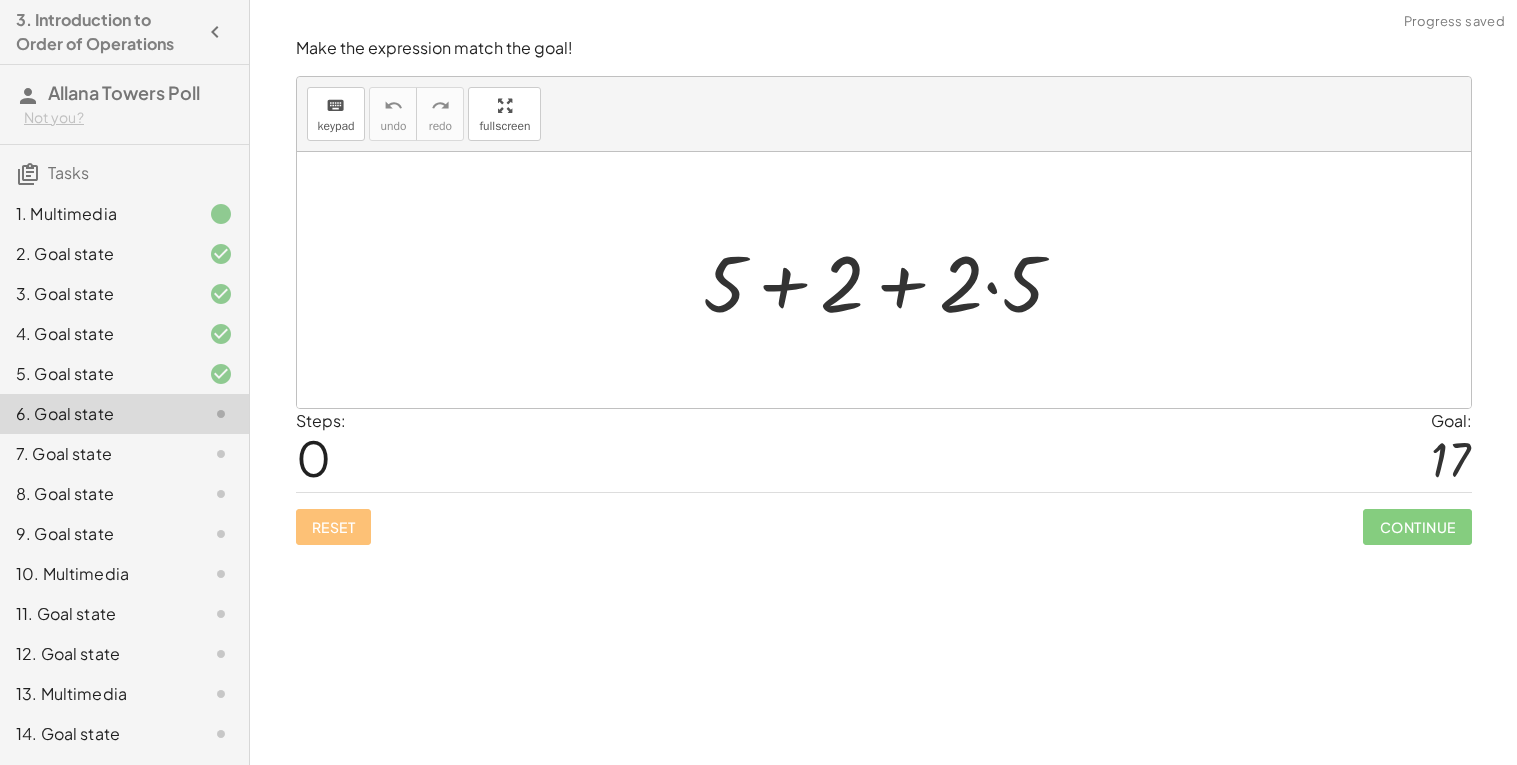 click at bounding box center [891, 280] 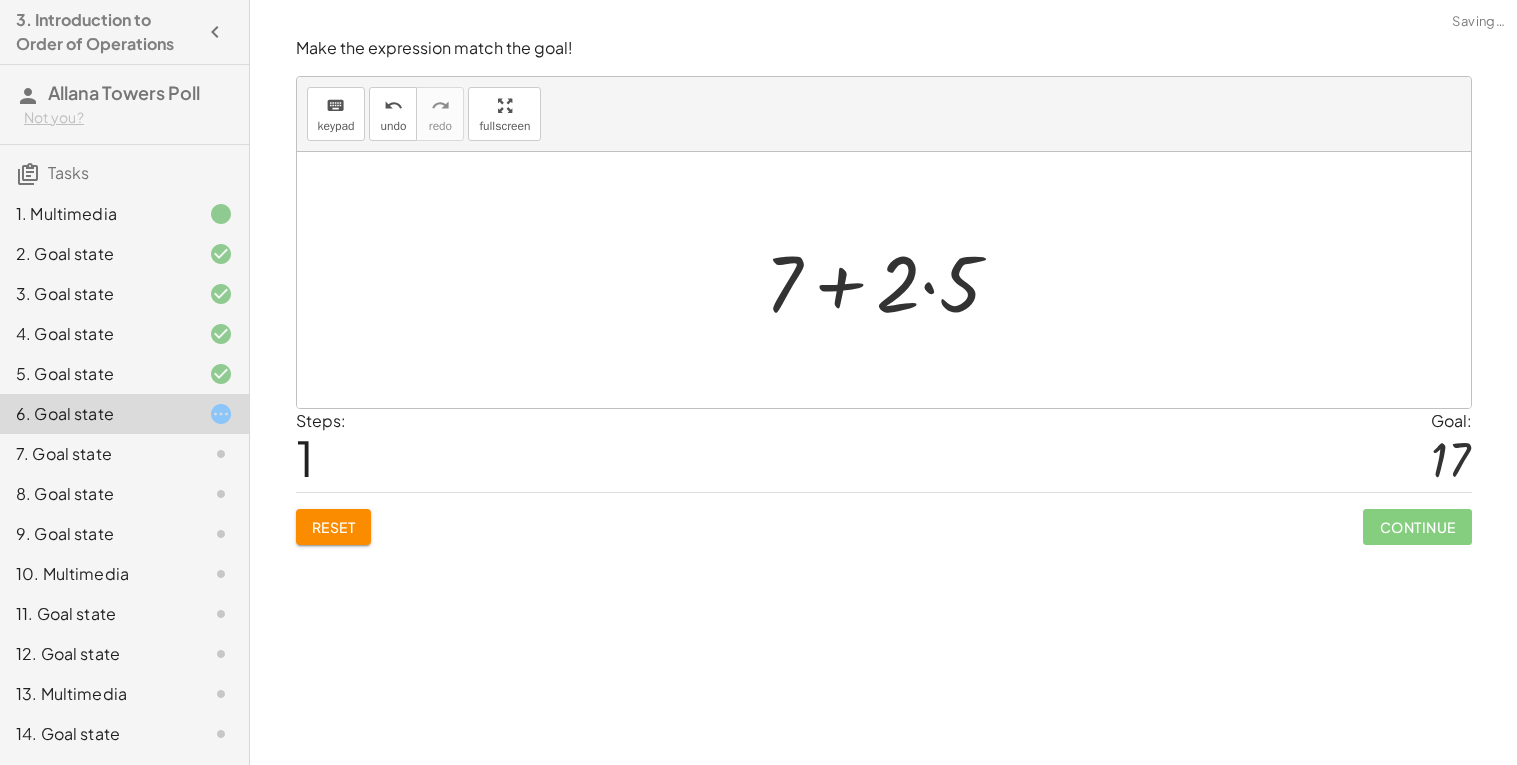 click at bounding box center [891, 280] 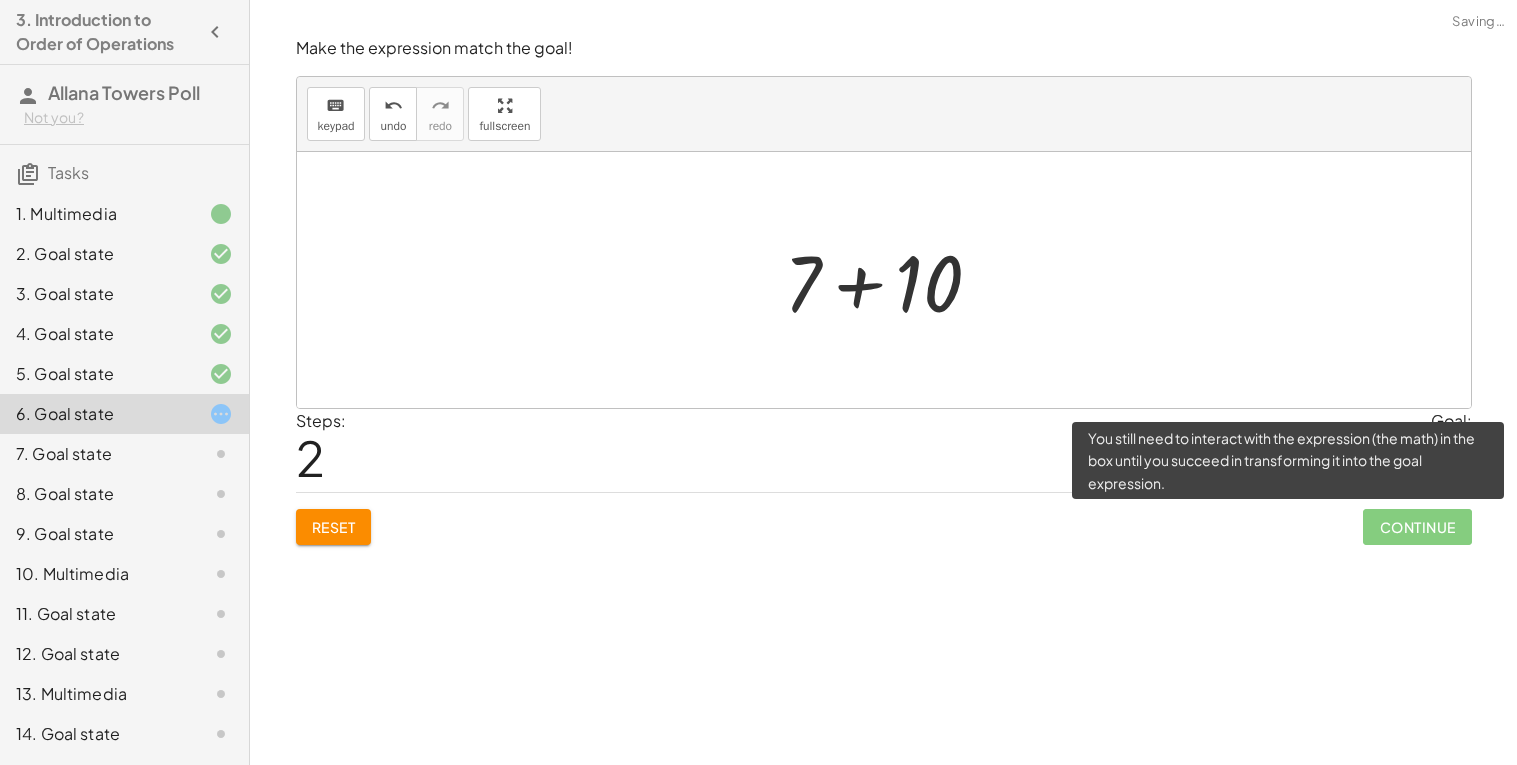 click on "Continue" 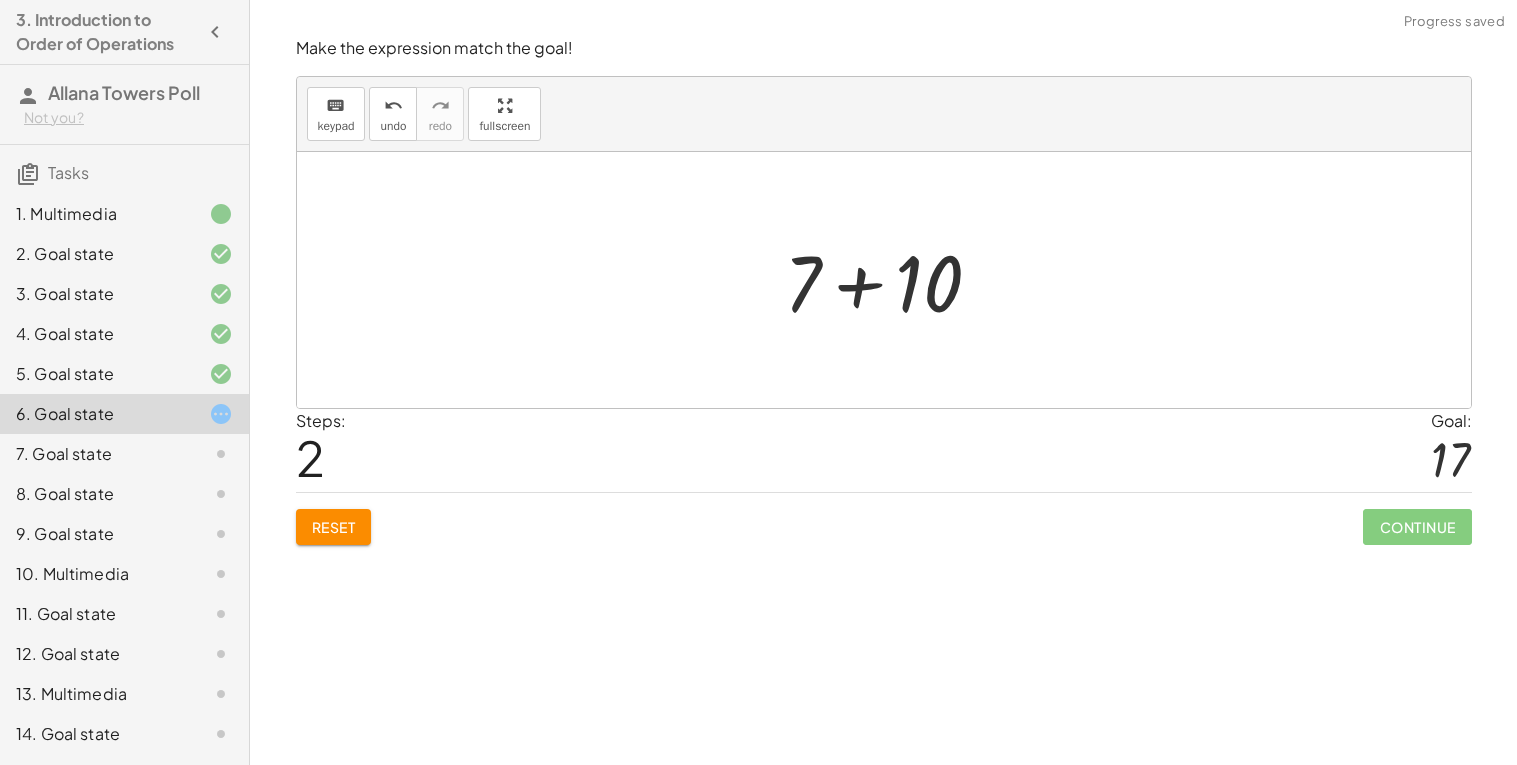 click at bounding box center (891, 280) 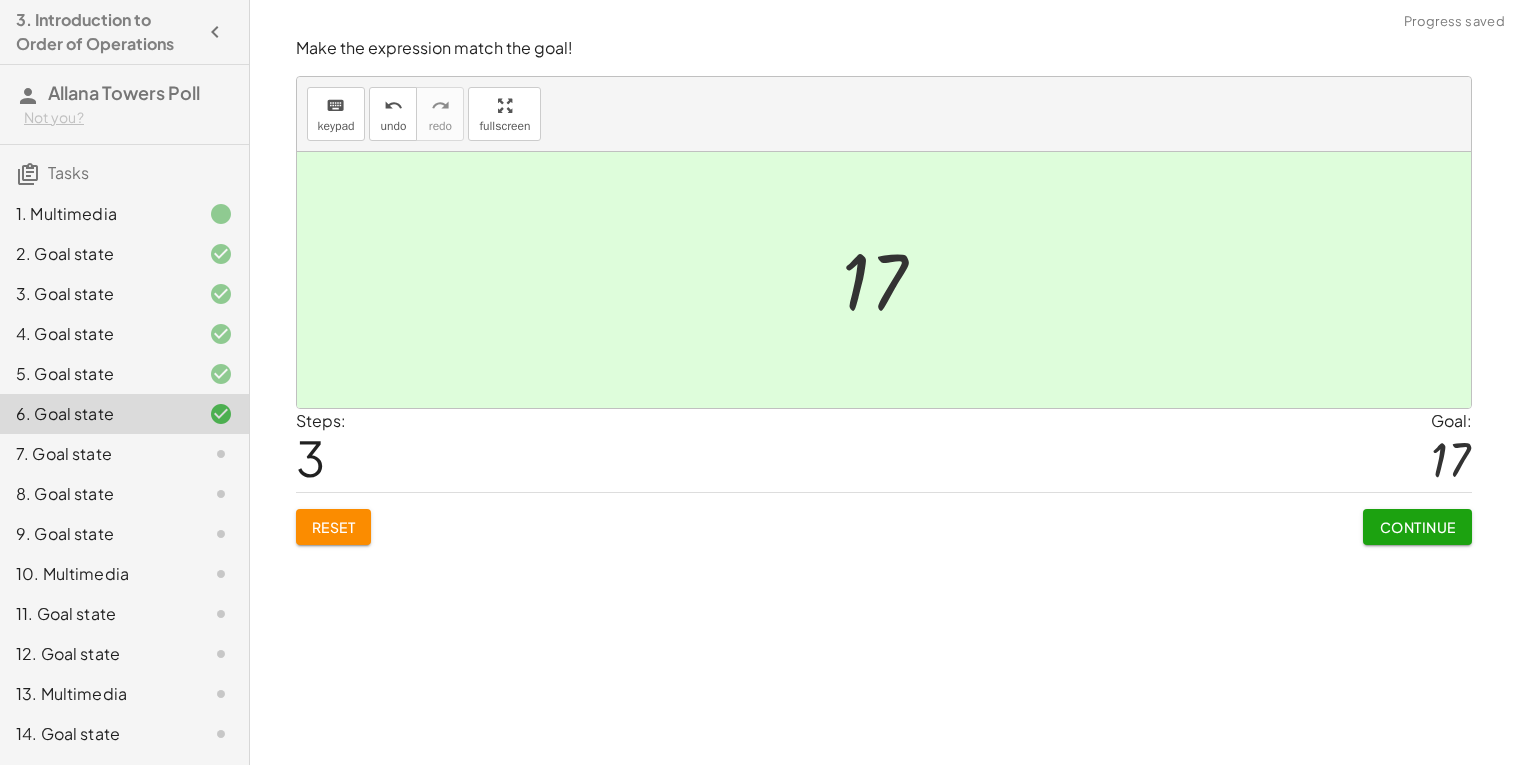 click on "Continue" 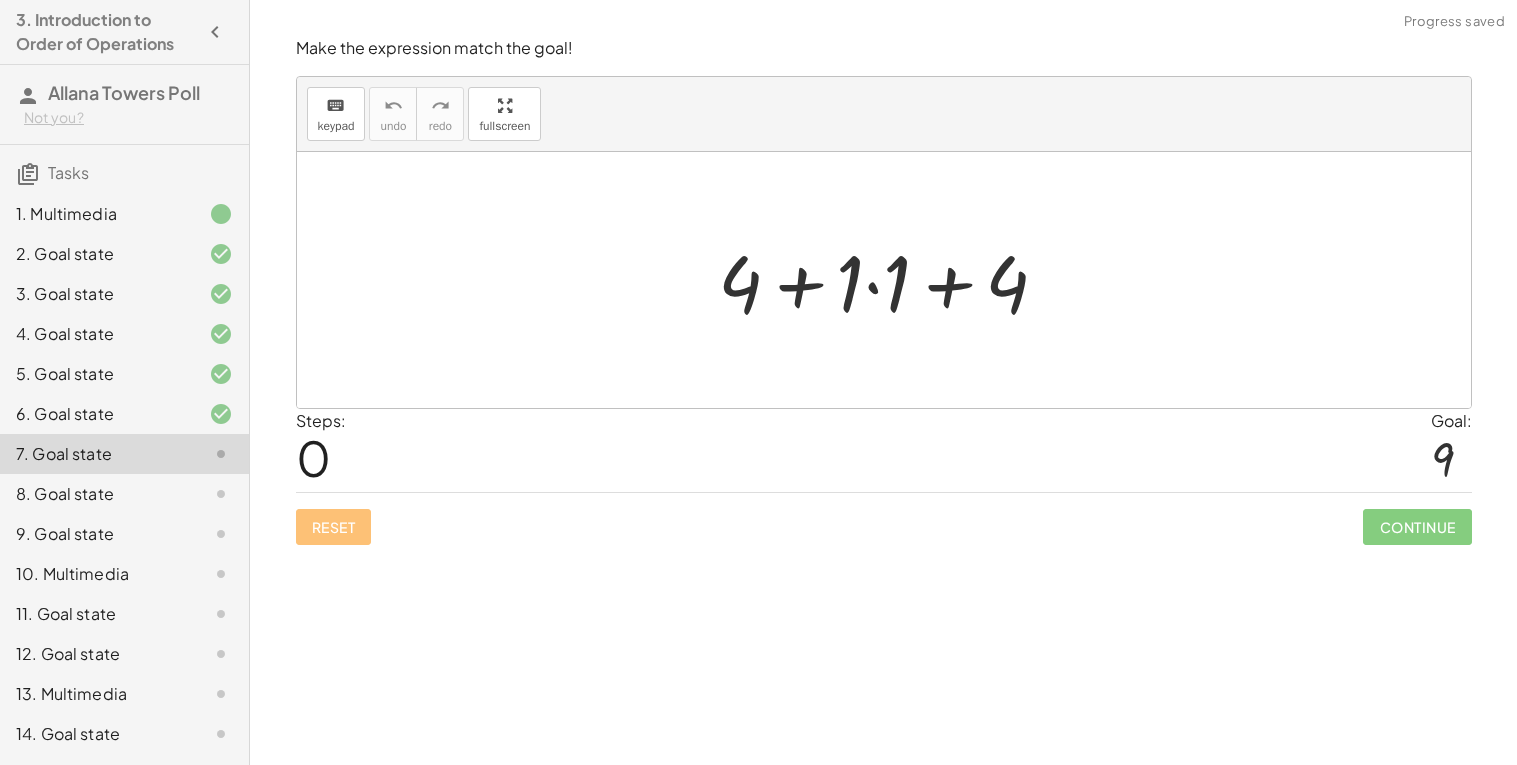 click at bounding box center [891, 280] 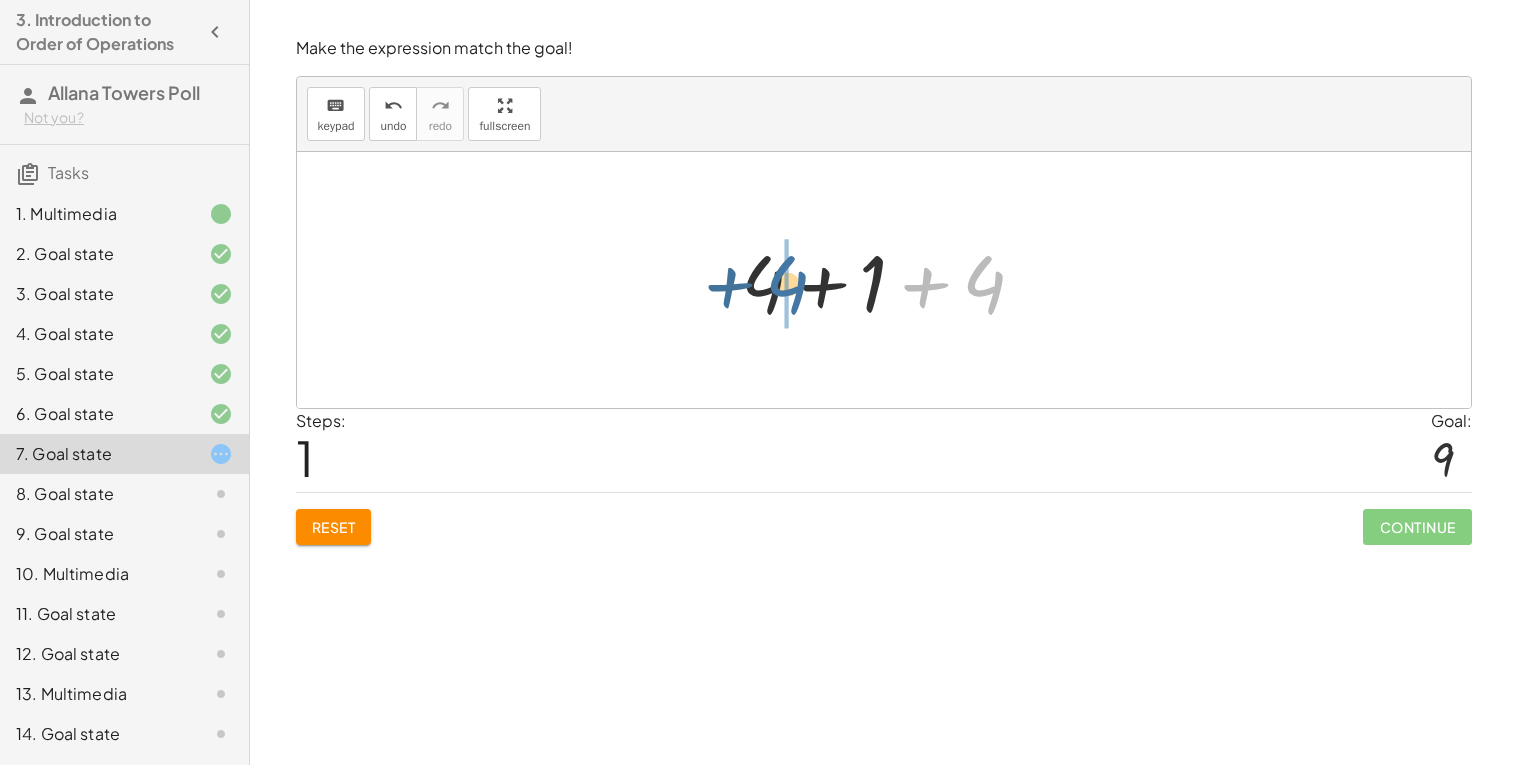 drag, startPoint x: 995, startPoint y: 293, endPoint x: 797, endPoint y: 293, distance: 198 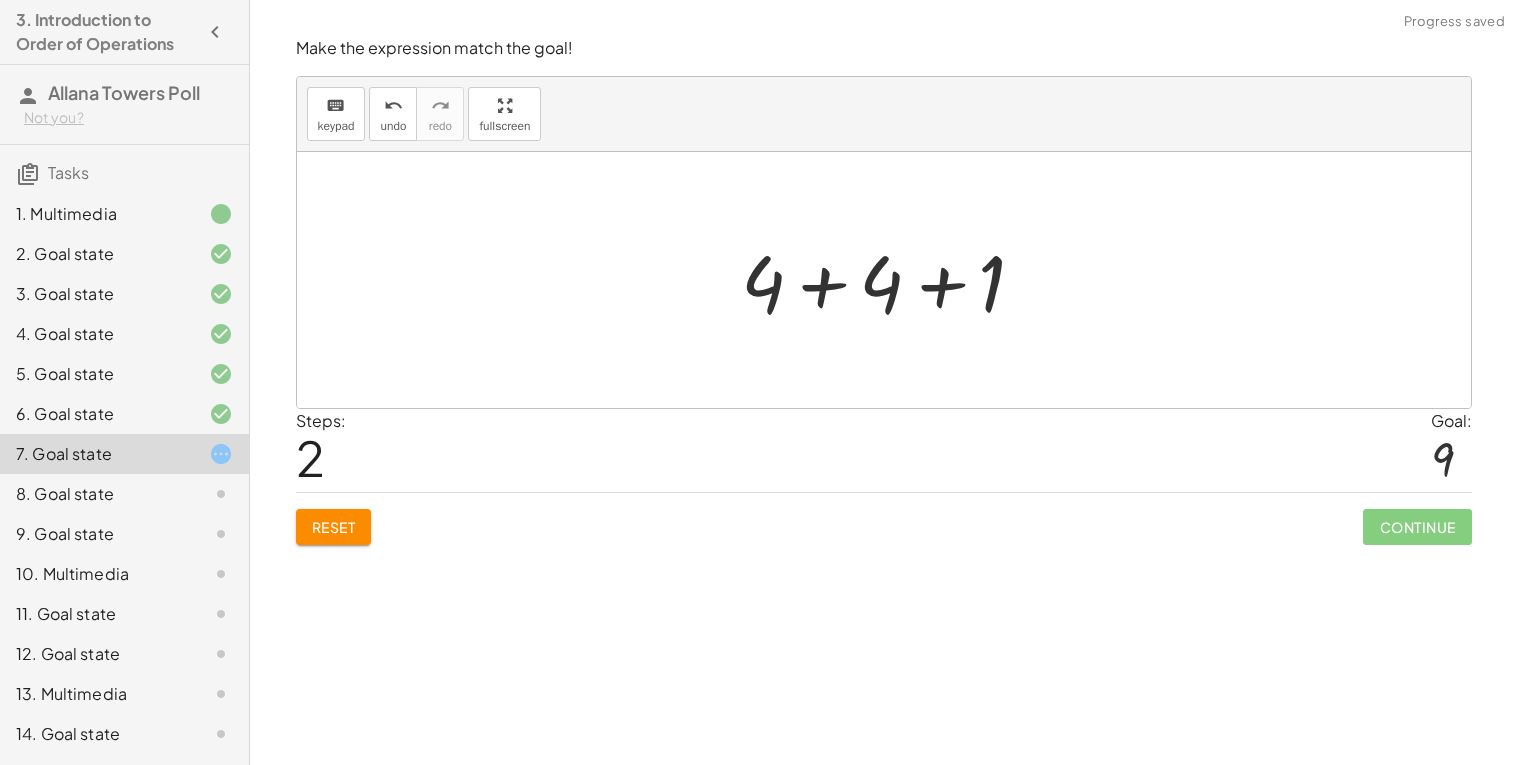click at bounding box center (891, 280) 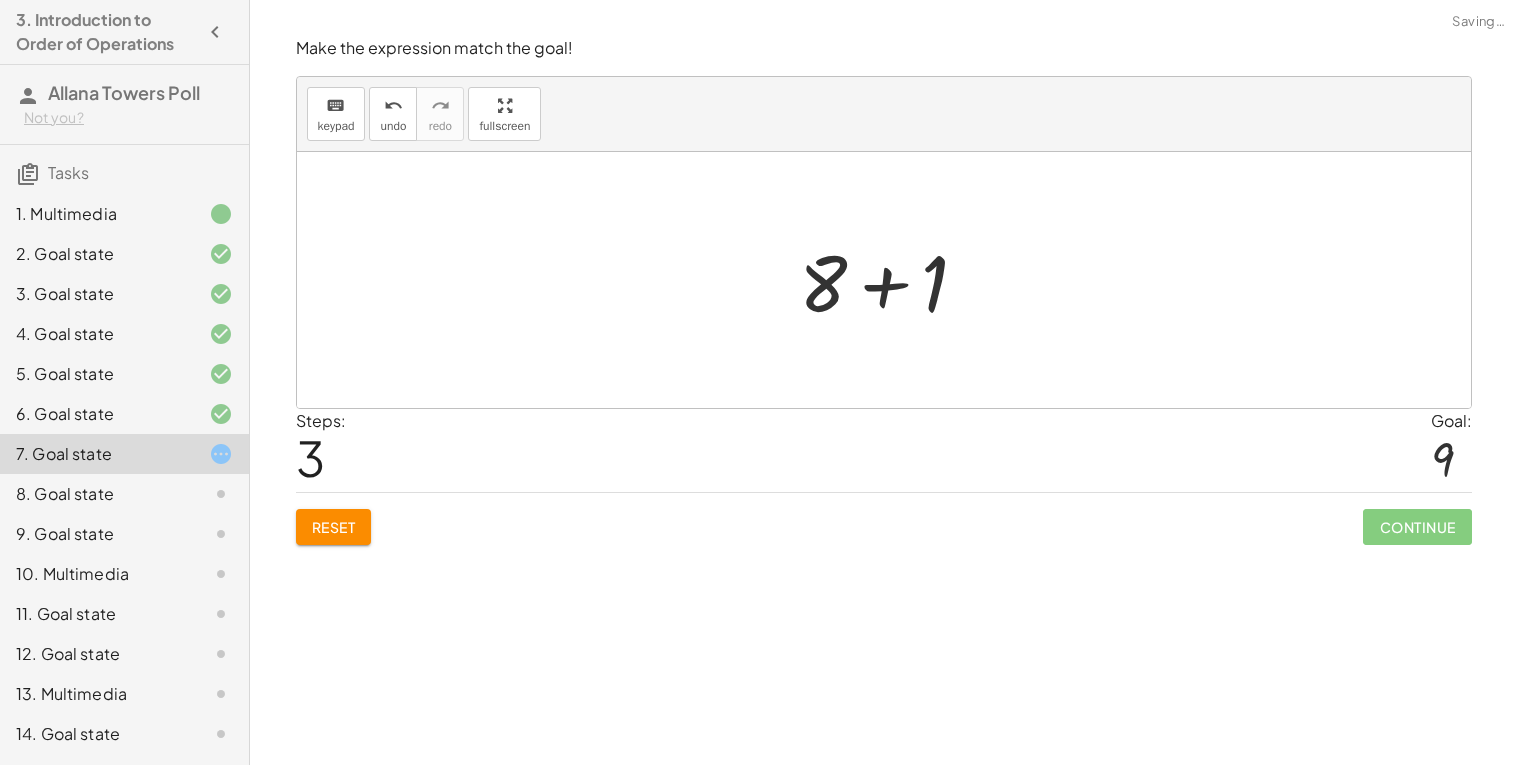 click at bounding box center (892, 280) 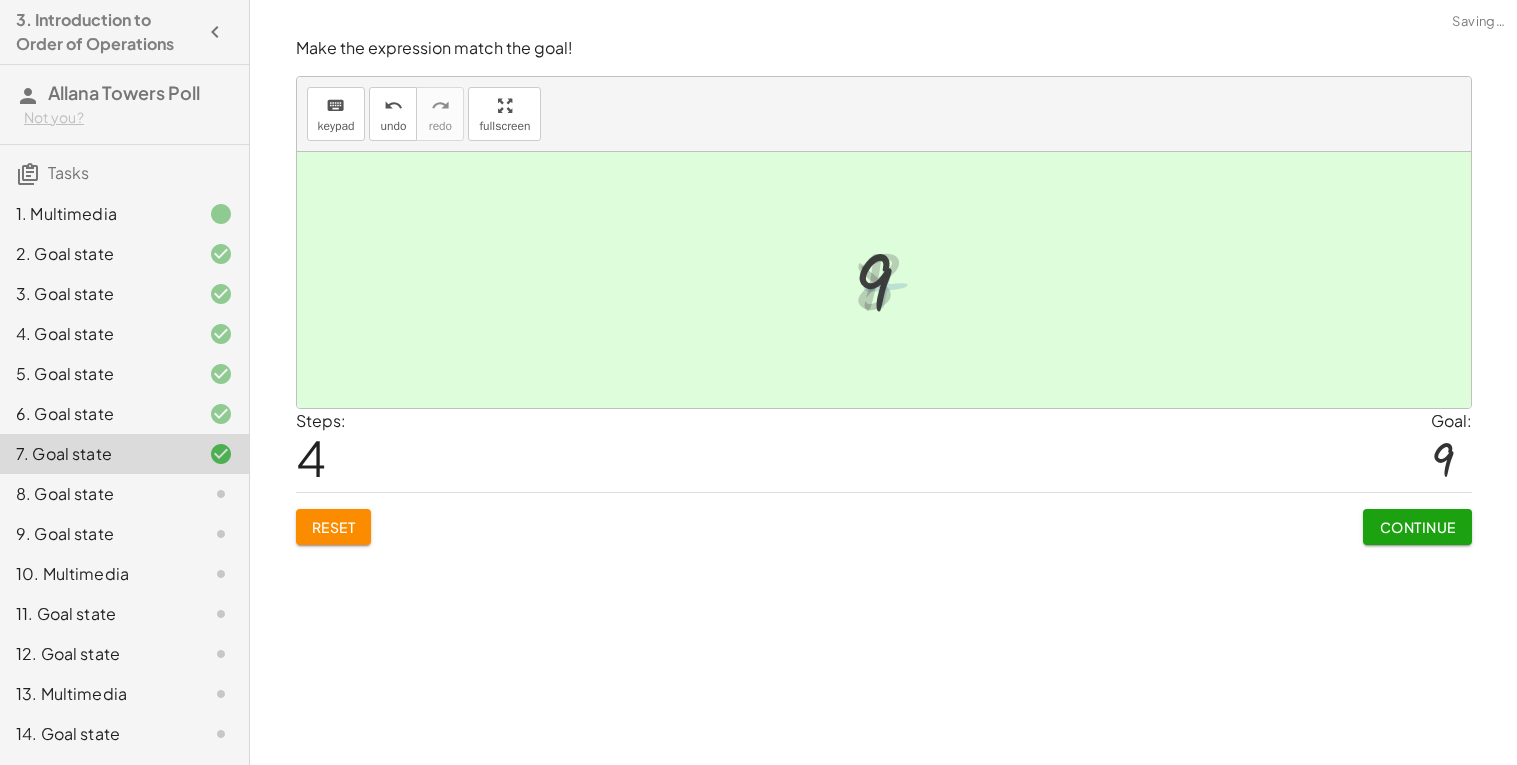 click on "Continue" at bounding box center [1417, 527] 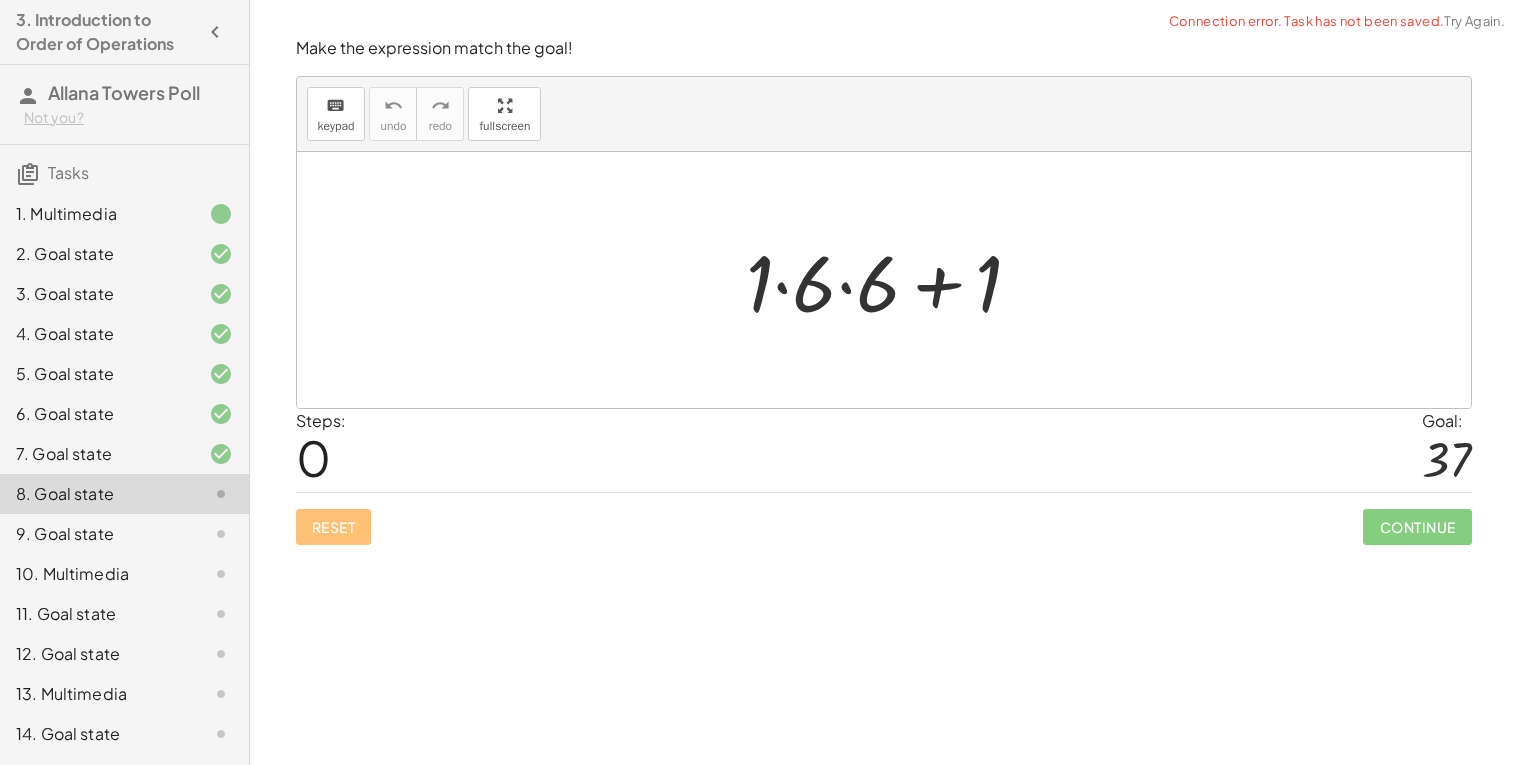 click at bounding box center (892, 280) 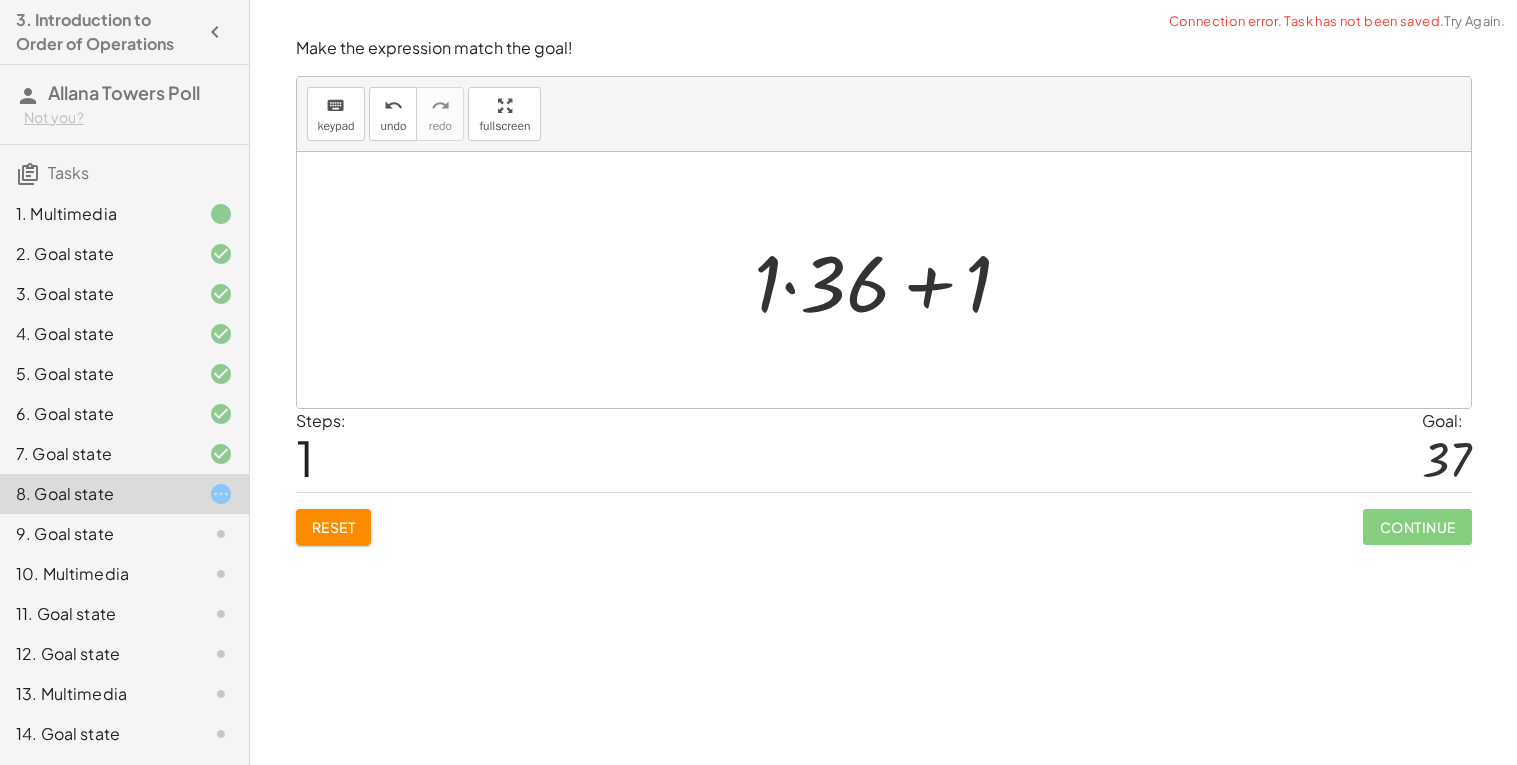 click at bounding box center [891, 280] 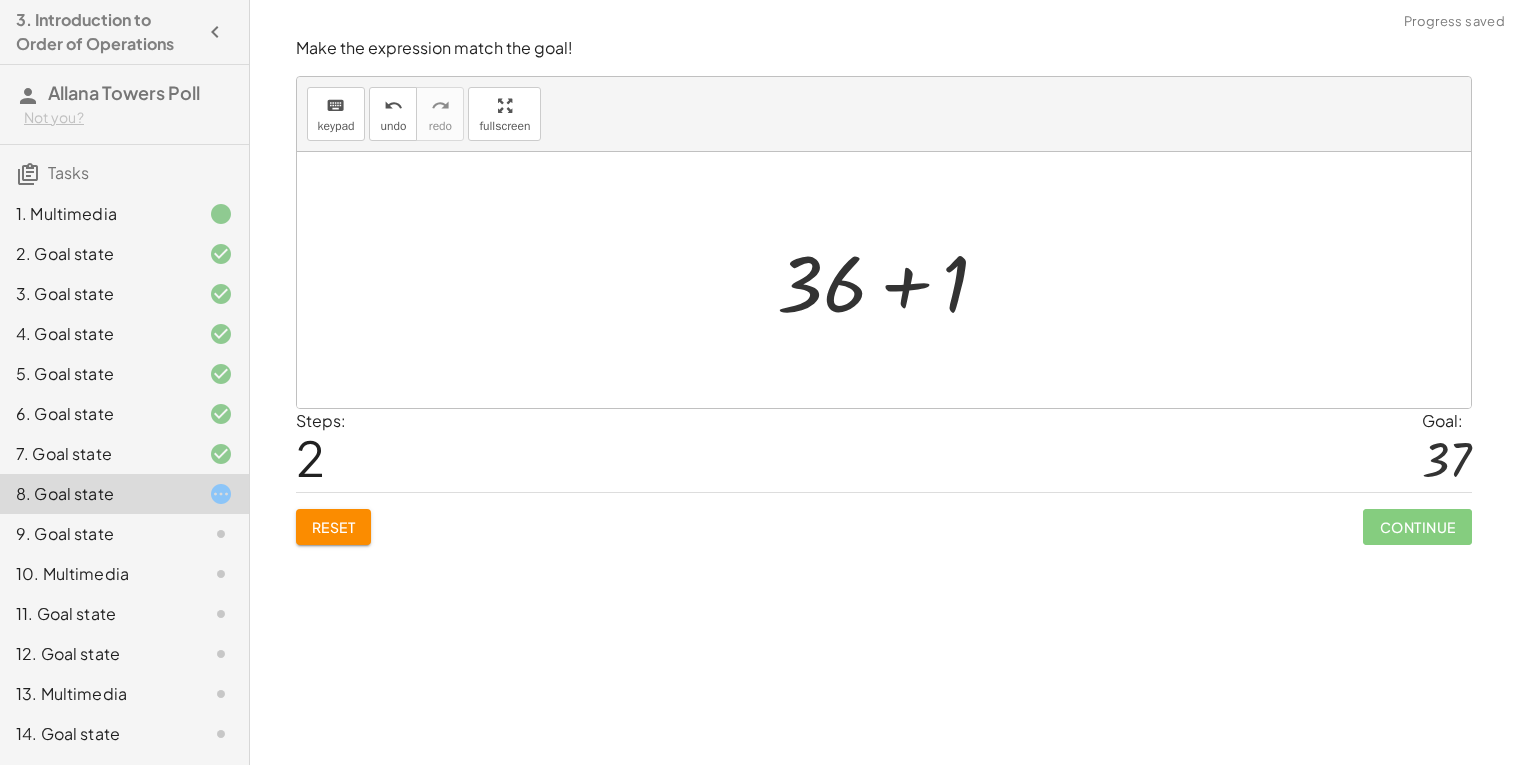click at bounding box center [892, 280] 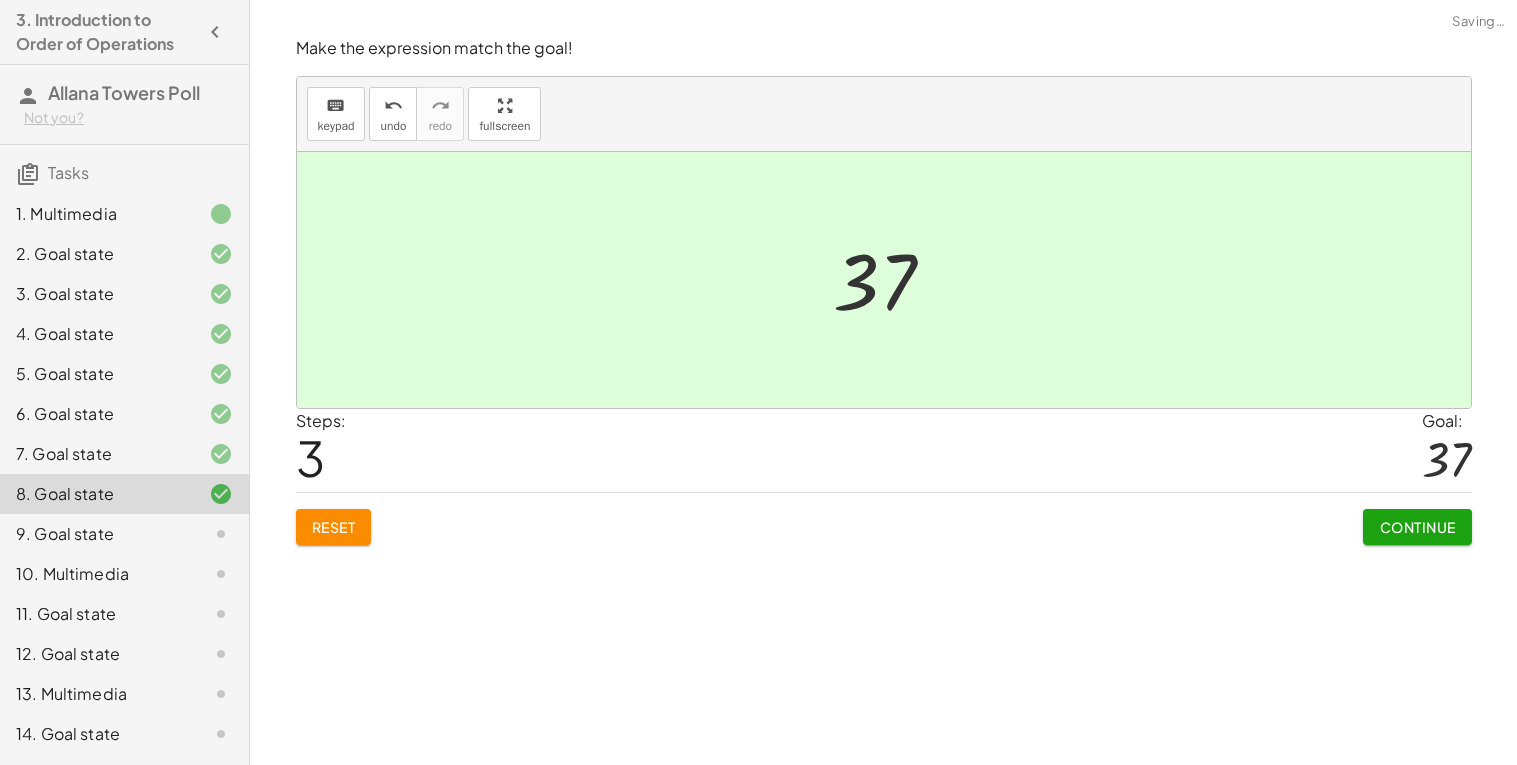 click on "Continue" at bounding box center (1417, 527) 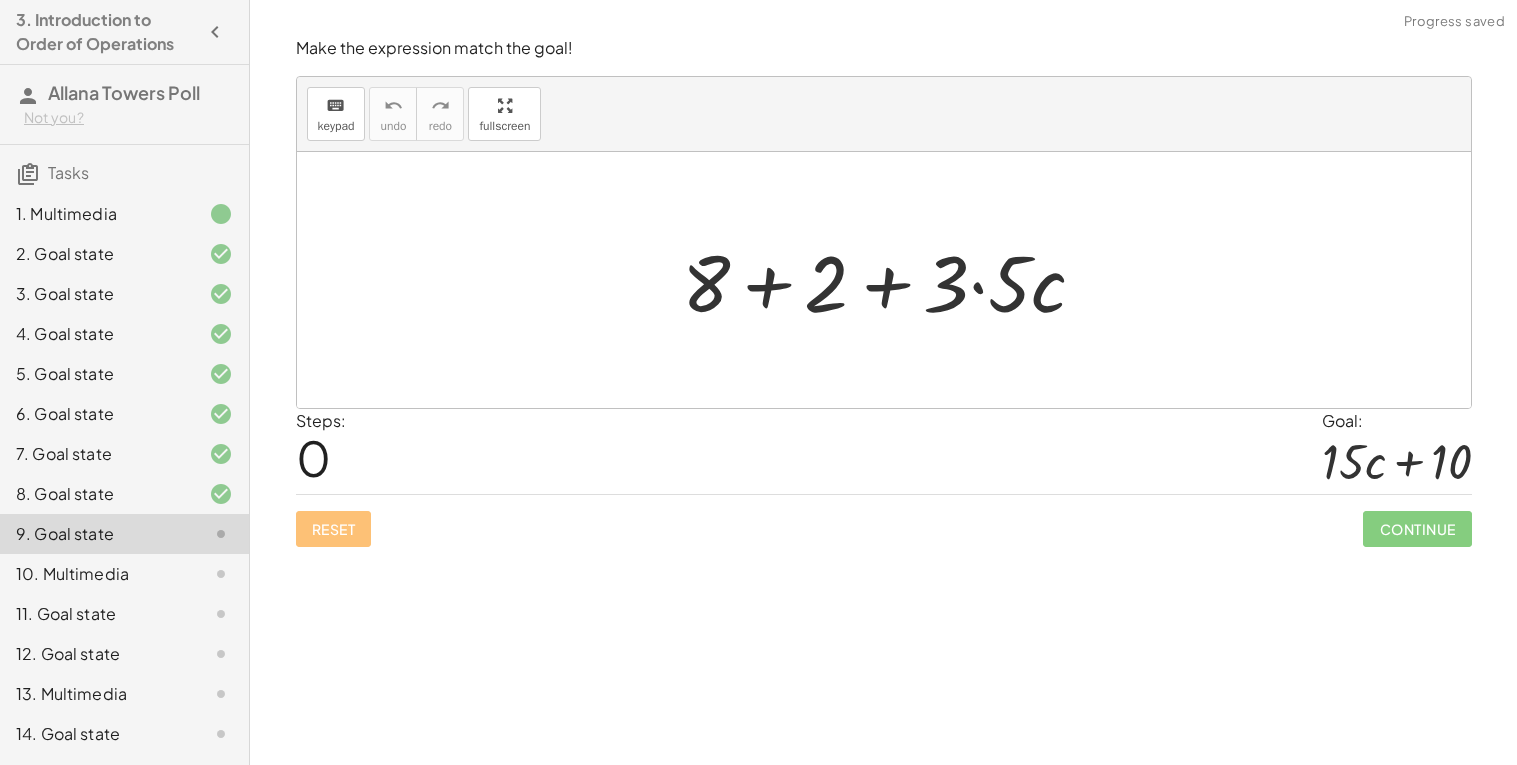 click at bounding box center (892, 280) 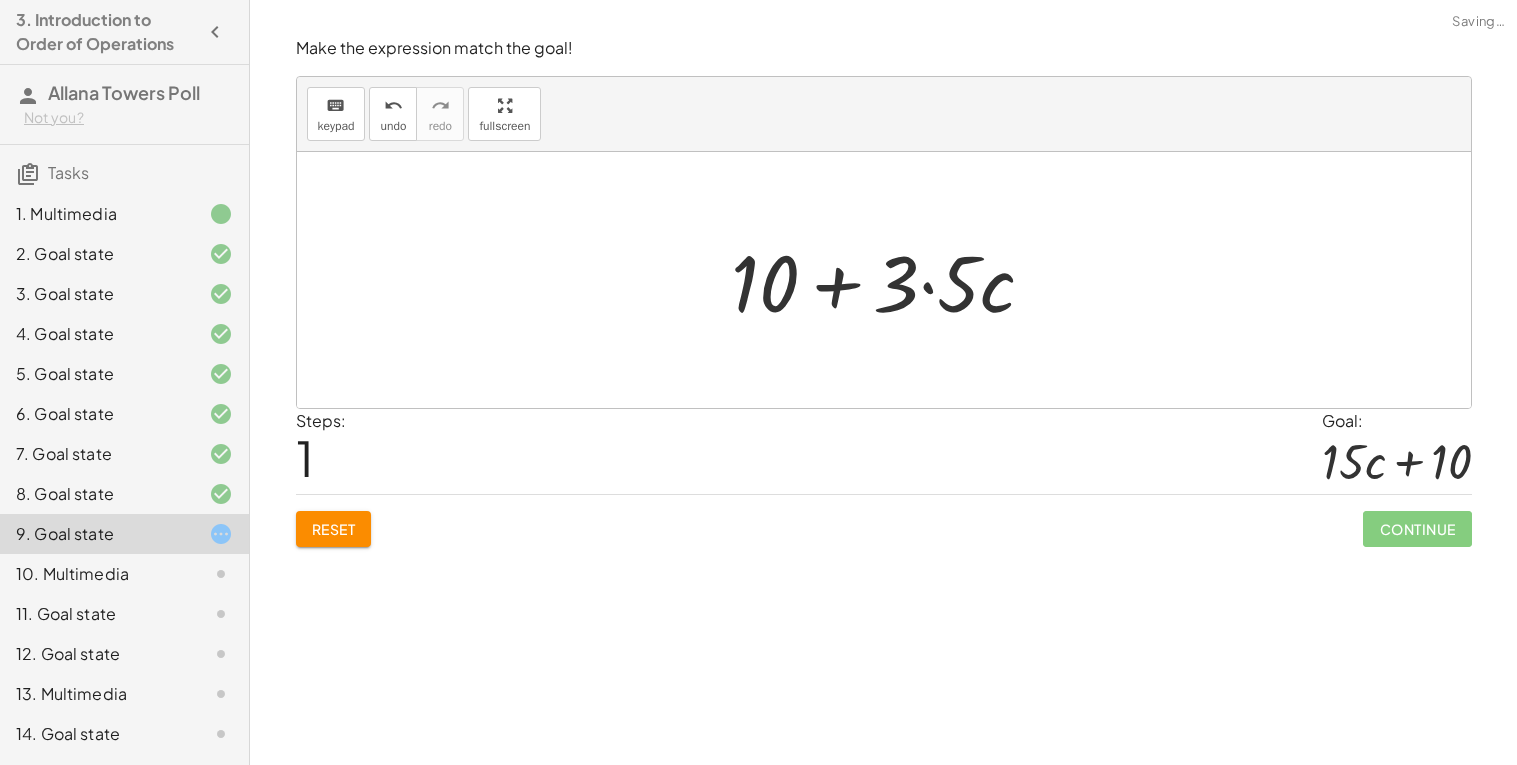 click at bounding box center [891, 280] 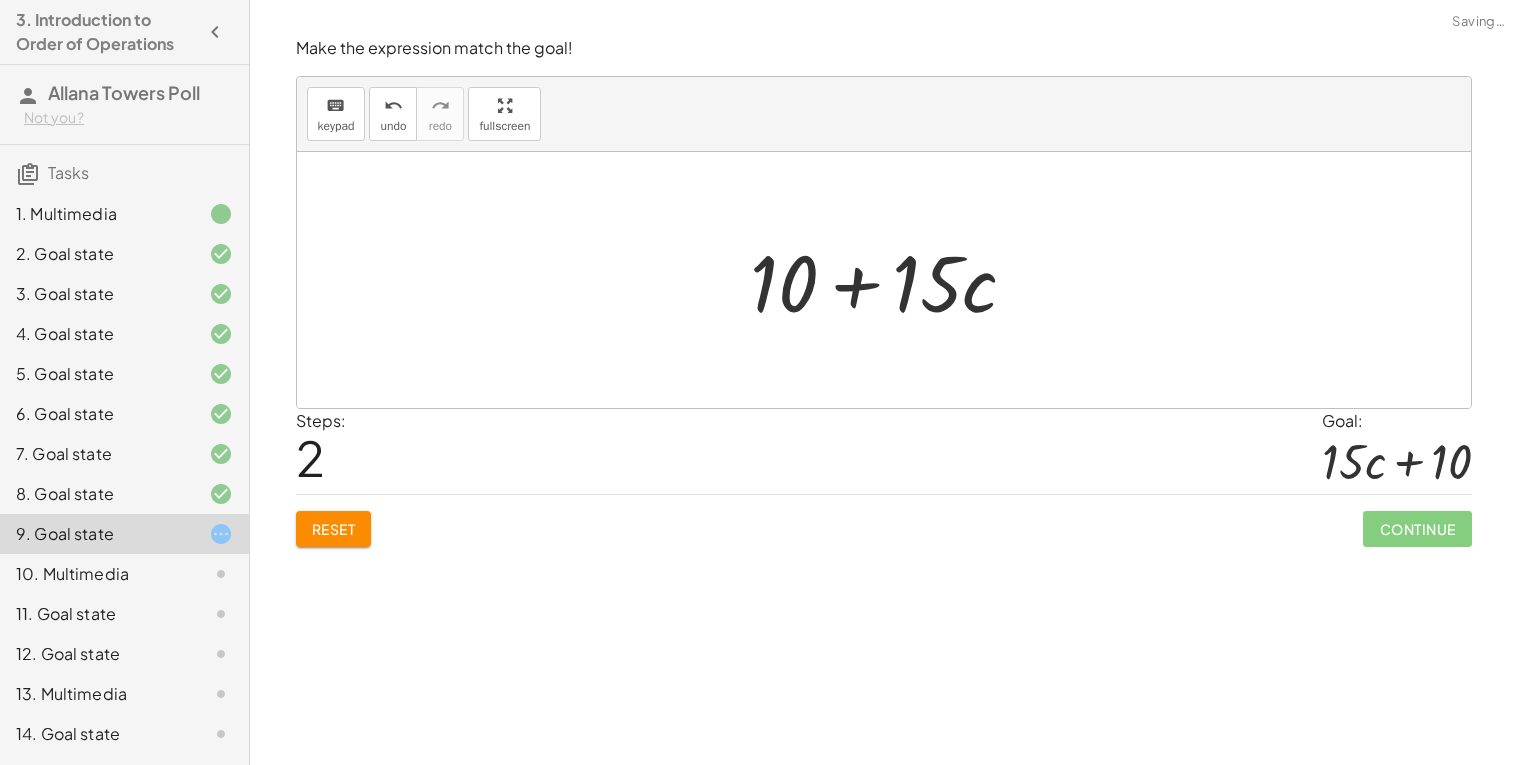click at bounding box center [892, 280] 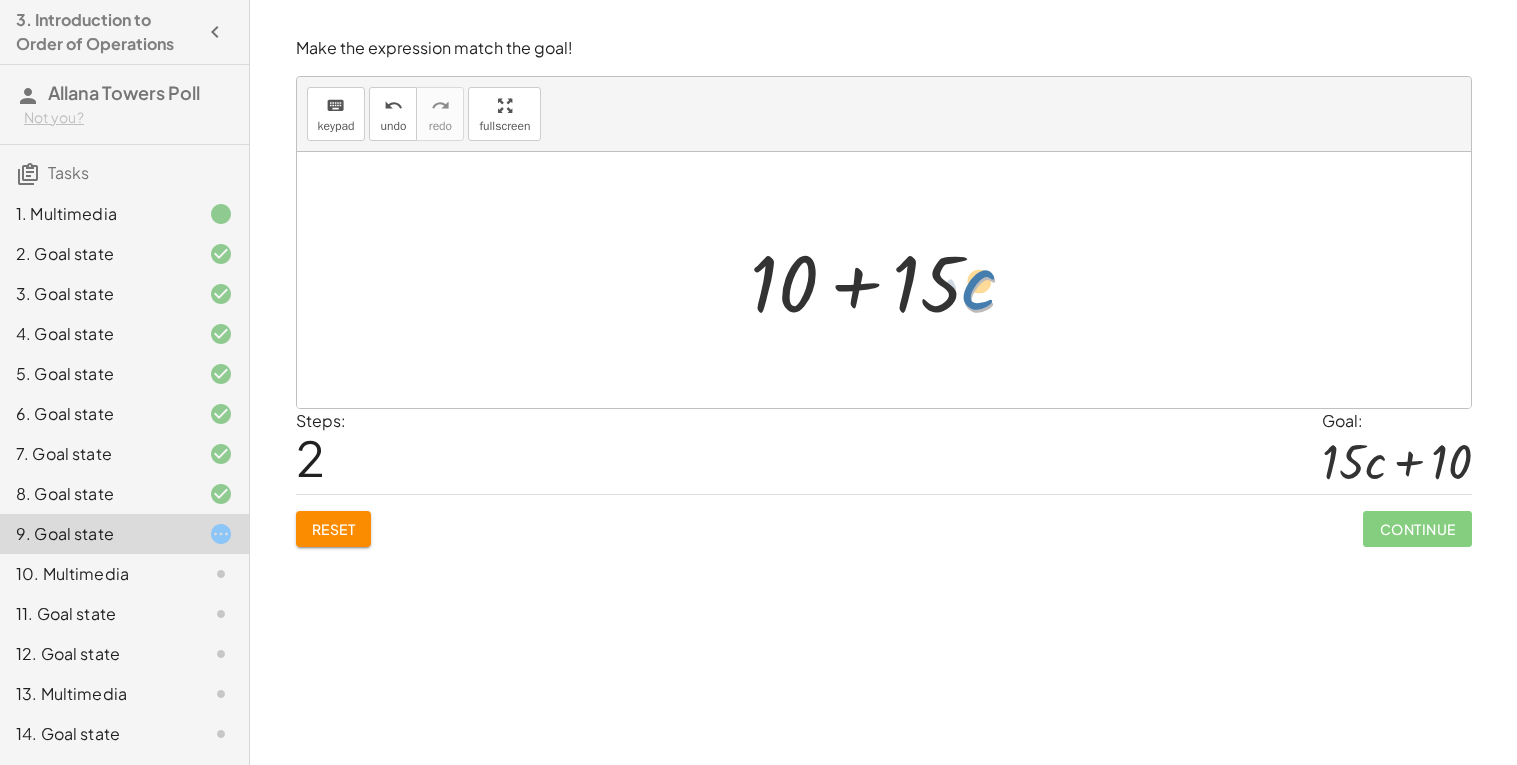 drag, startPoint x: 984, startPoint y: 300, endPoint x: 988, endPoint y: 287, distance: 13.601471 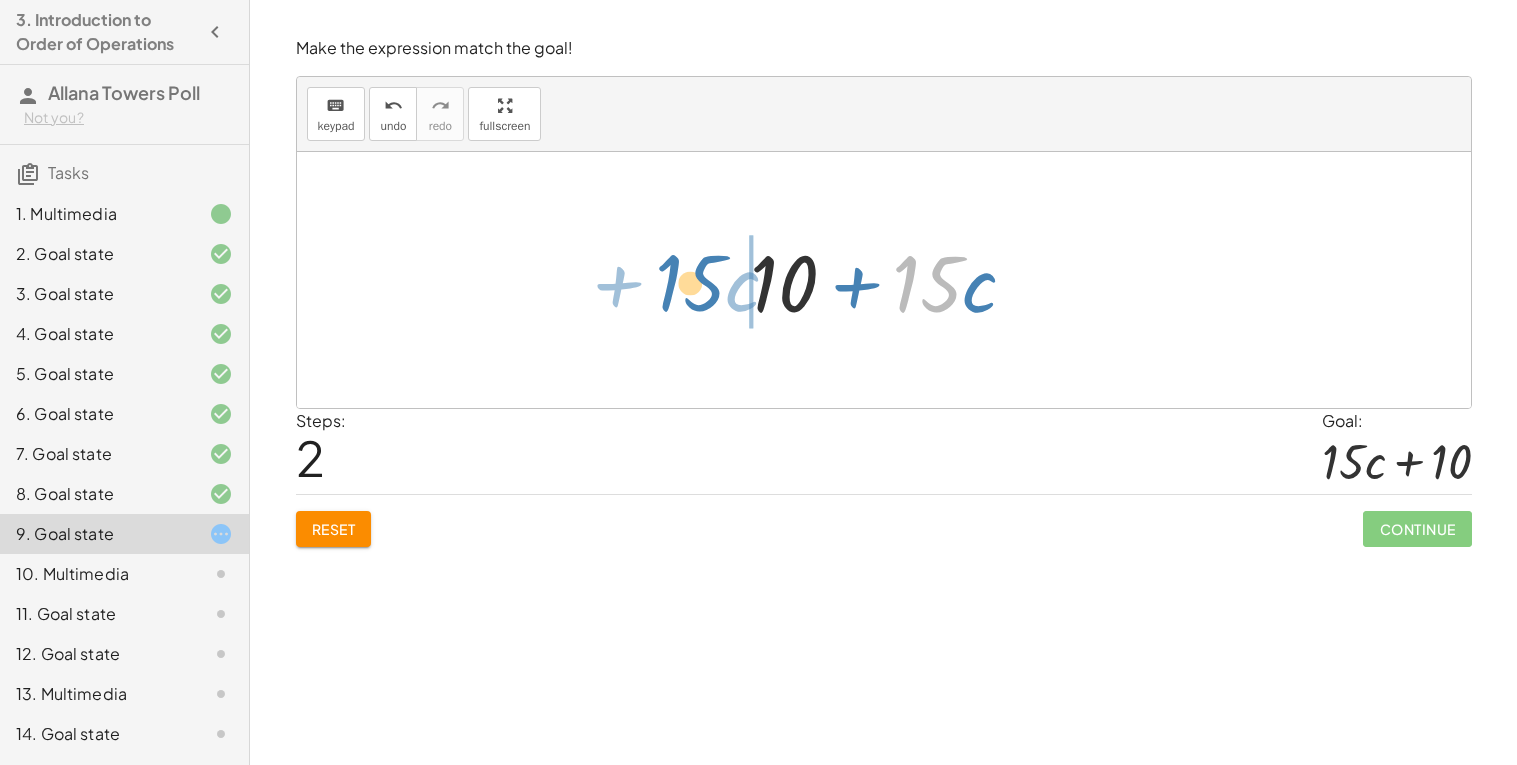 drag, startPoint x: 938, startPoint y: 291, endPoint x: 700, endPoint y: 290, distance: 238.0021 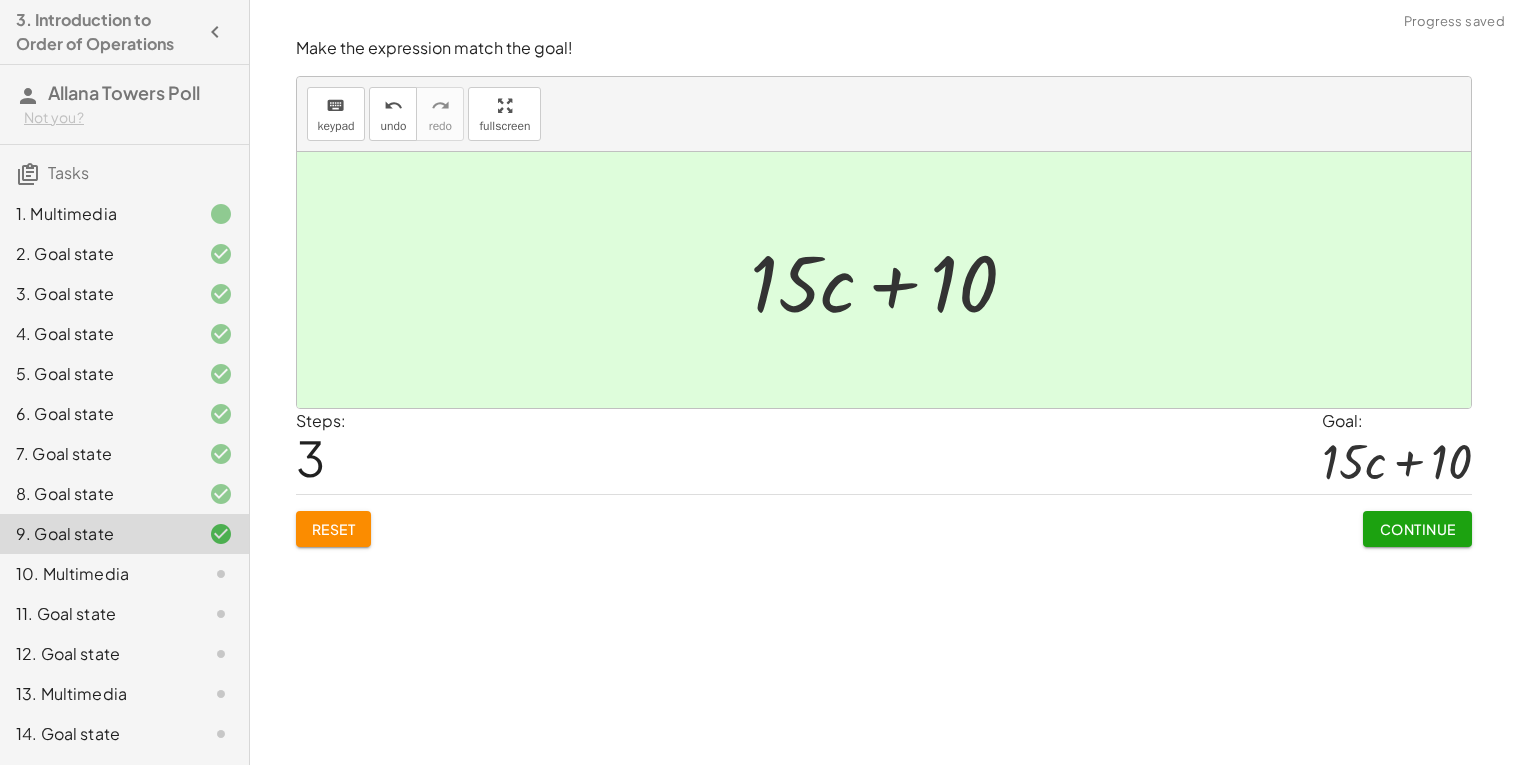click on "Continue" 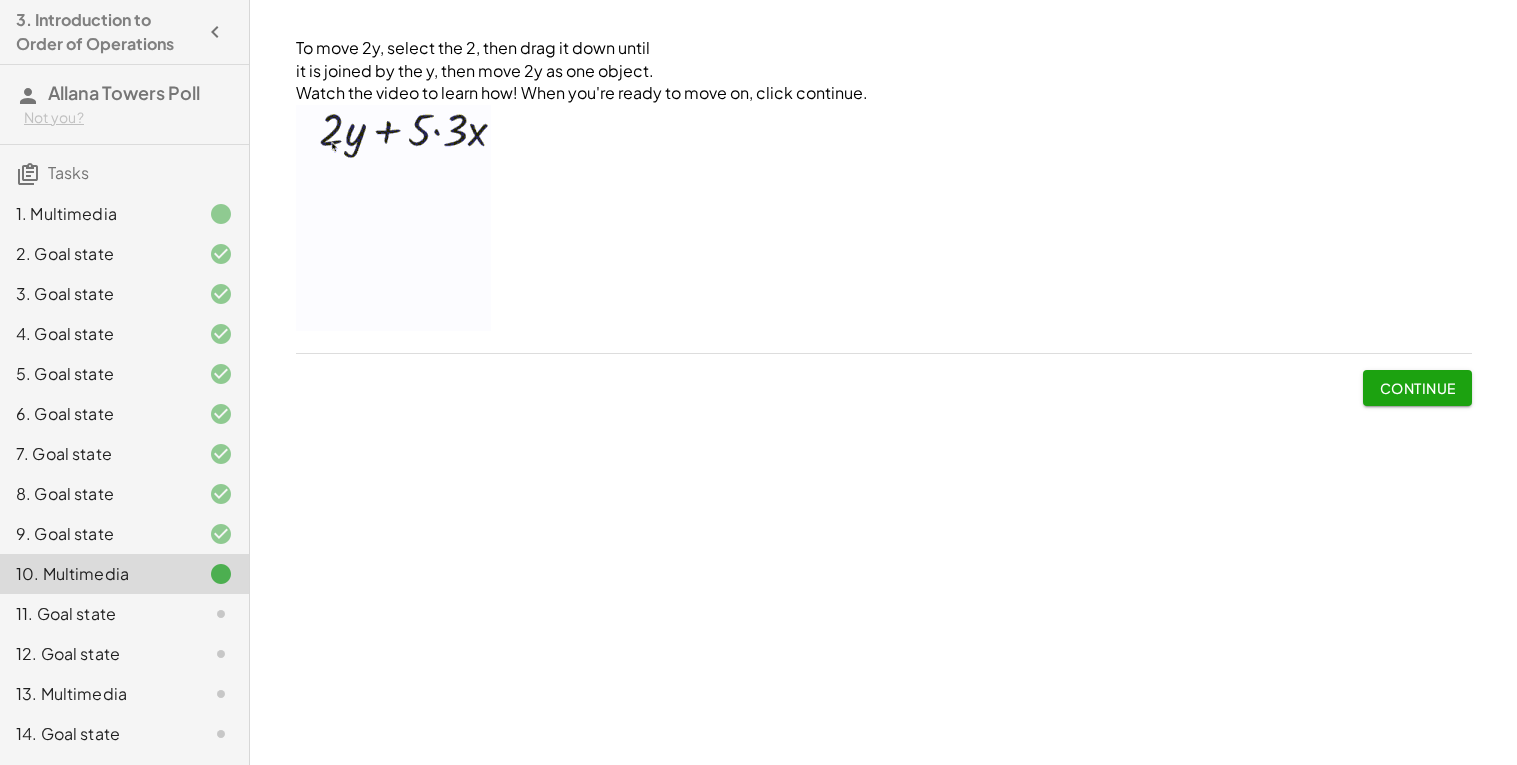 click on "Continue" at bounding box center [1417, 388] 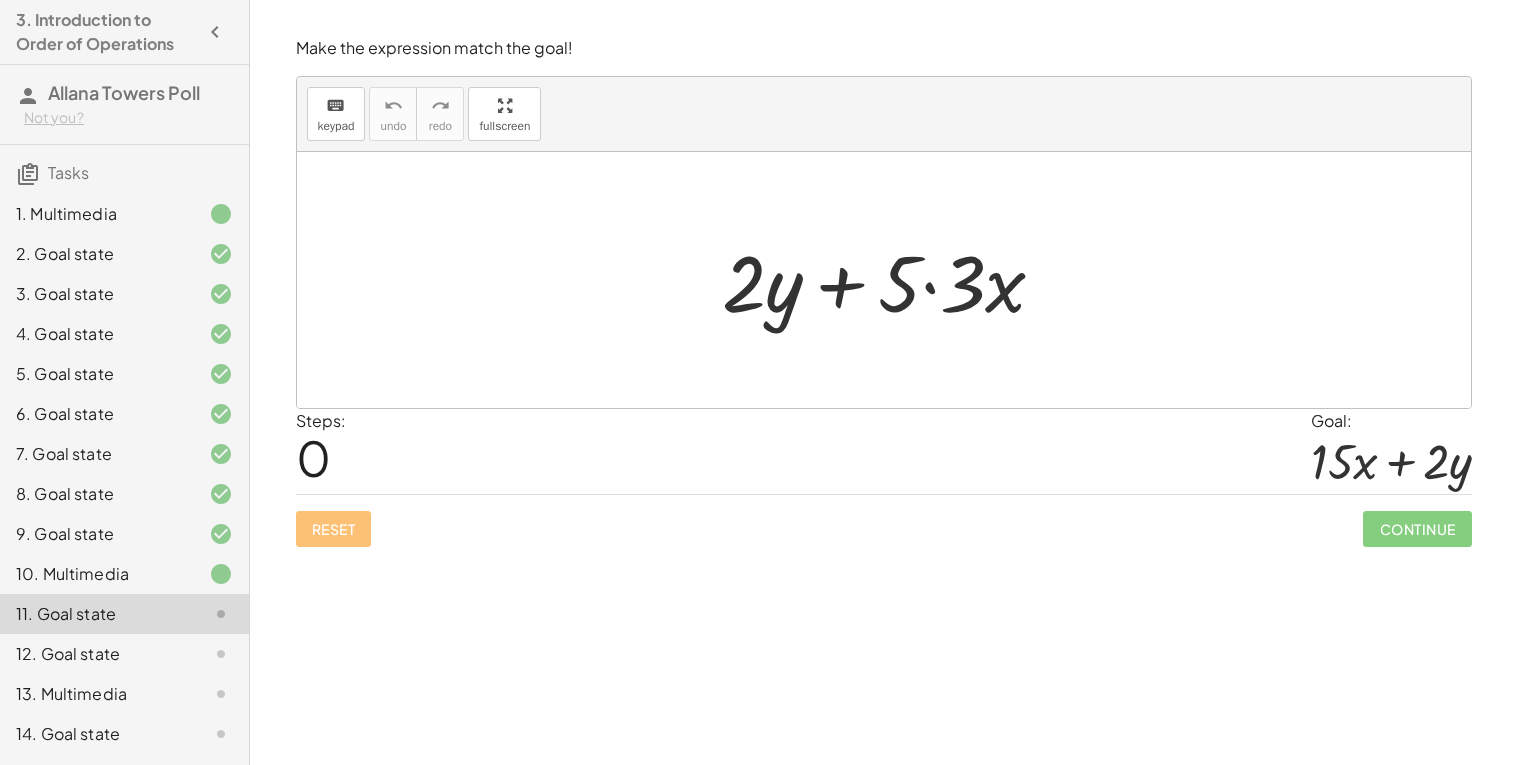 click at bounding box center (884, 280) 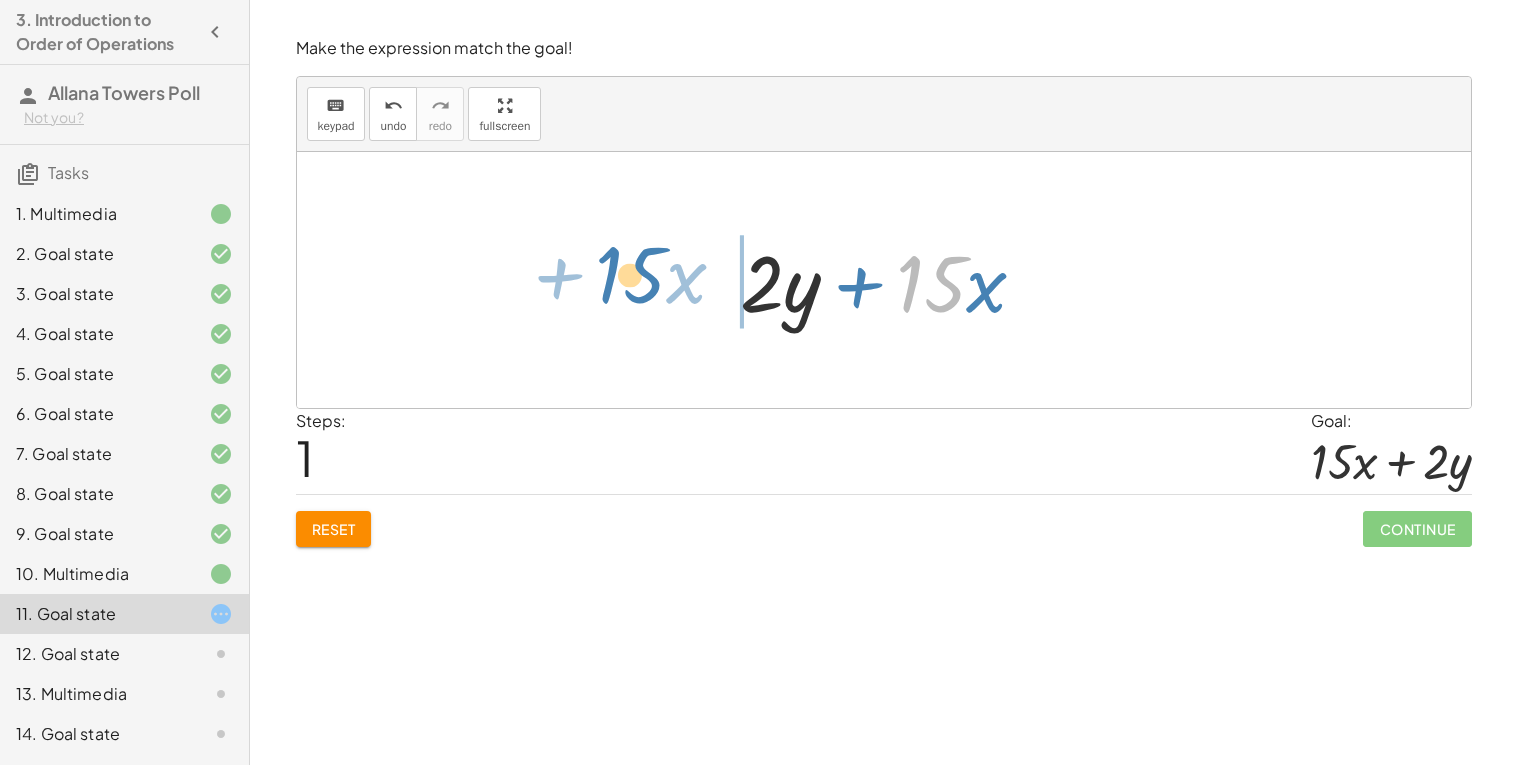 drag, startPoint x: 955, startPoint y: 272, endPoint x: 692, endPoint y: 272, distance: 263 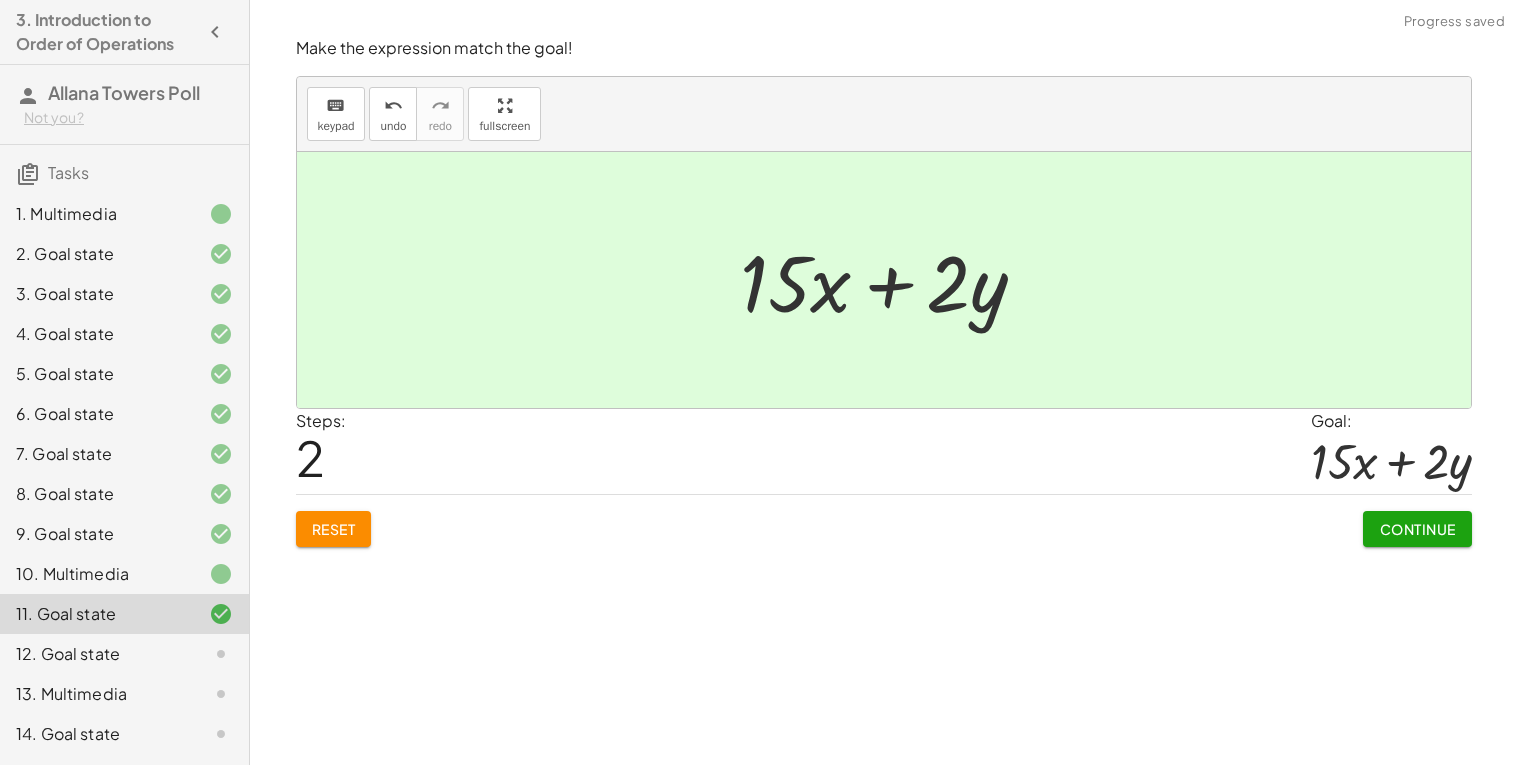 click on "Continue" 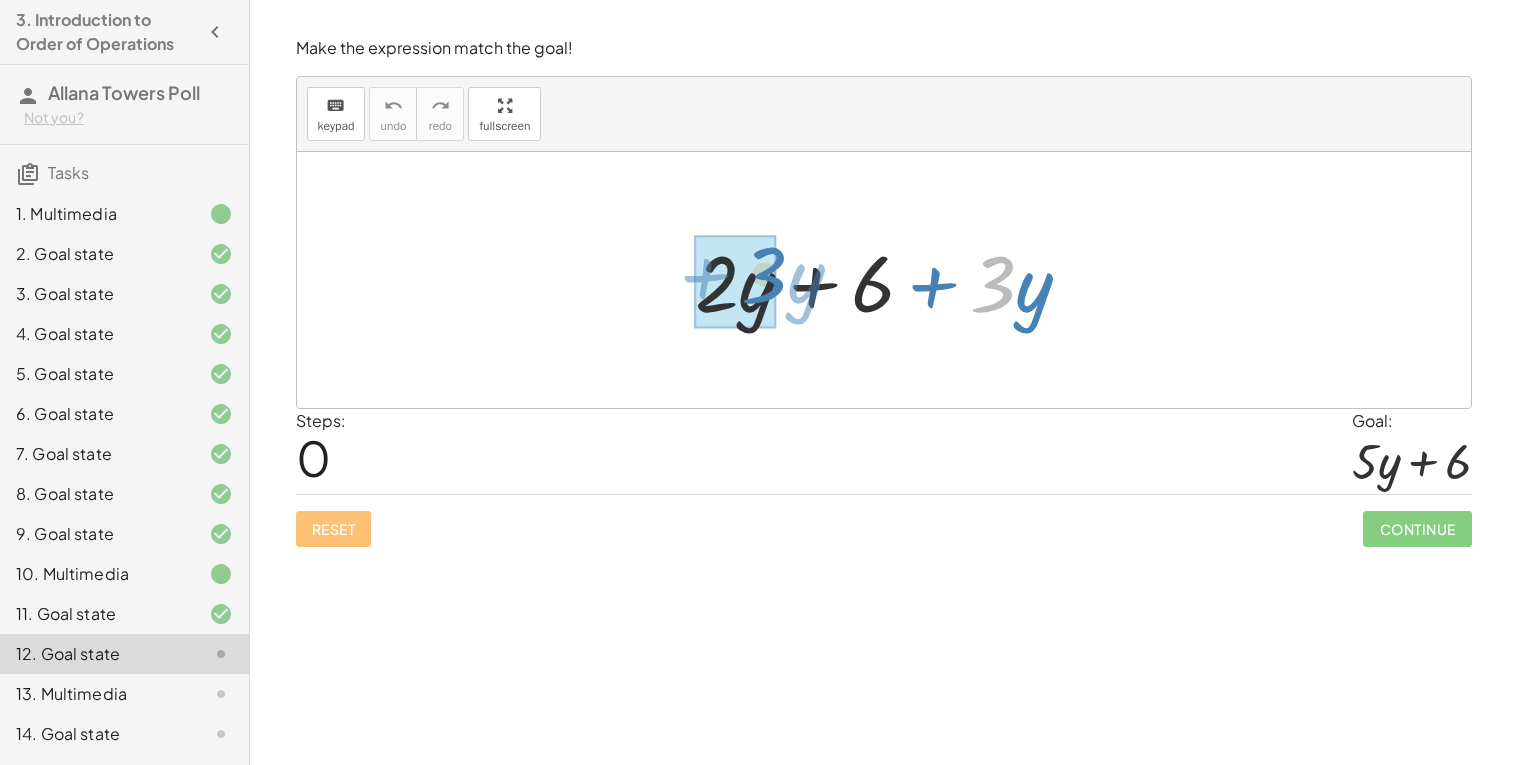 drag, startPoint x: 991, startPoint y: 294, endPoint x: 758, endPoint y: 284, distance: 233.2145 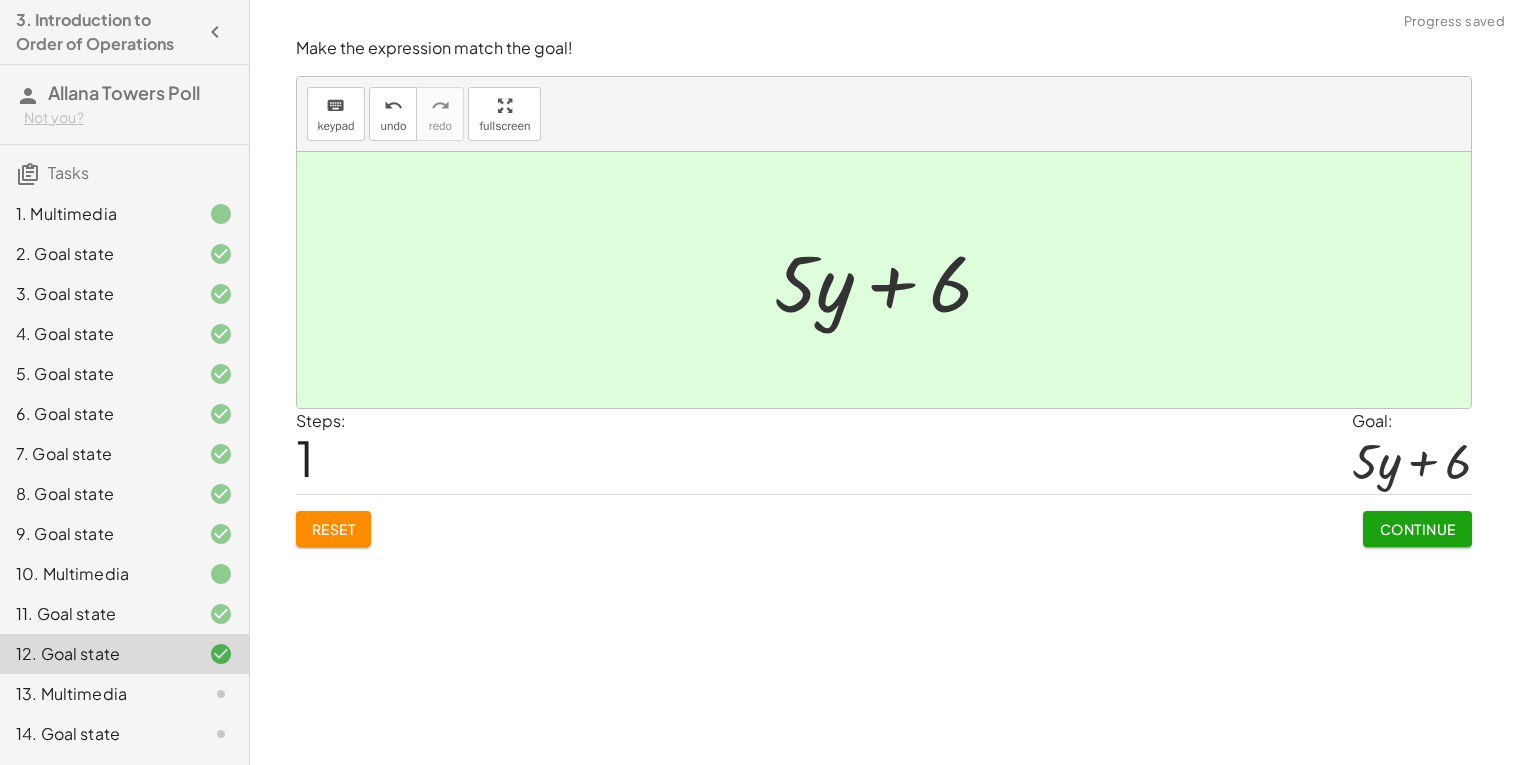 click on "Make the expression match the goal! keyboard keypad undo undo redo redo fullscreen + · 2 · y + 6 + · 3 · y + · y + 6 · 5 × Steps:  1 Goal: + · 5 · y + 6 Reset   Continue" 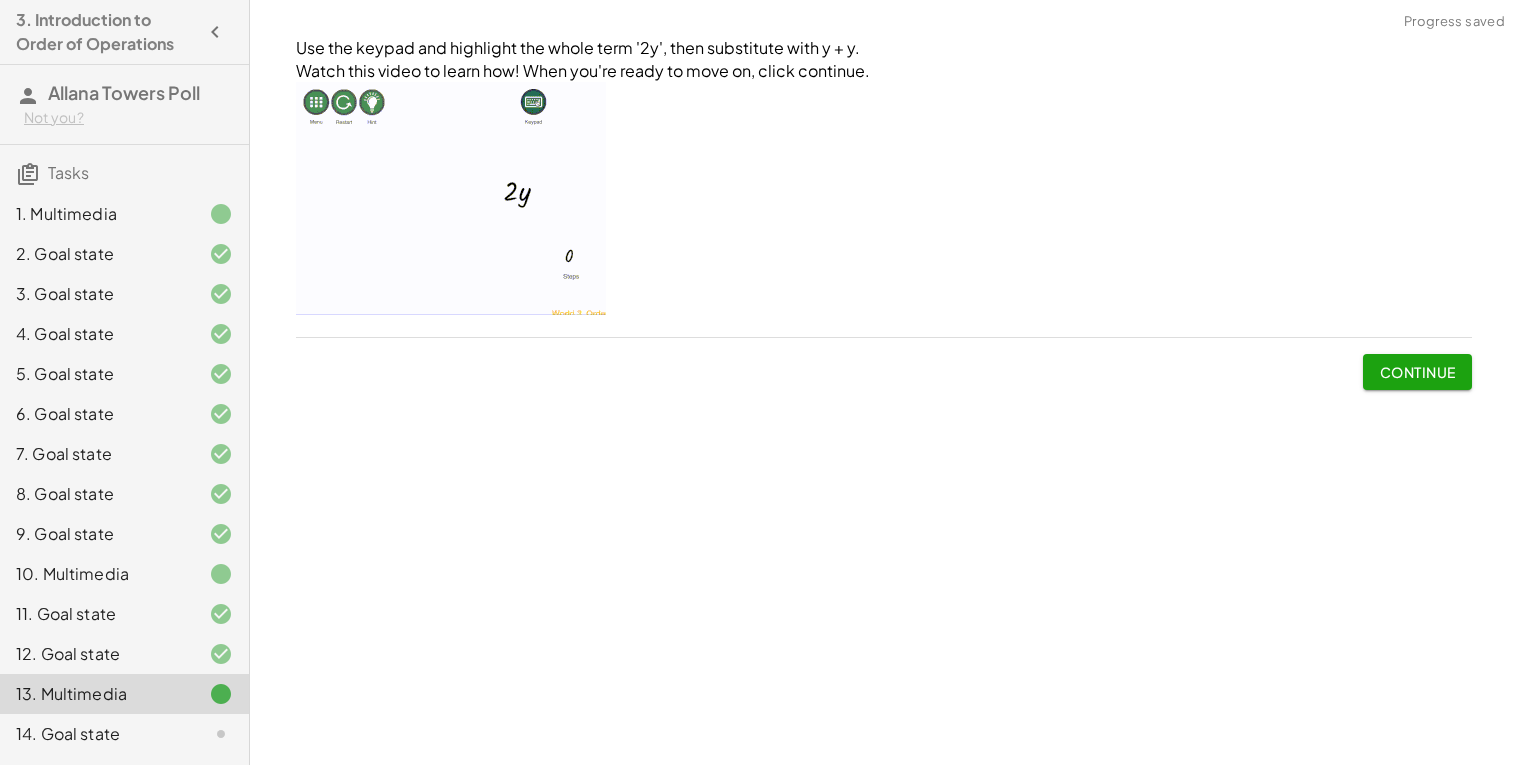 click on "Continue" 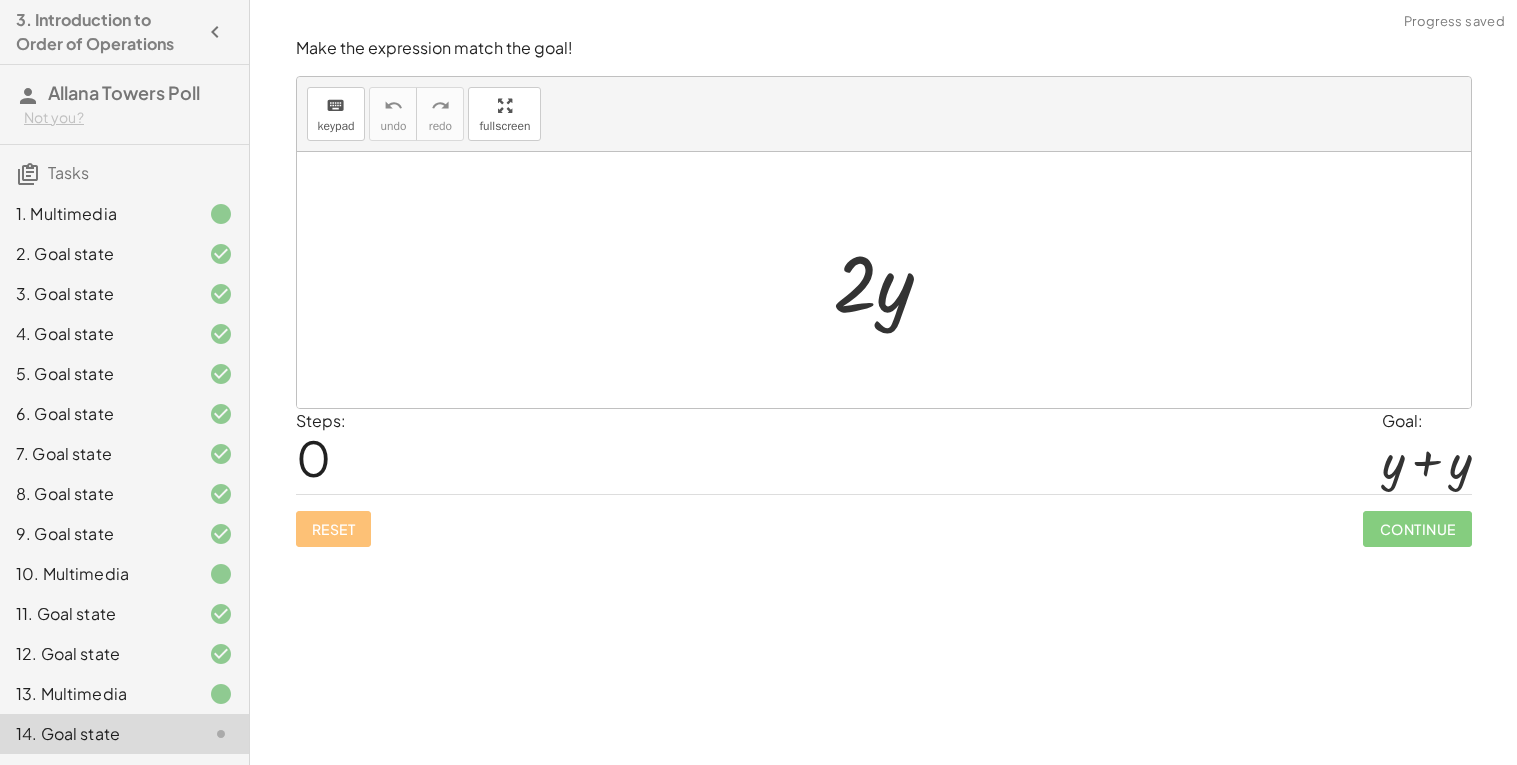 click at bounding box center (891, 280) 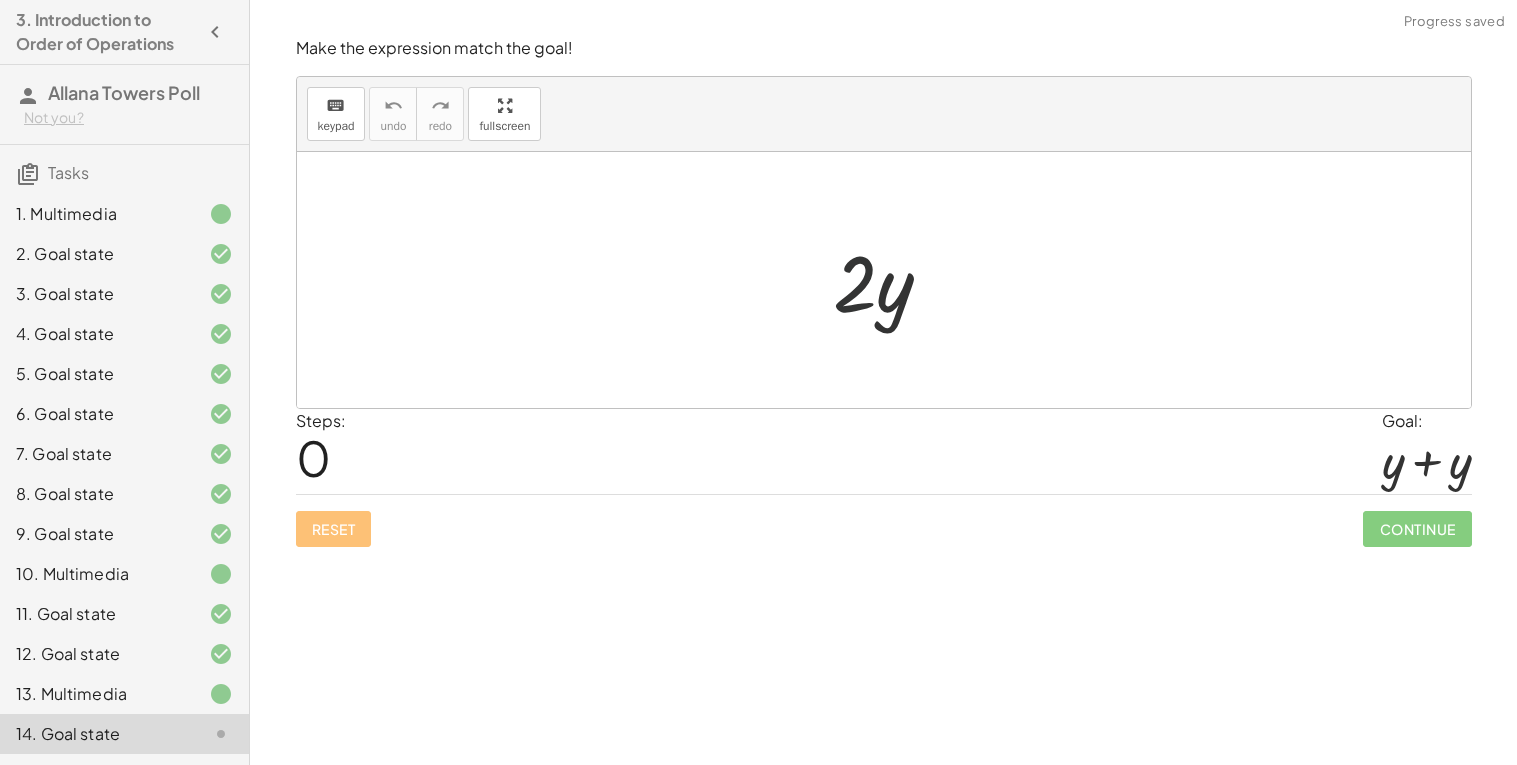 click at bounding box center (891, 280) 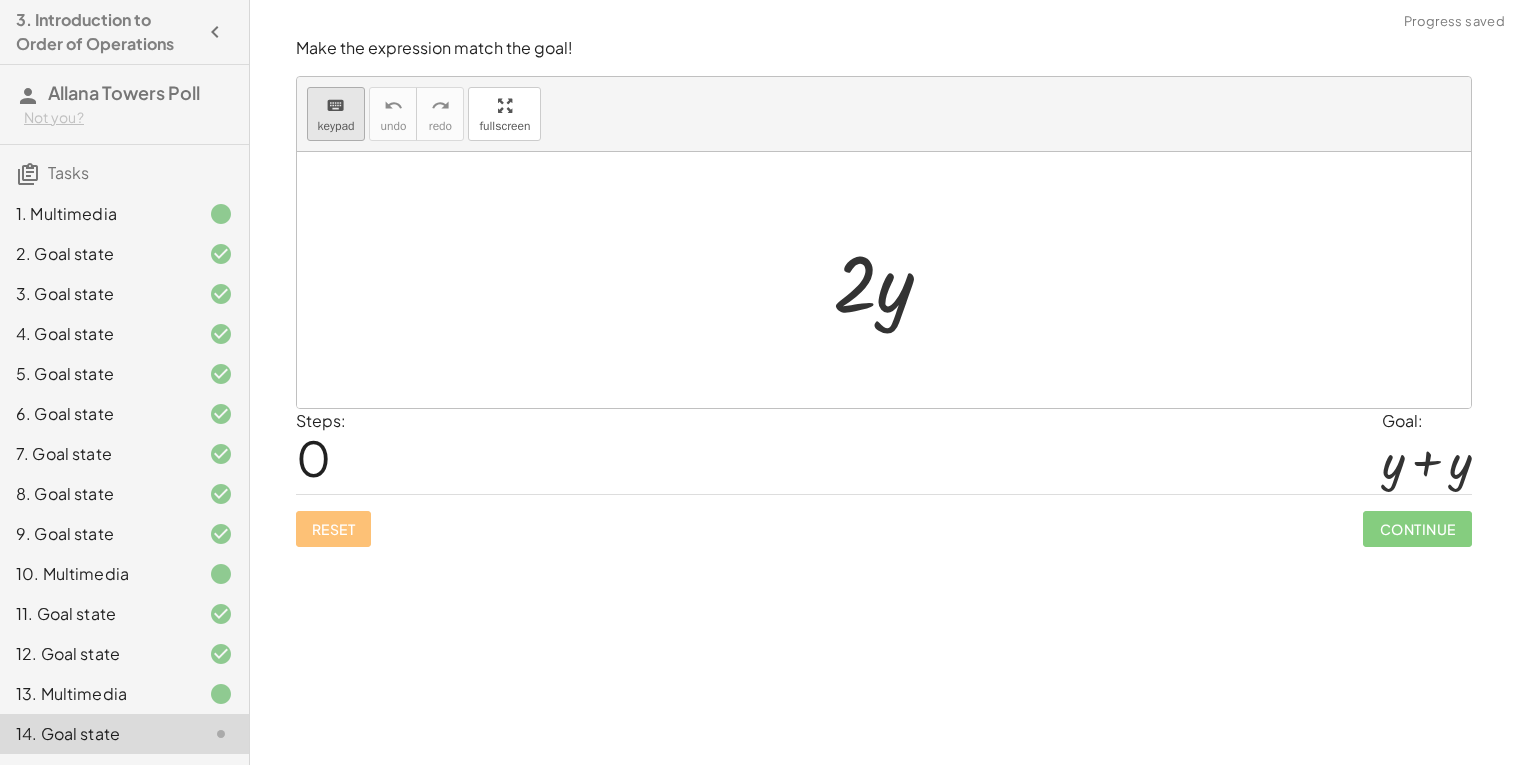 click on "keypad" at bounding box center (336, 126) 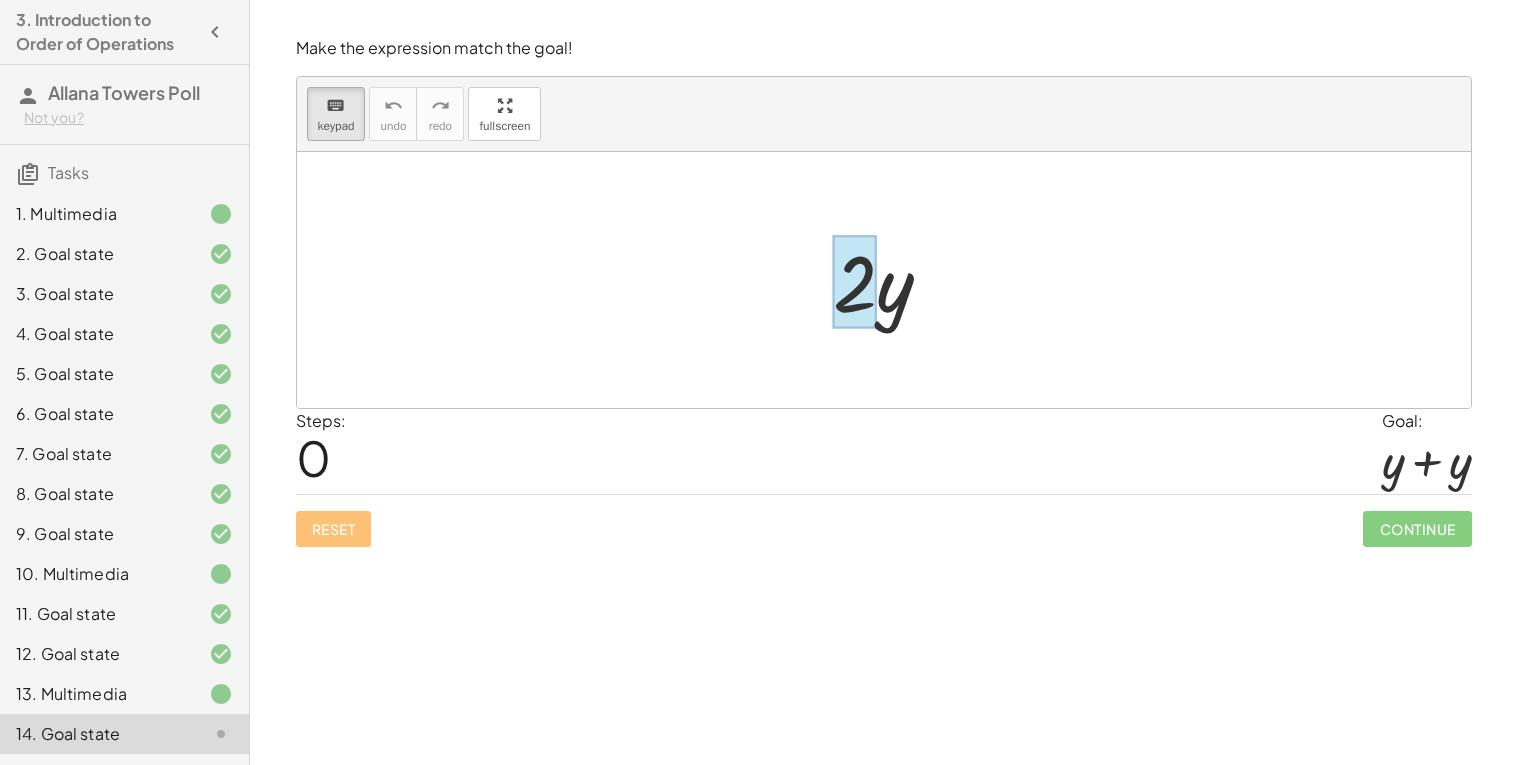 click at bounding box center [855, 282] 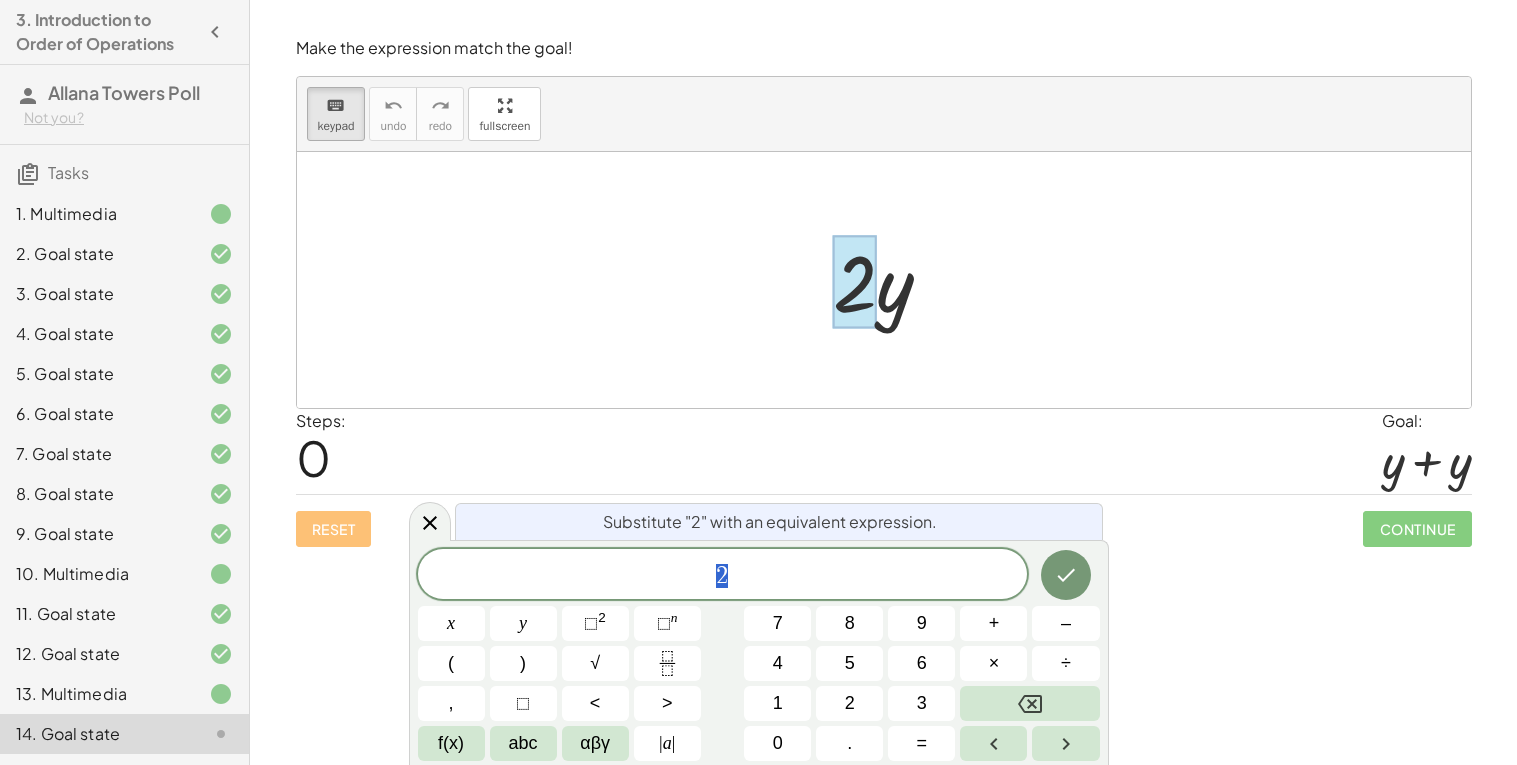 drag, startPoint x: 967, startPoint y: 301, endPoint x: 705, endPoint y: 300, distance: 262.00192 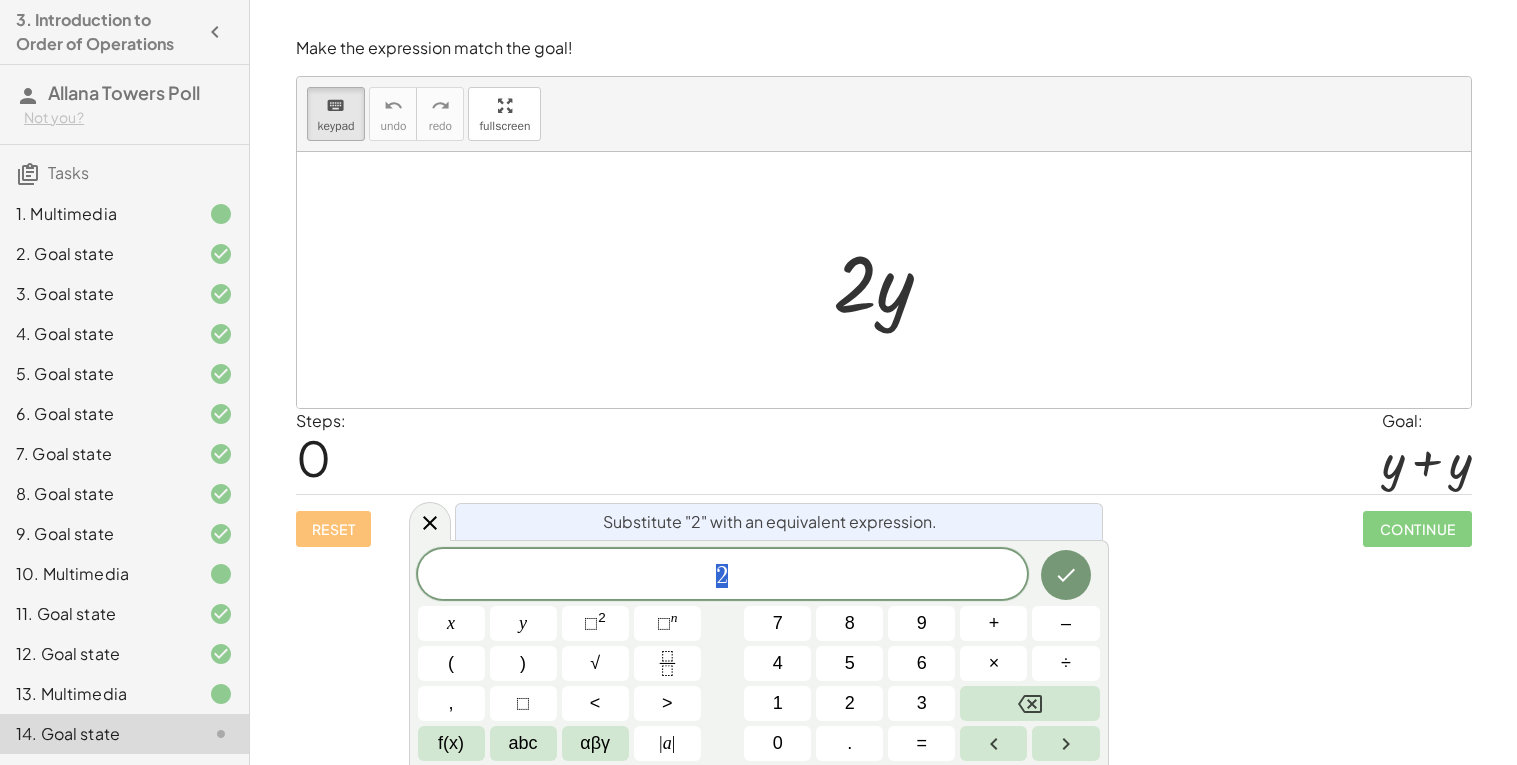 drag, startPoint x: 965, startPoint y: 276, endPoint x: 687, endPoint y: 289, distance: 278.3038 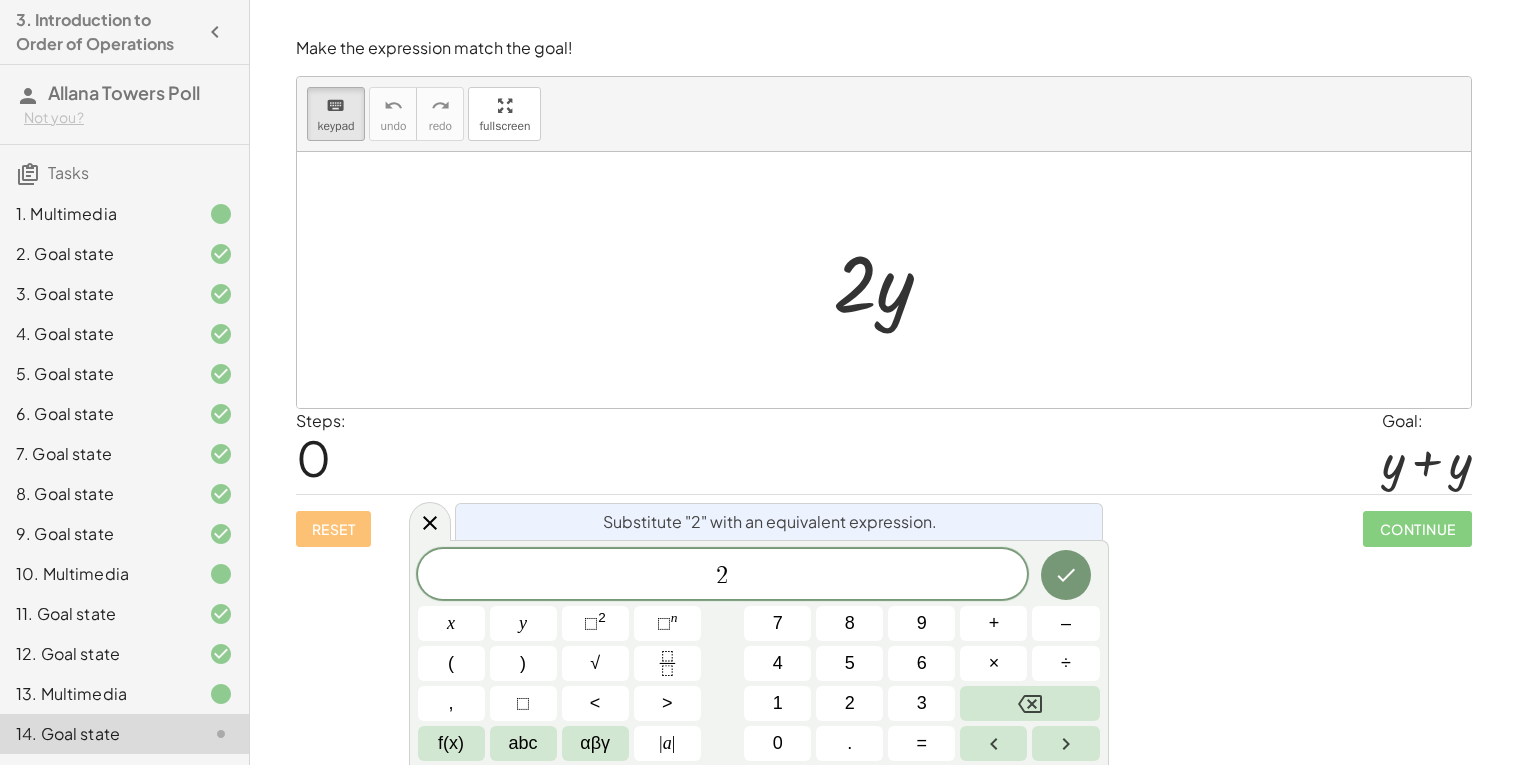 click at bounding box center (891, 280) 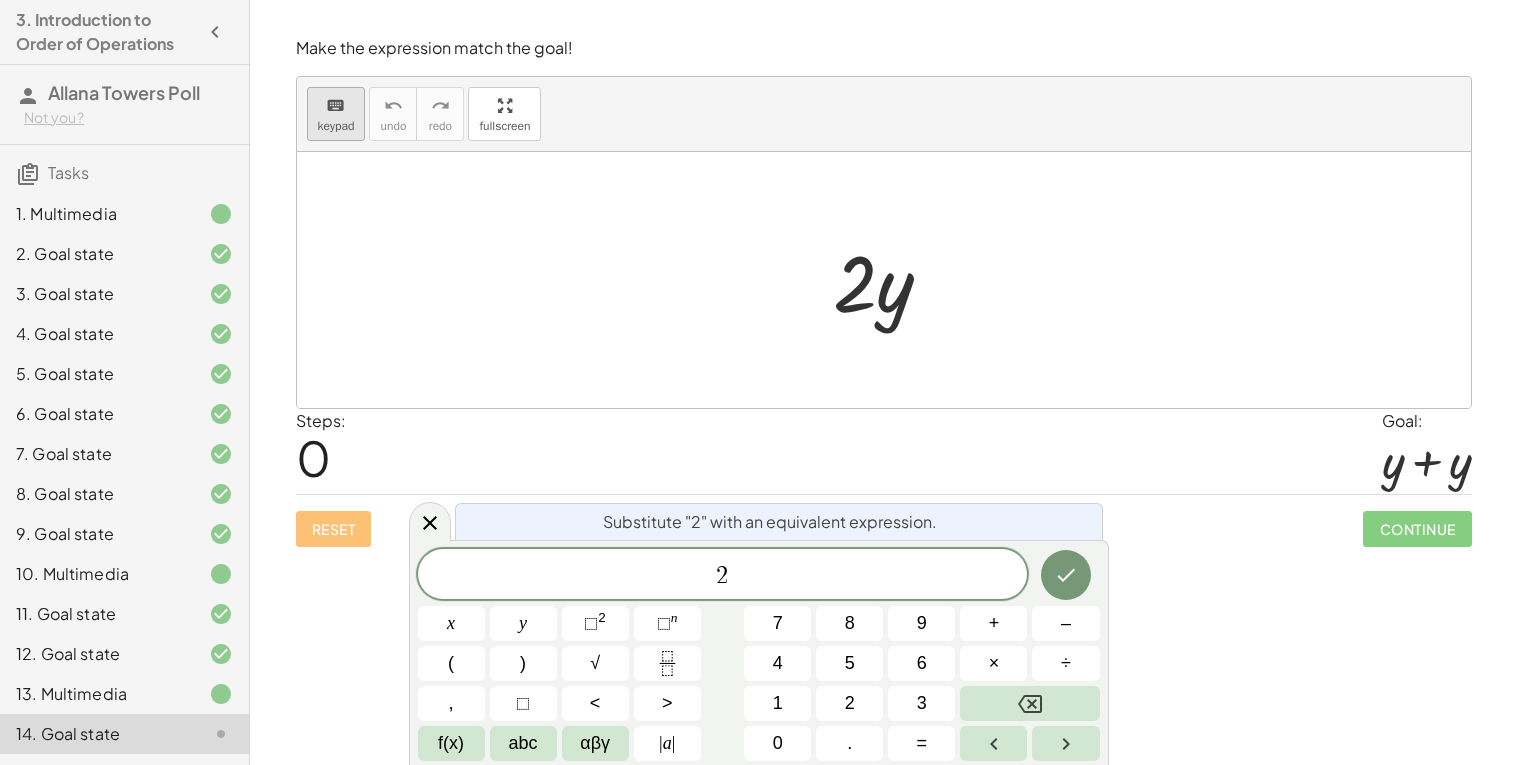 click on "keypad" at bounding box center [336, 126] 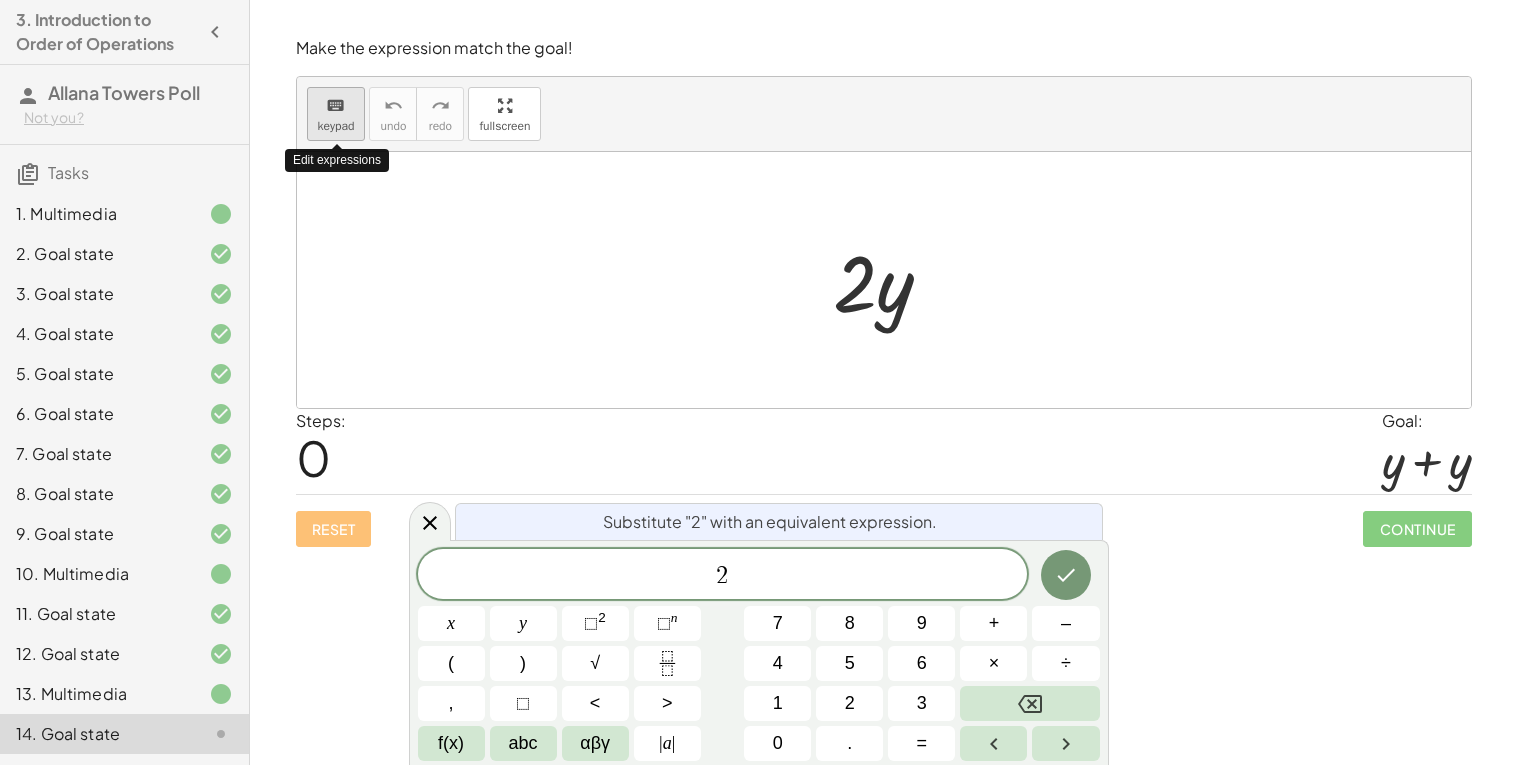 click on "keypad" at bounding box center (336, 126) 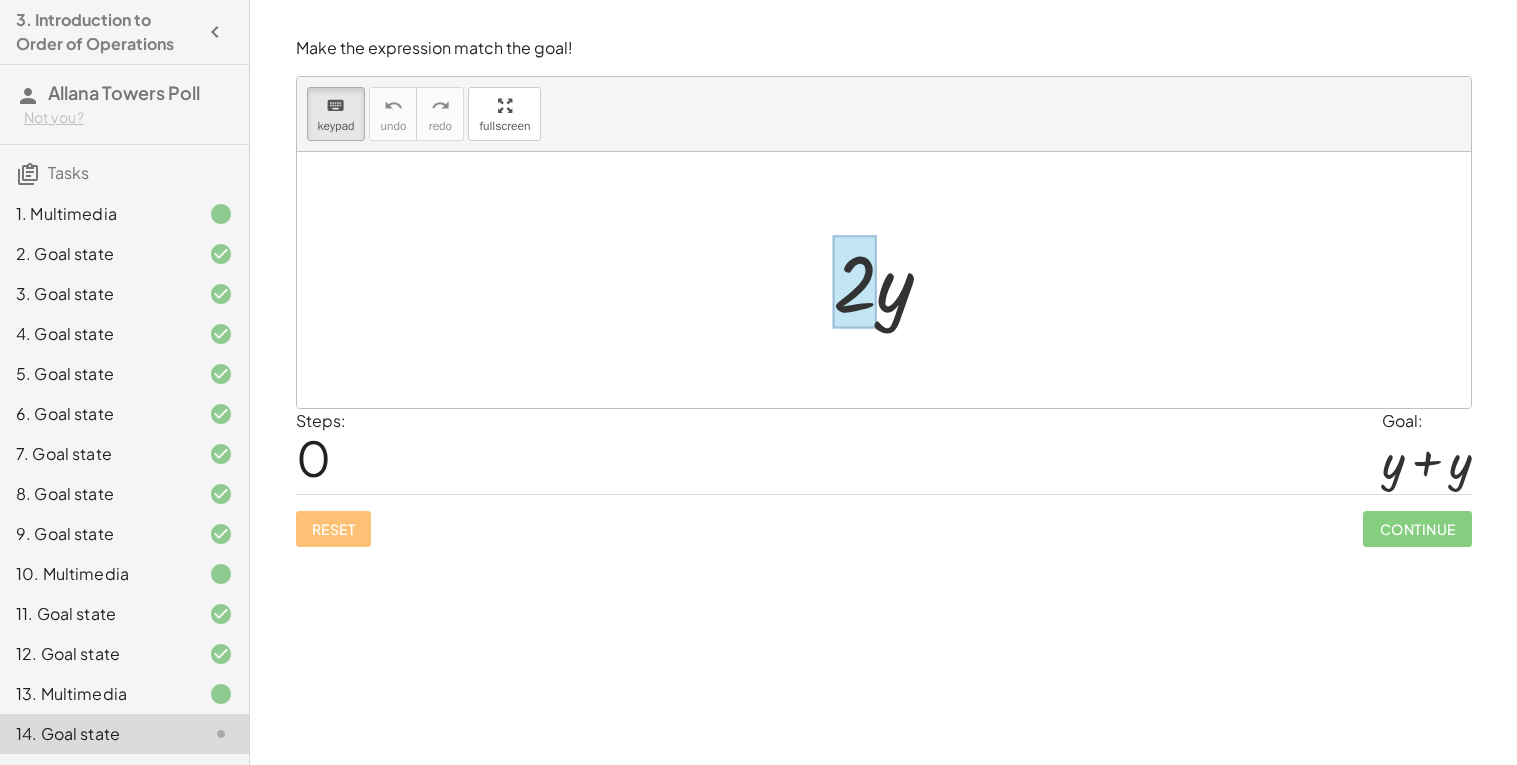 click at bounding box center [855, 282] 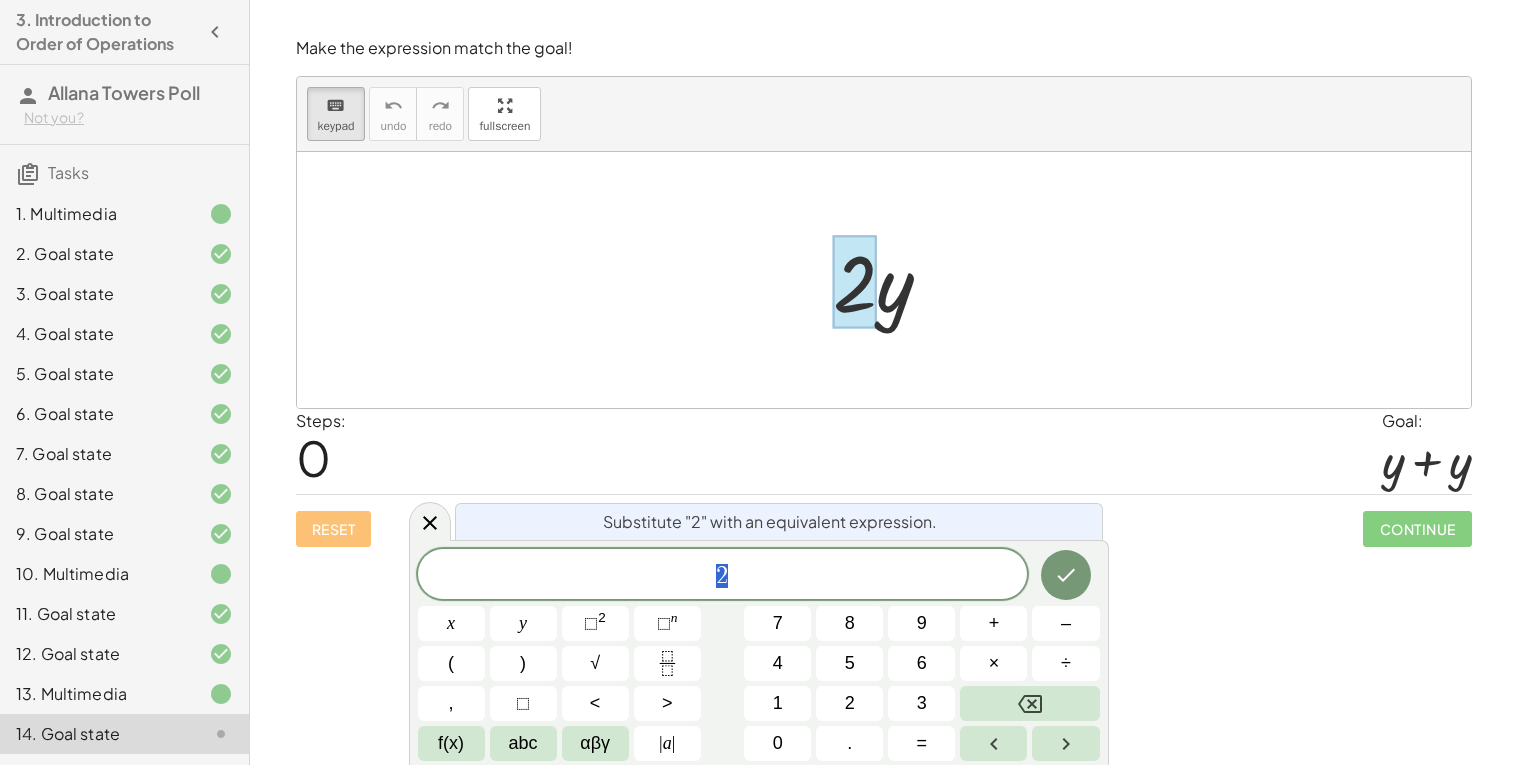 click at bounding box center [855, 282] 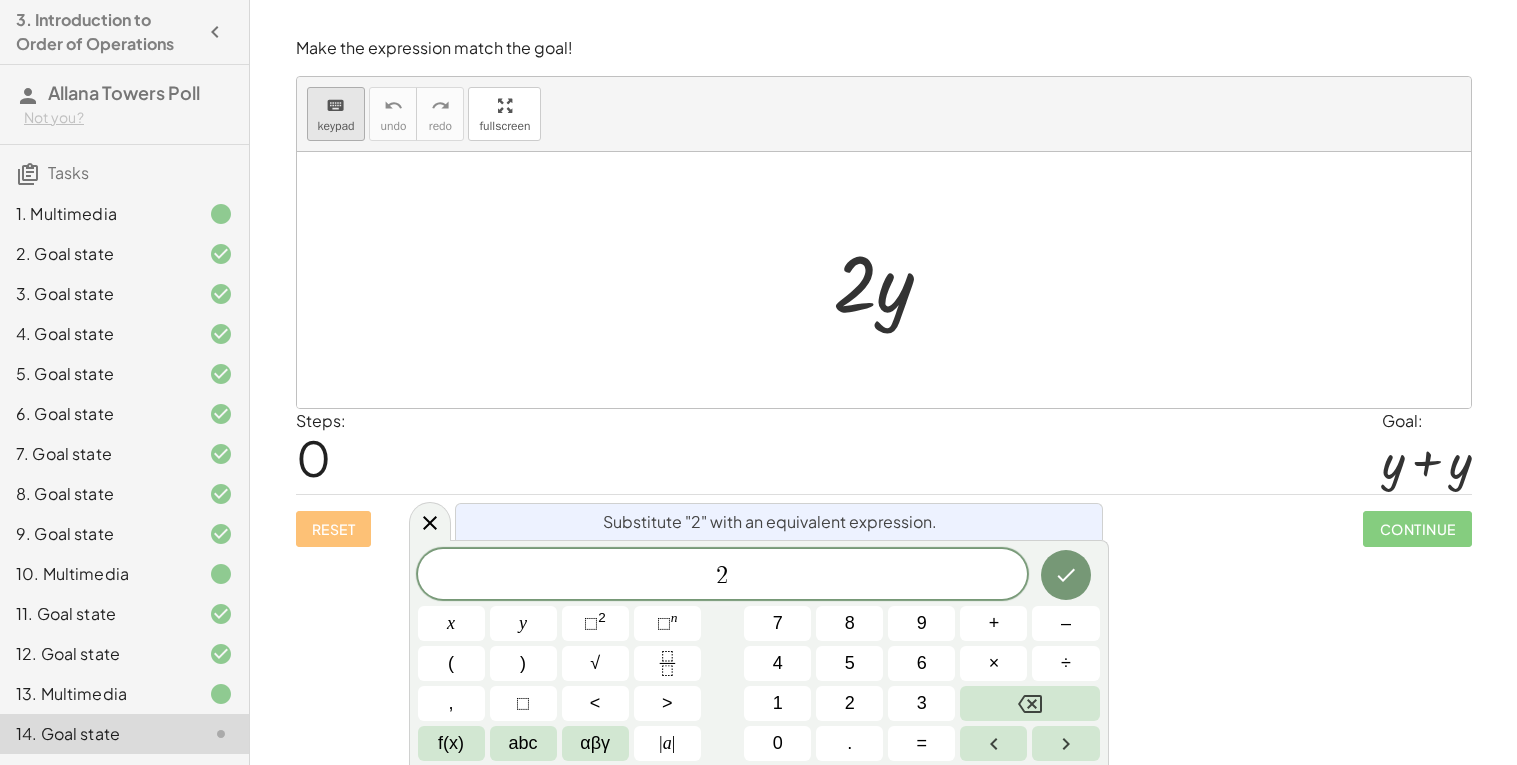 click on "keypad" at bounding box center [336, 126] 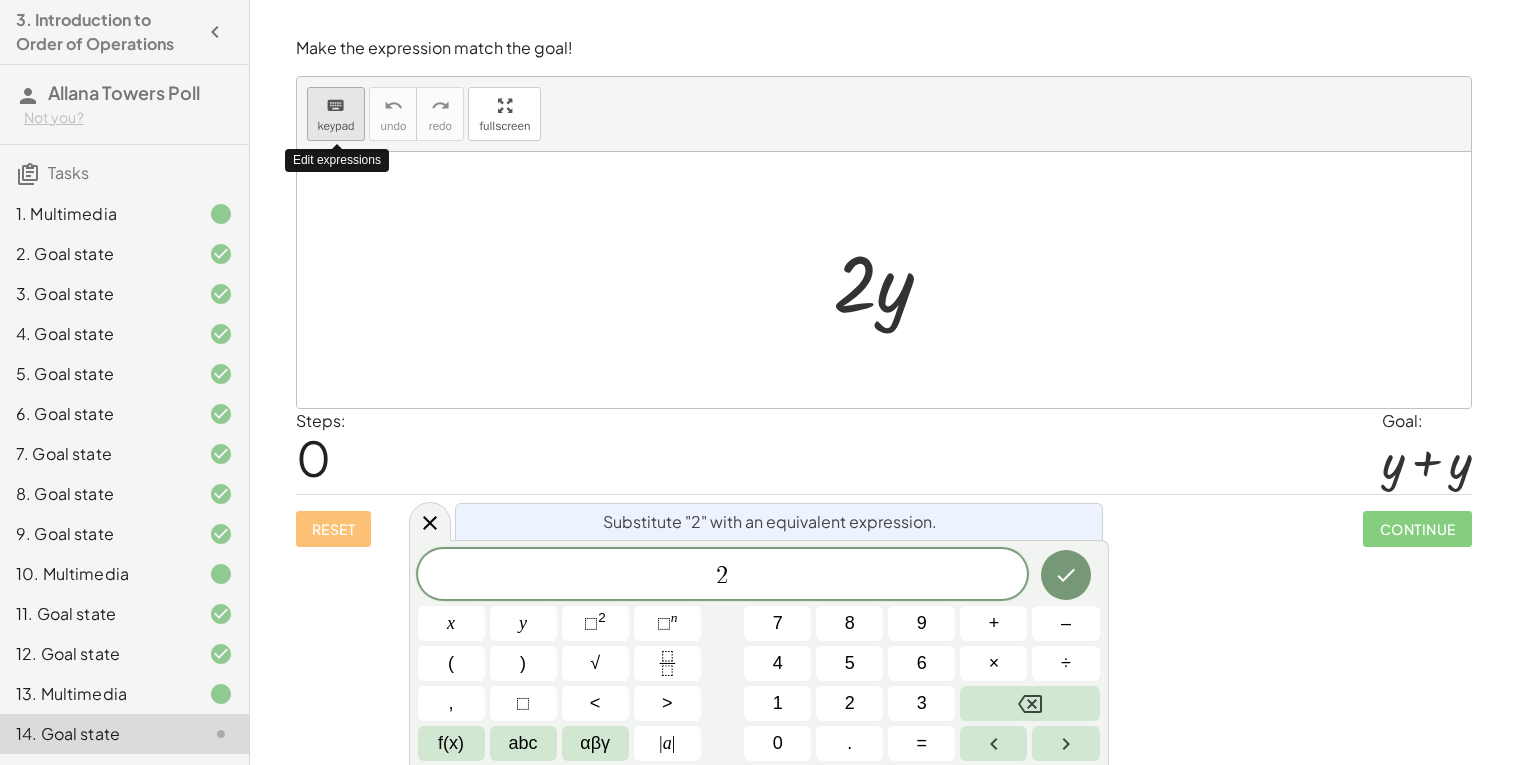 click on "keypad" at bounding box center [336, 126] 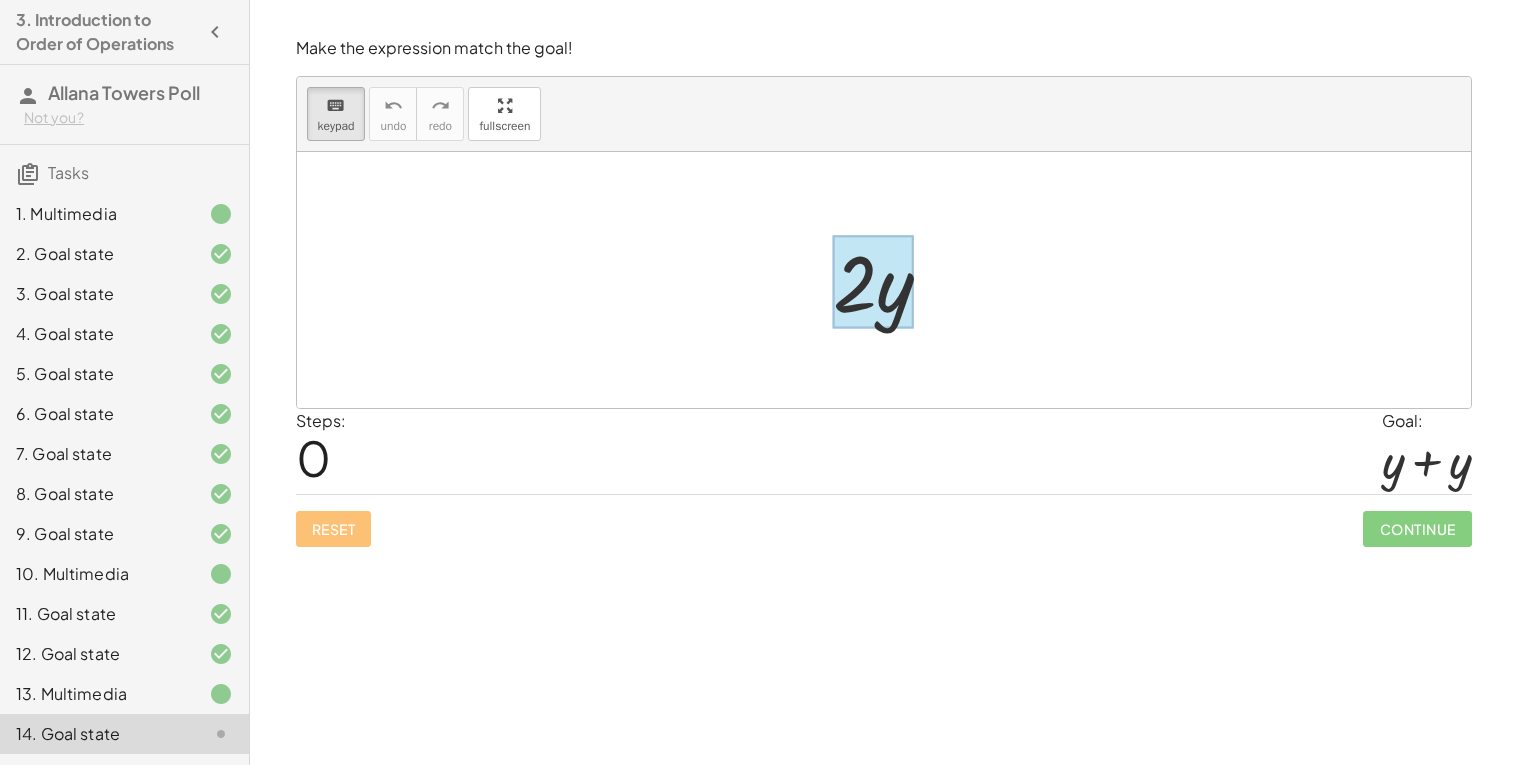 drag, startPoint x: 947, startPoint y: 276, endPoint x: 903, endPoint y: 286, distance: 45.122055 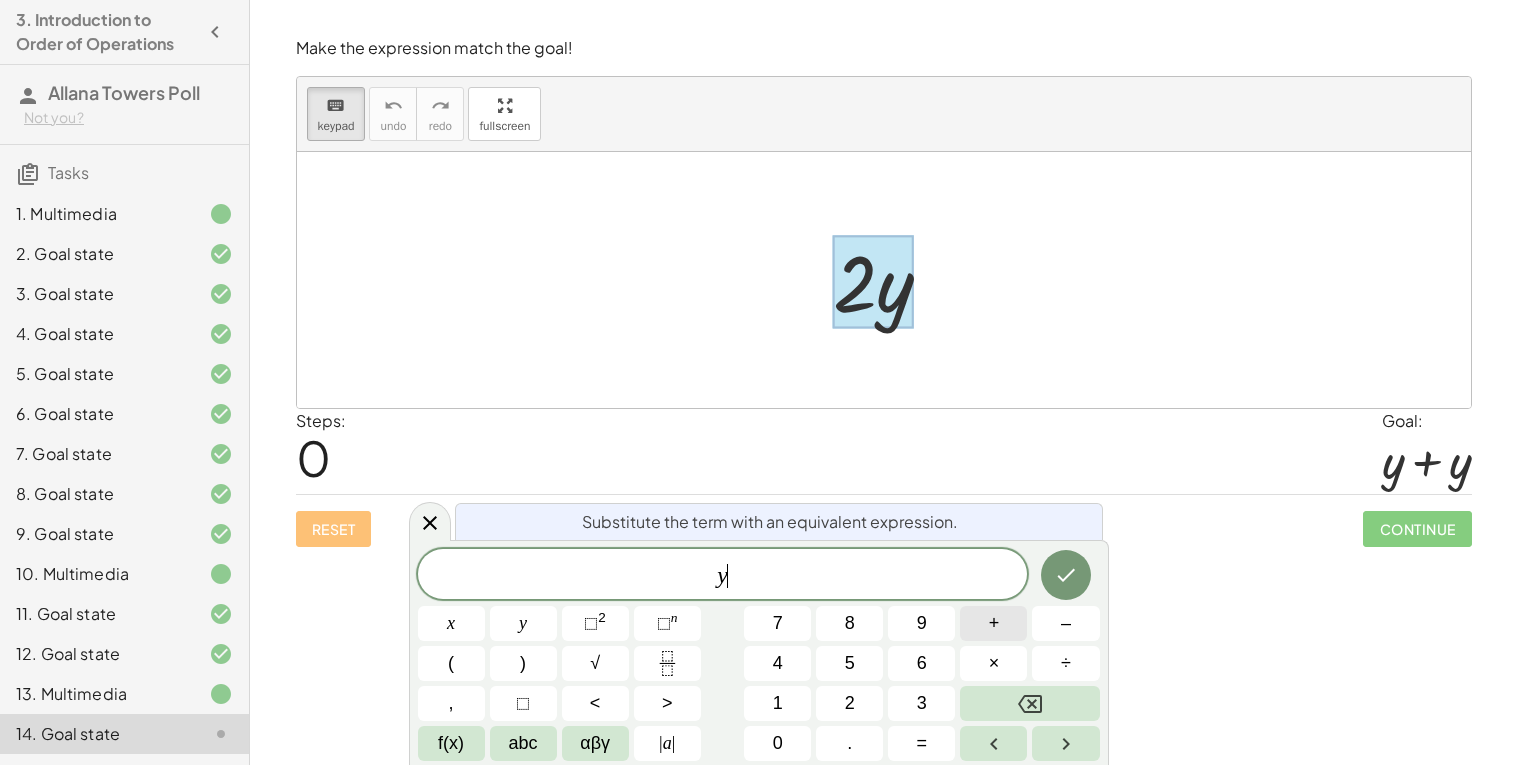 click on "+" at bounding box center (993, 623) 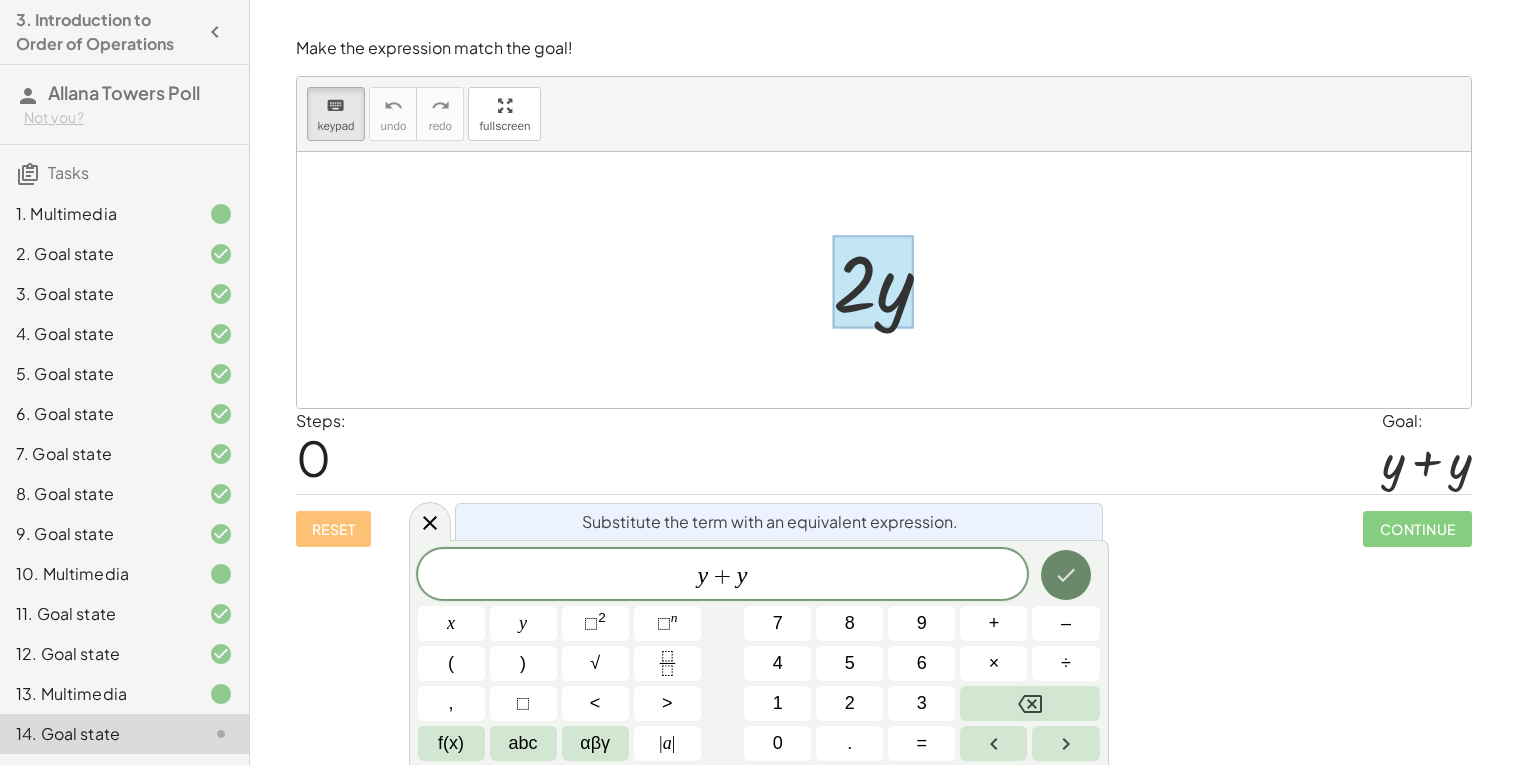 click 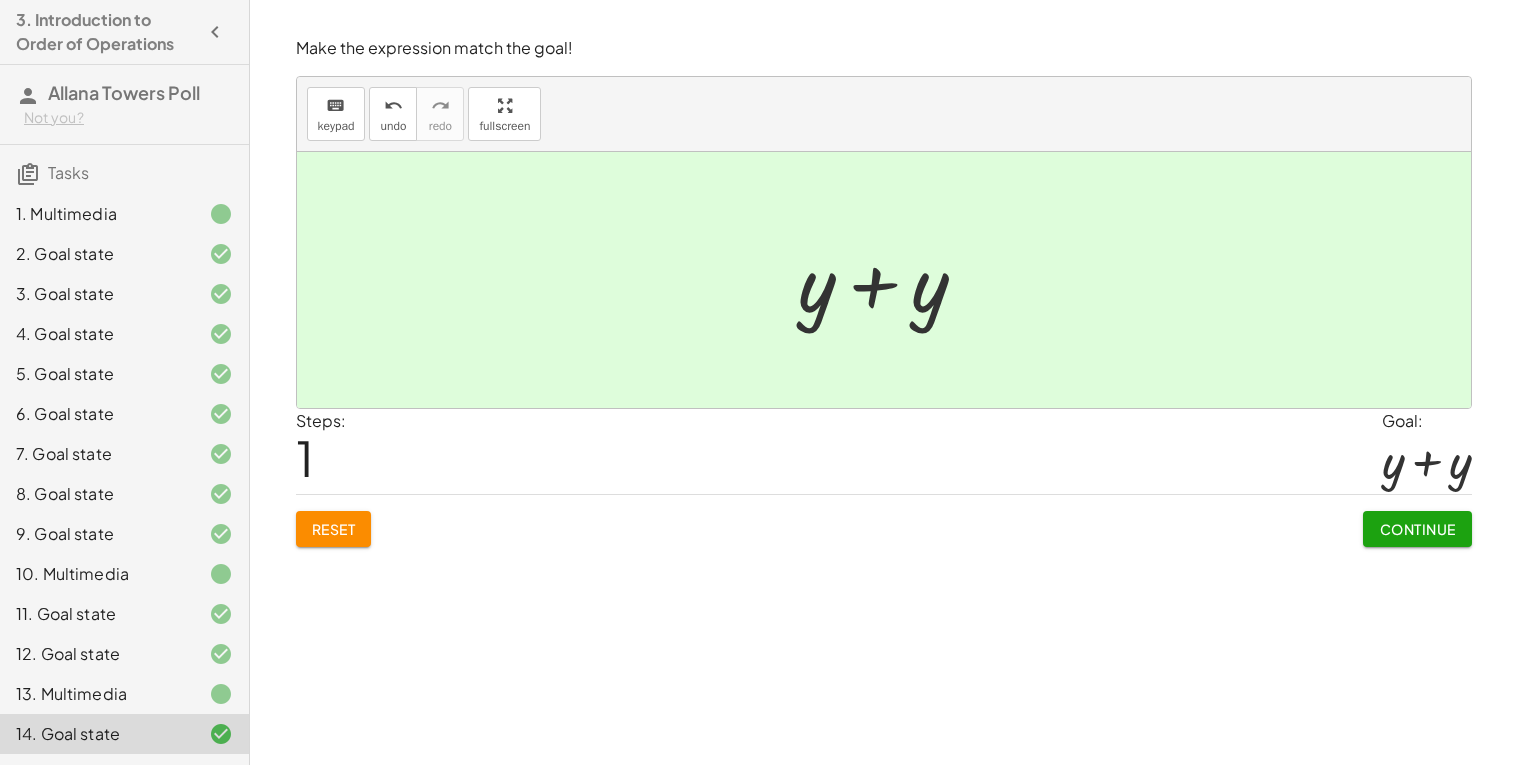 click on "Continue" at bounding box center [1417, 529] 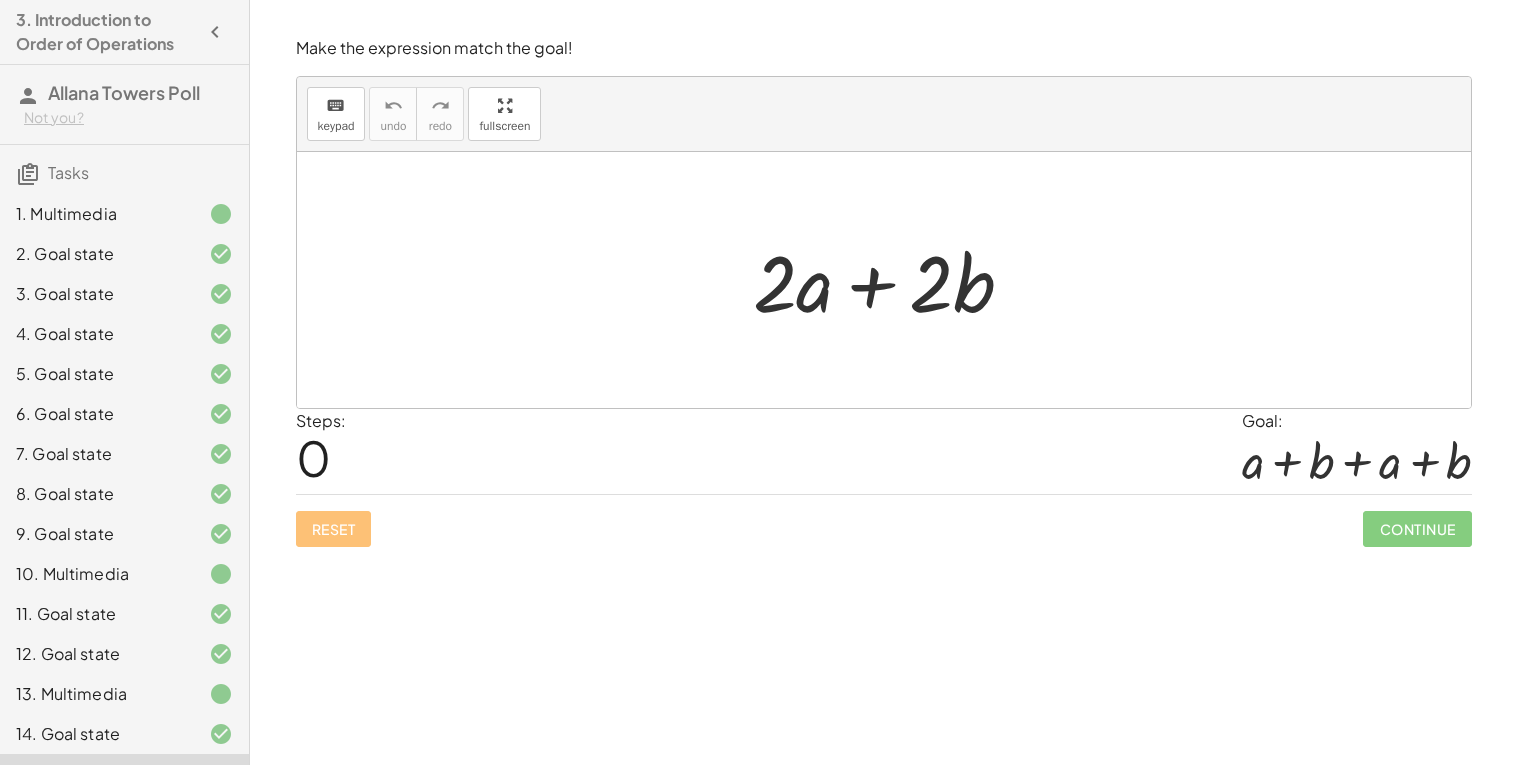 click at bounding box center [891, 280] 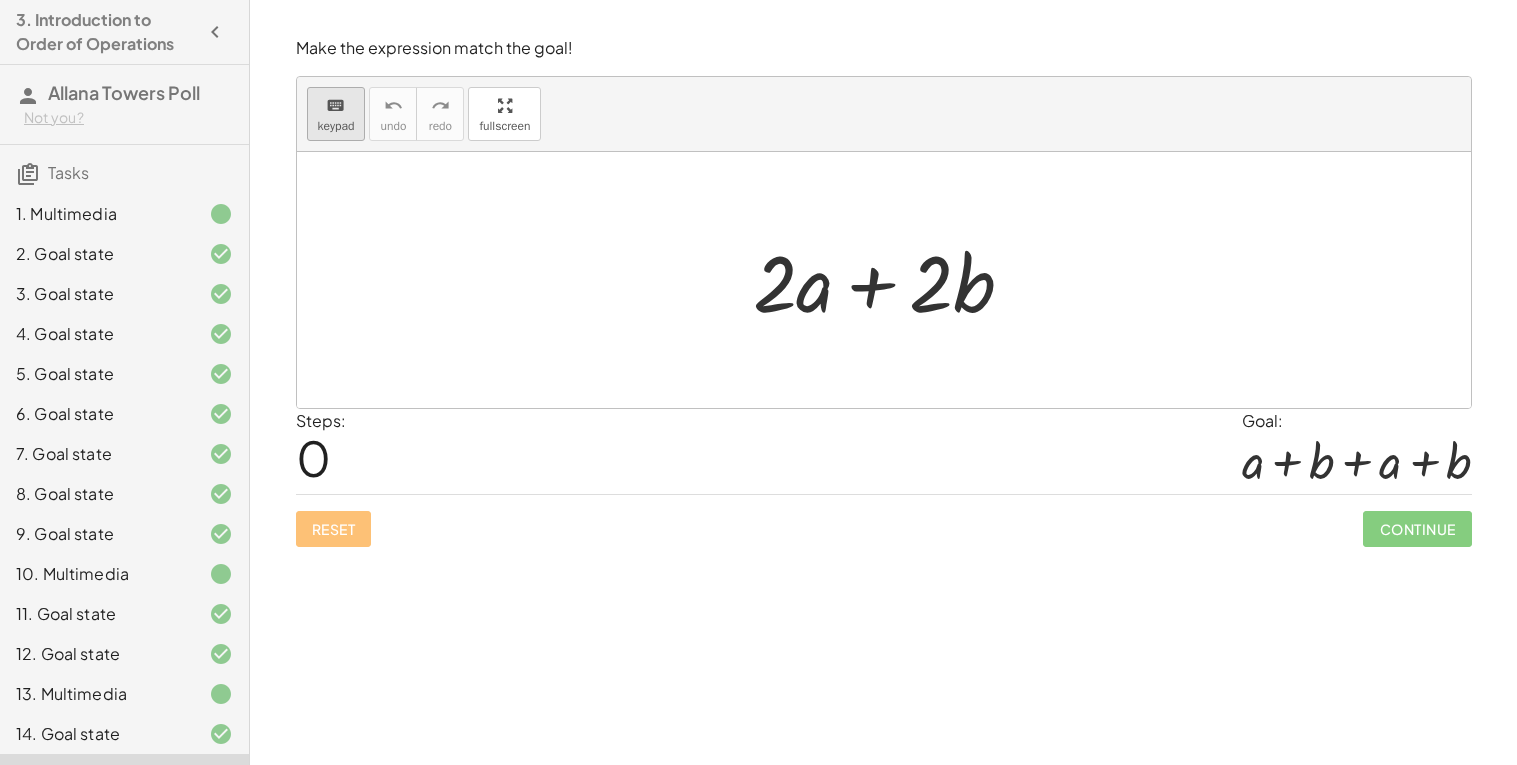 click on "keyboard" at bounding box center [335, 106] 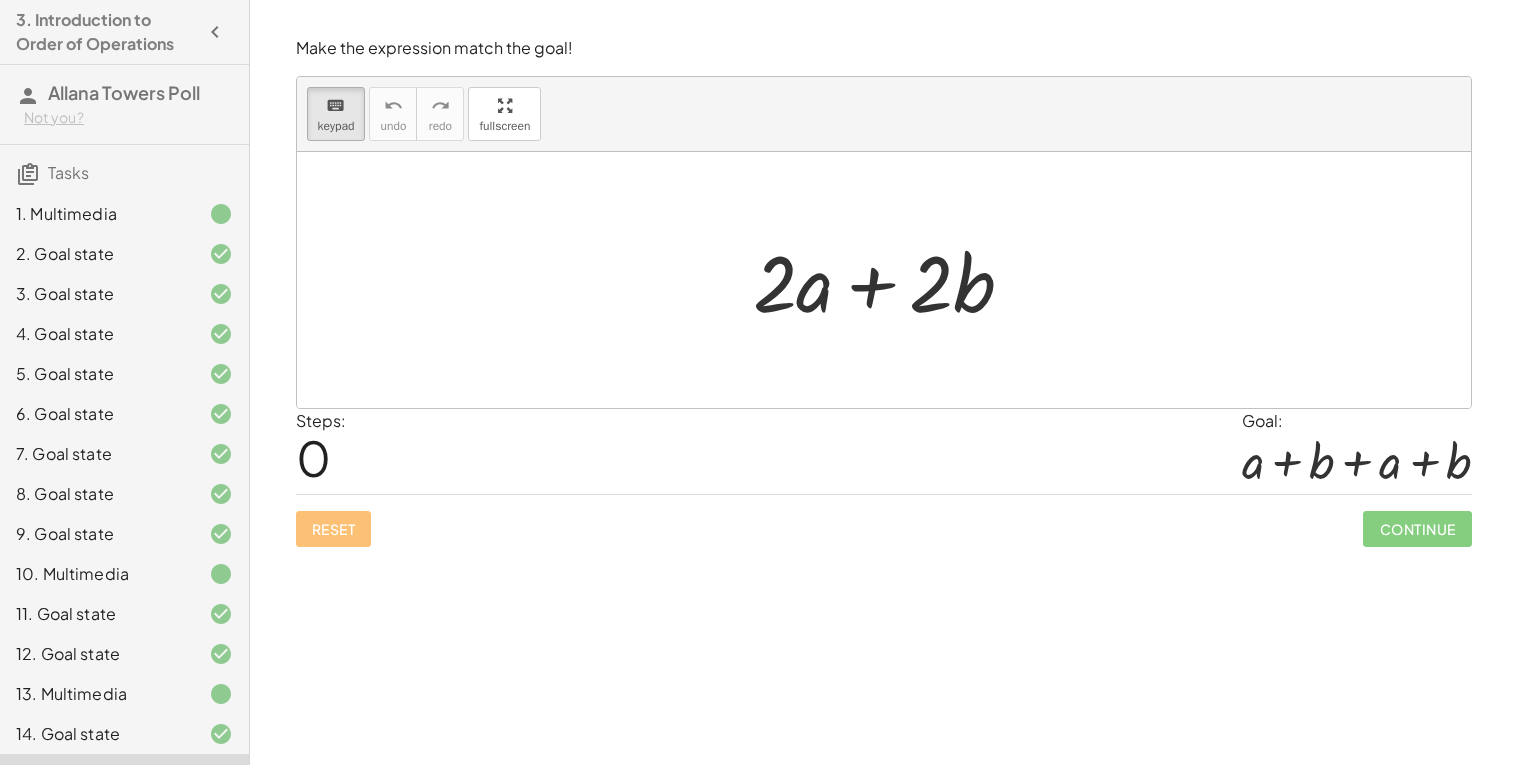 click at bounding box center [891, 280] 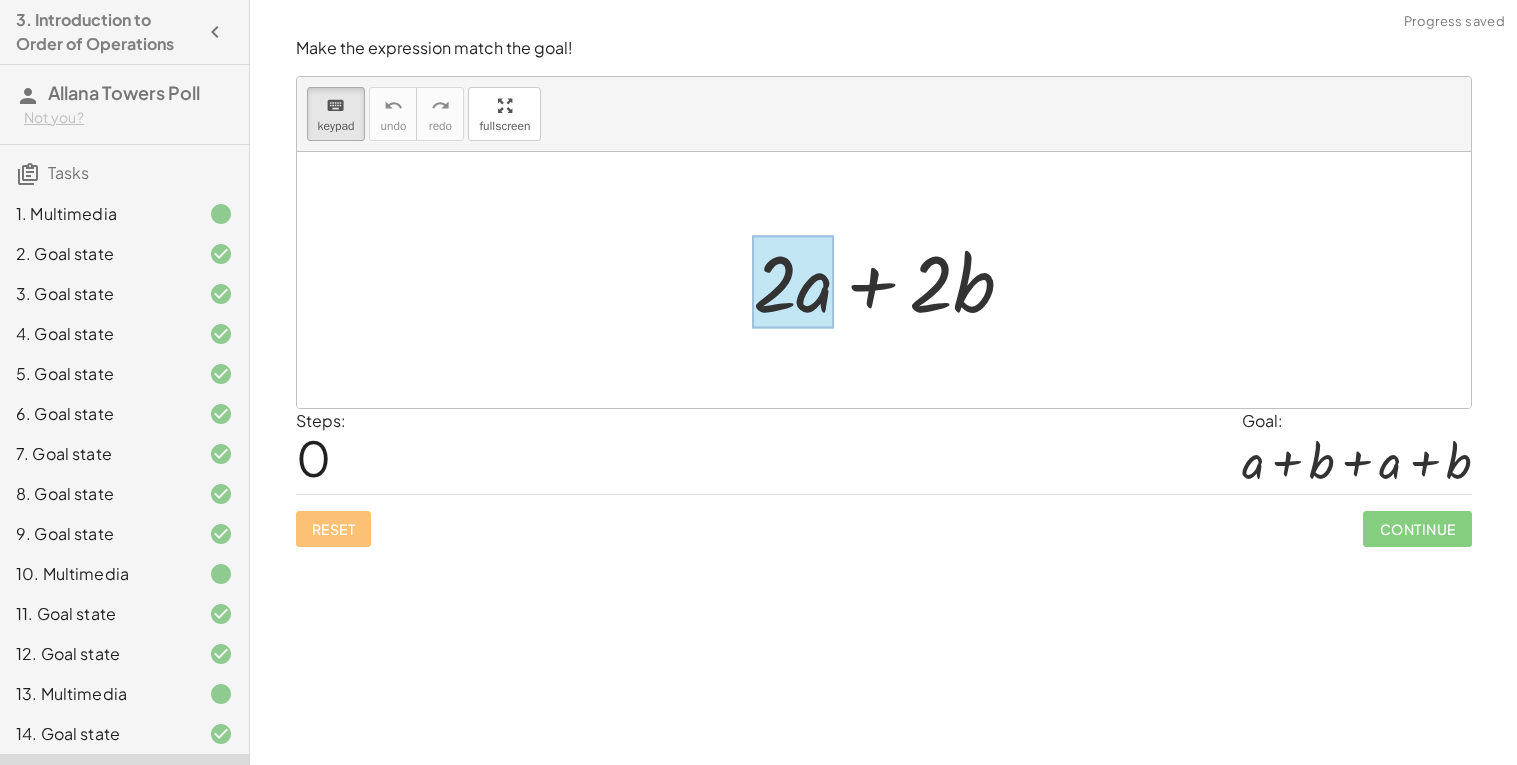 click at bounding box center (793, 282) 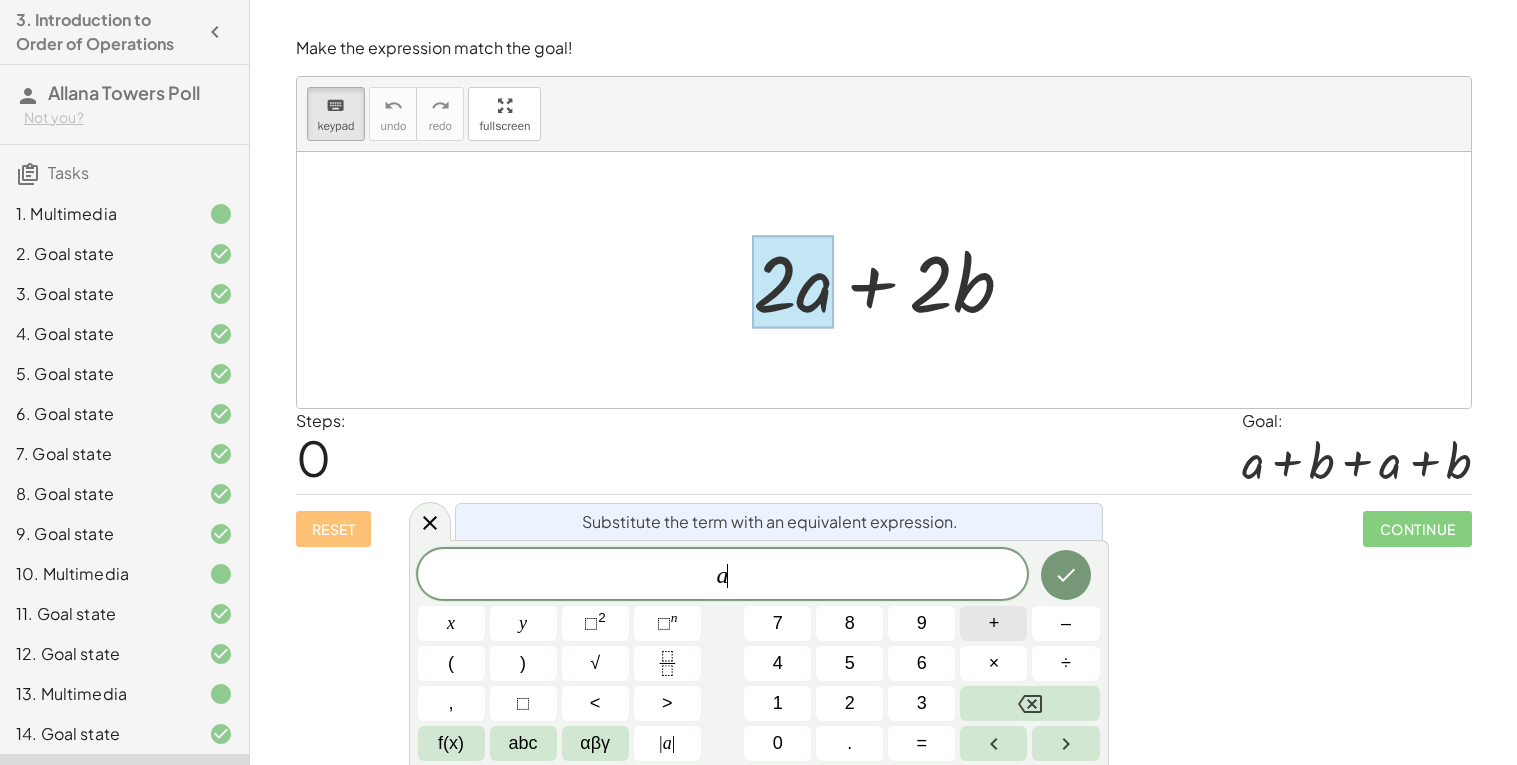 click on "+" at bounding box center [993, 623] 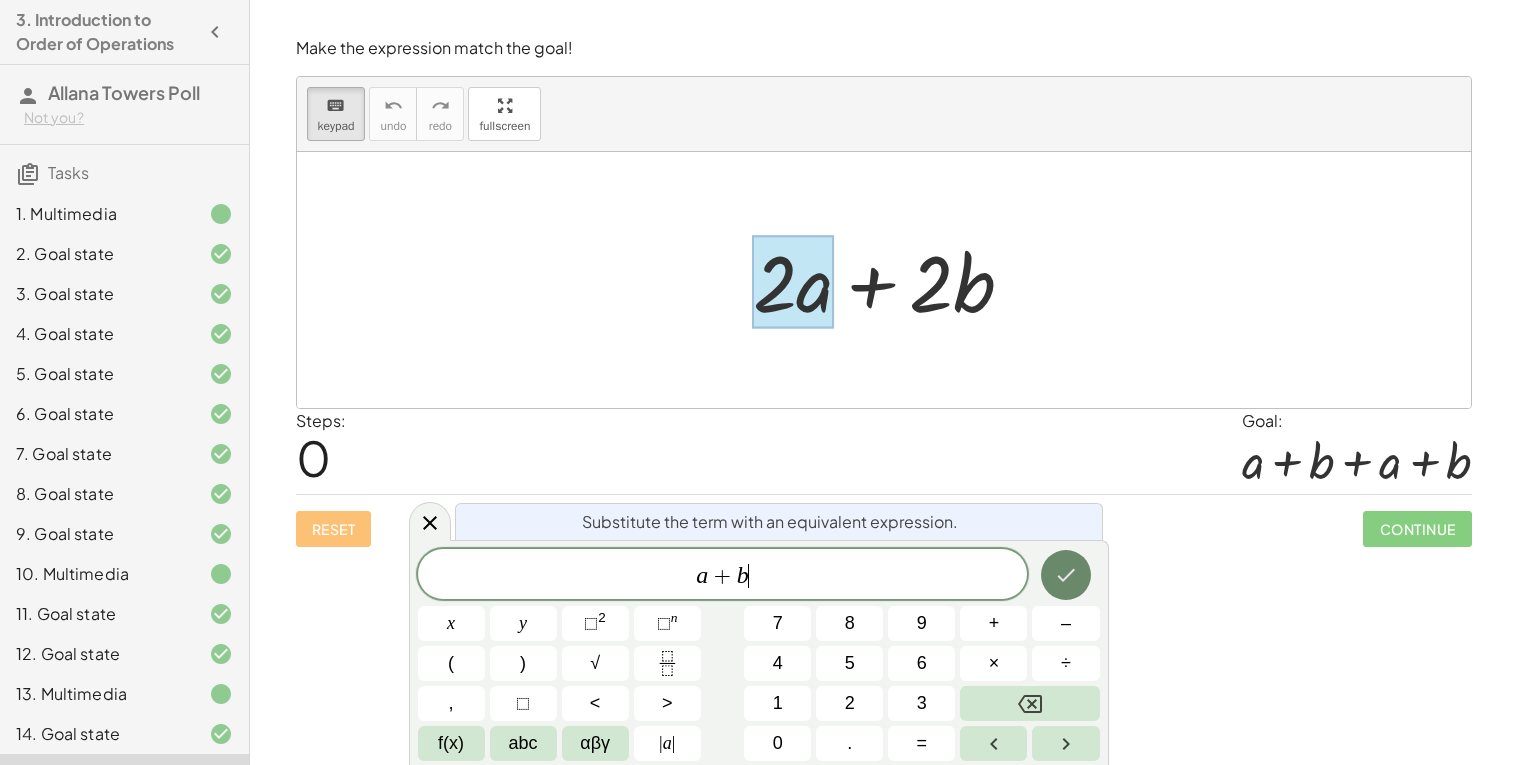 click at bounding box center [1066, 575] 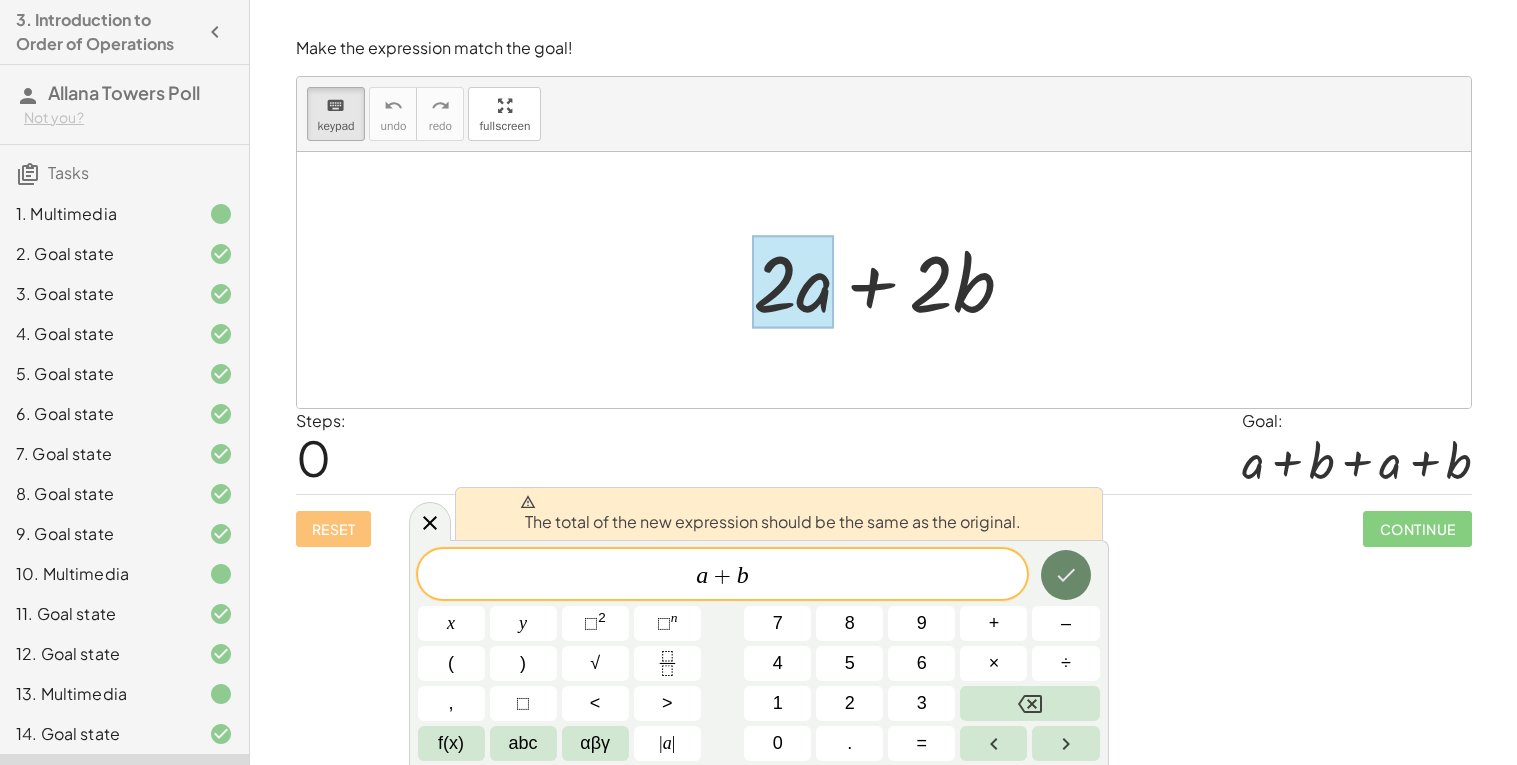 click at bounding box center (1066, 575) 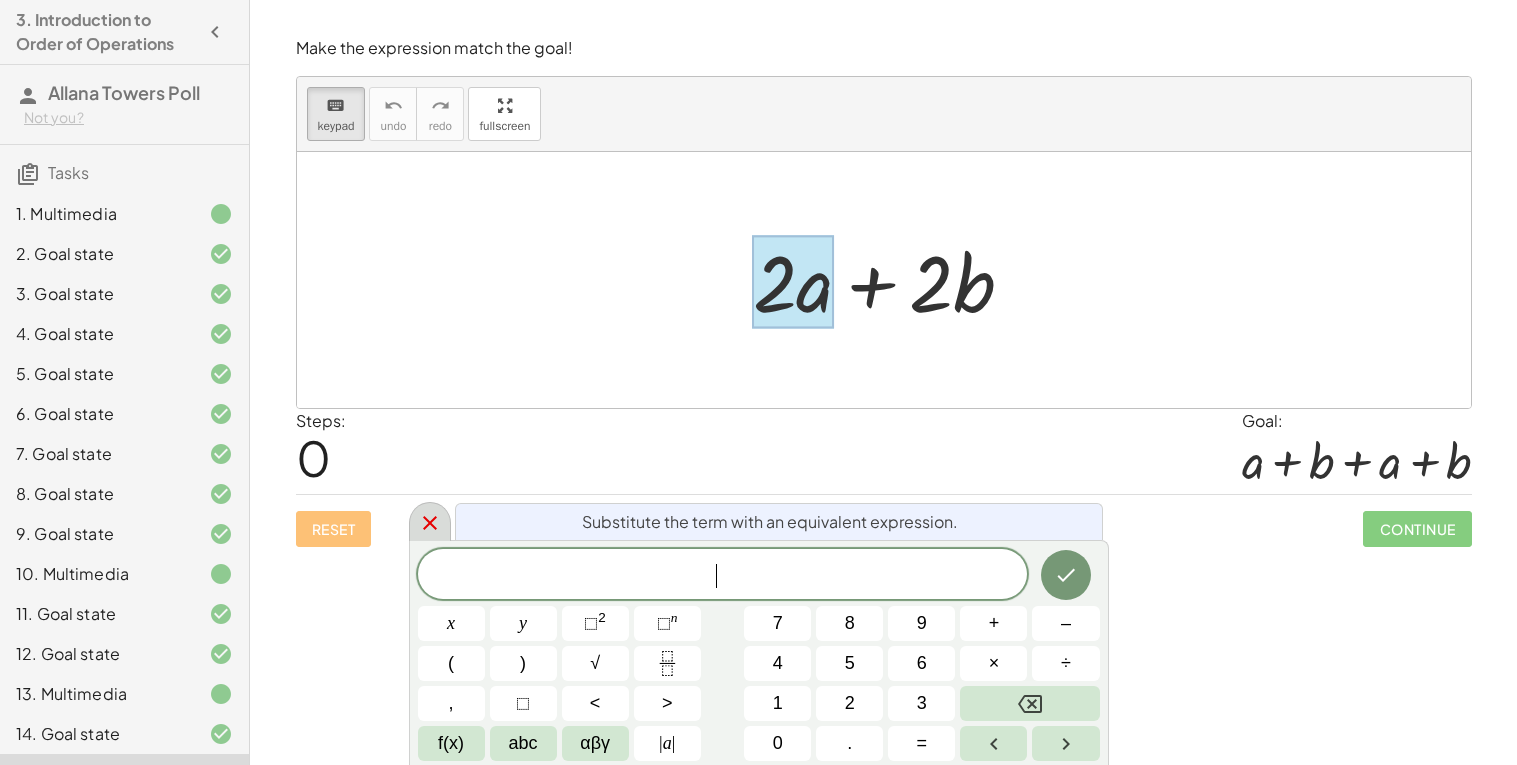 click 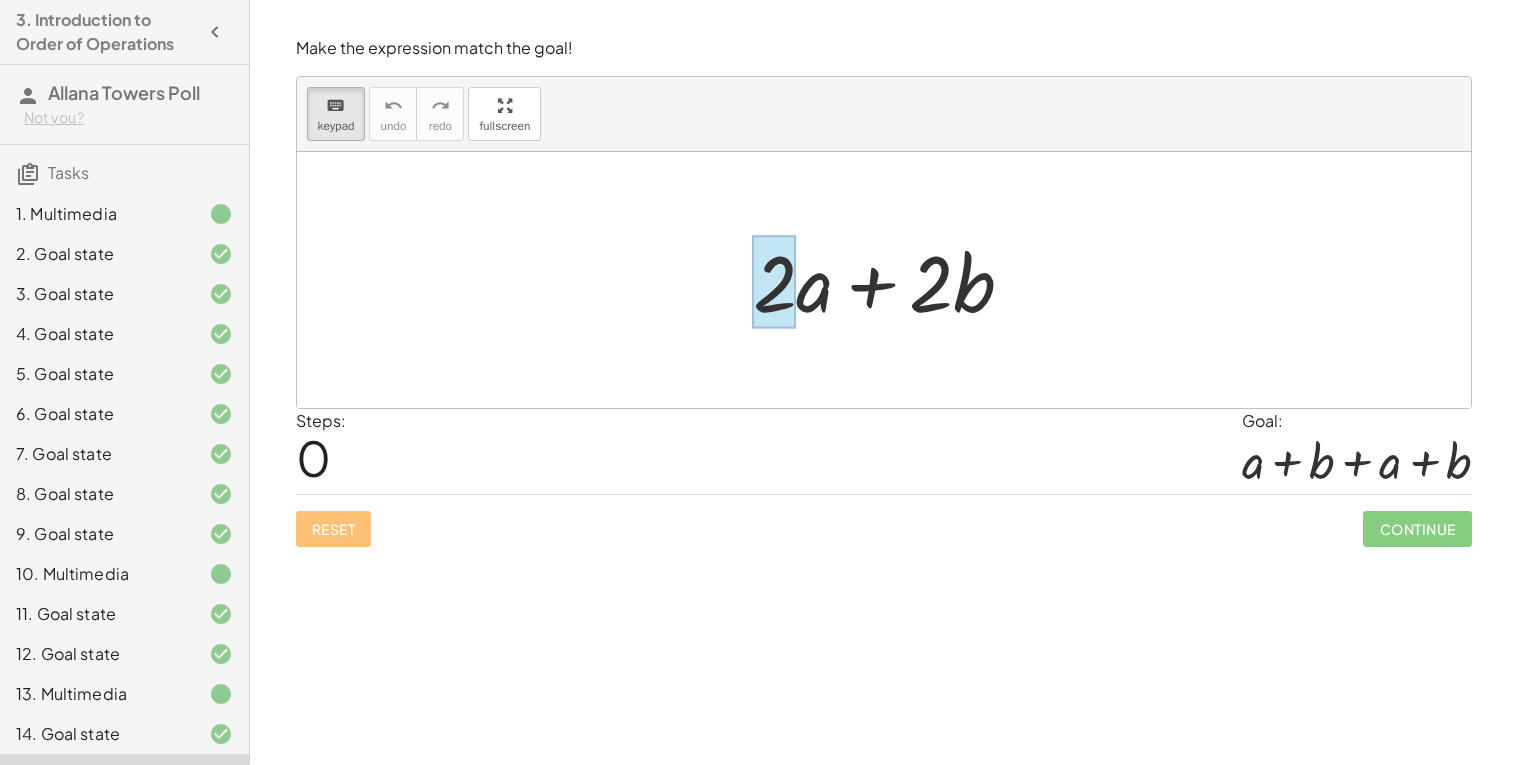 click at bounding box center (775, 282) 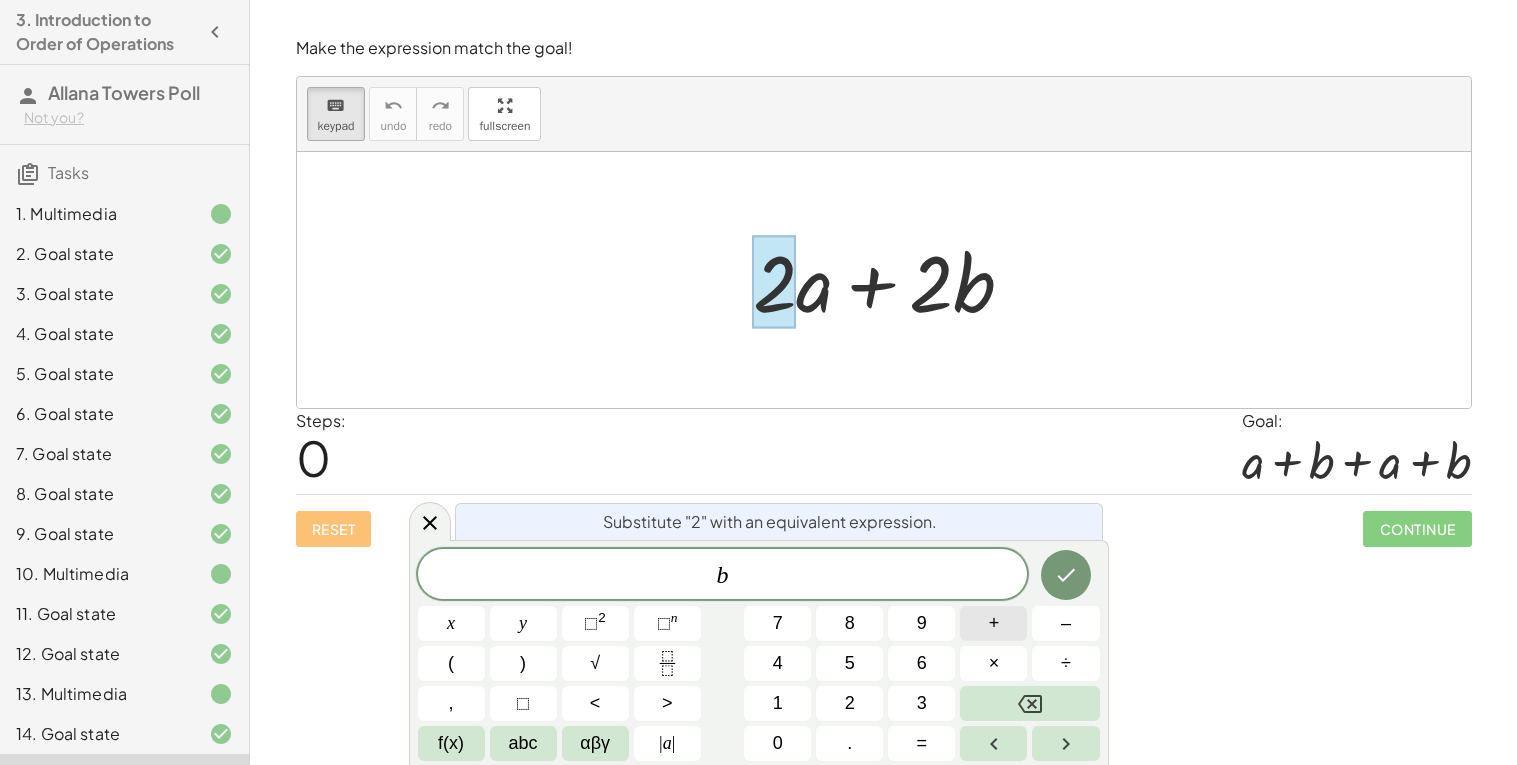 click on "+" at bounding box center [993, 623] 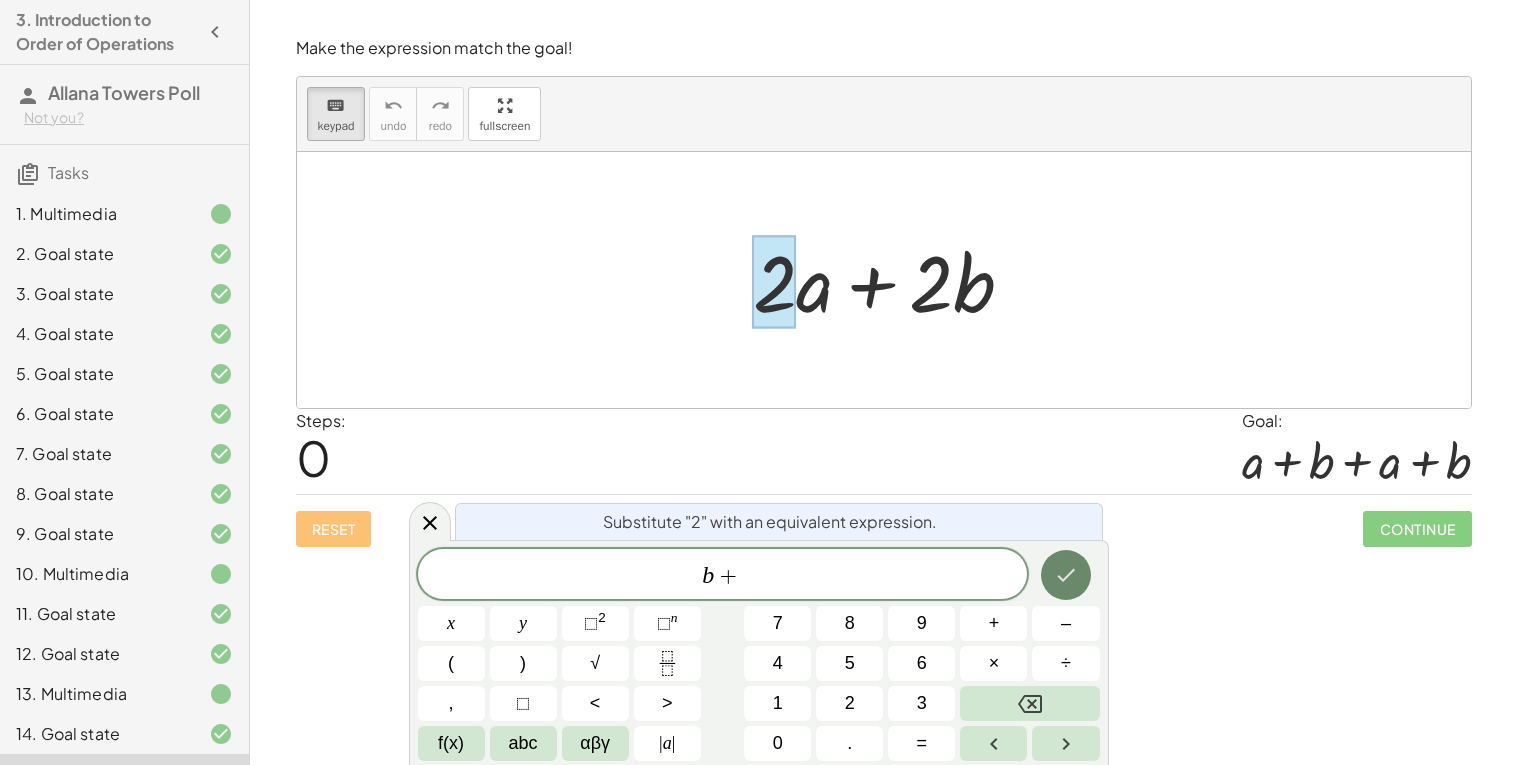 click 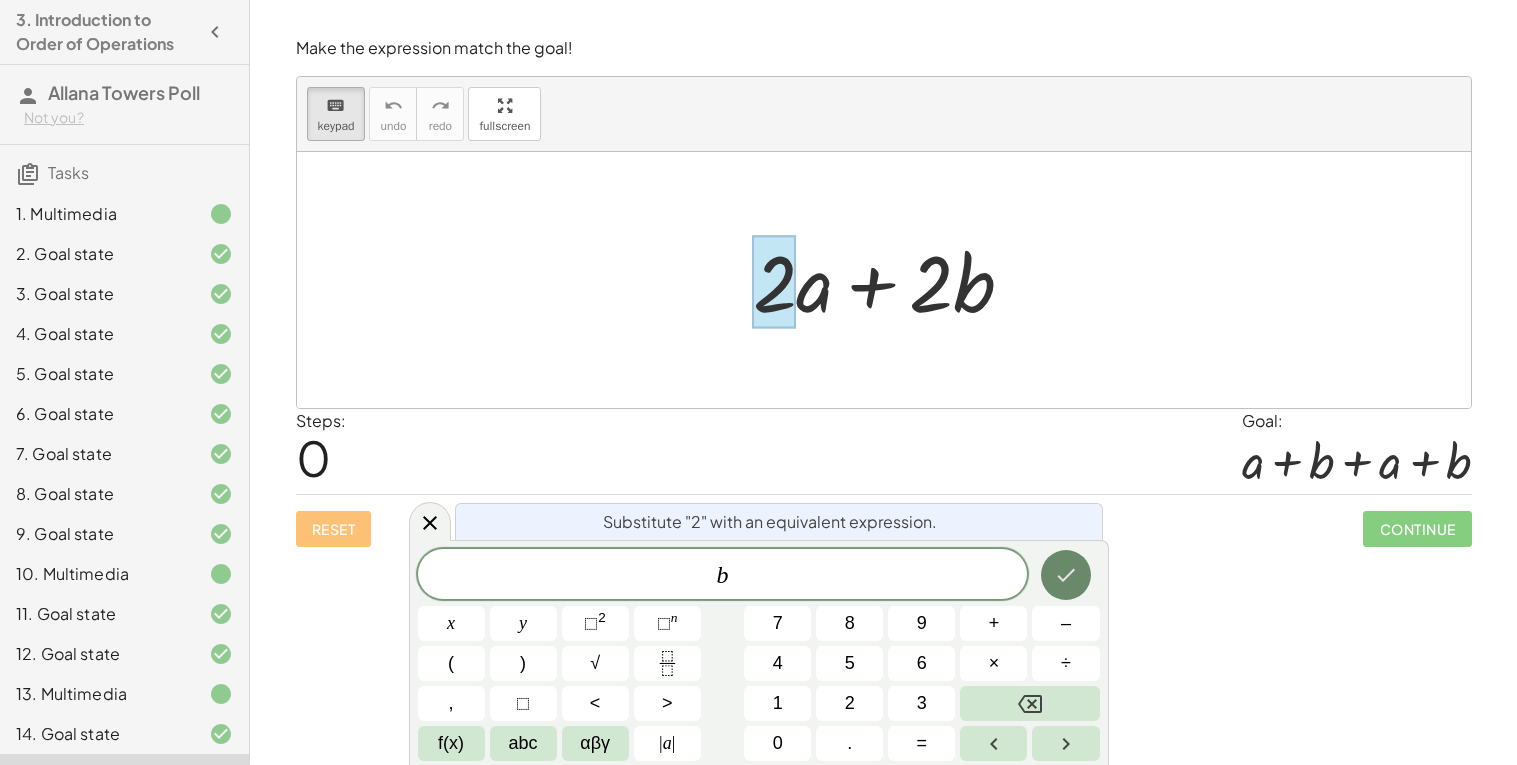 click 